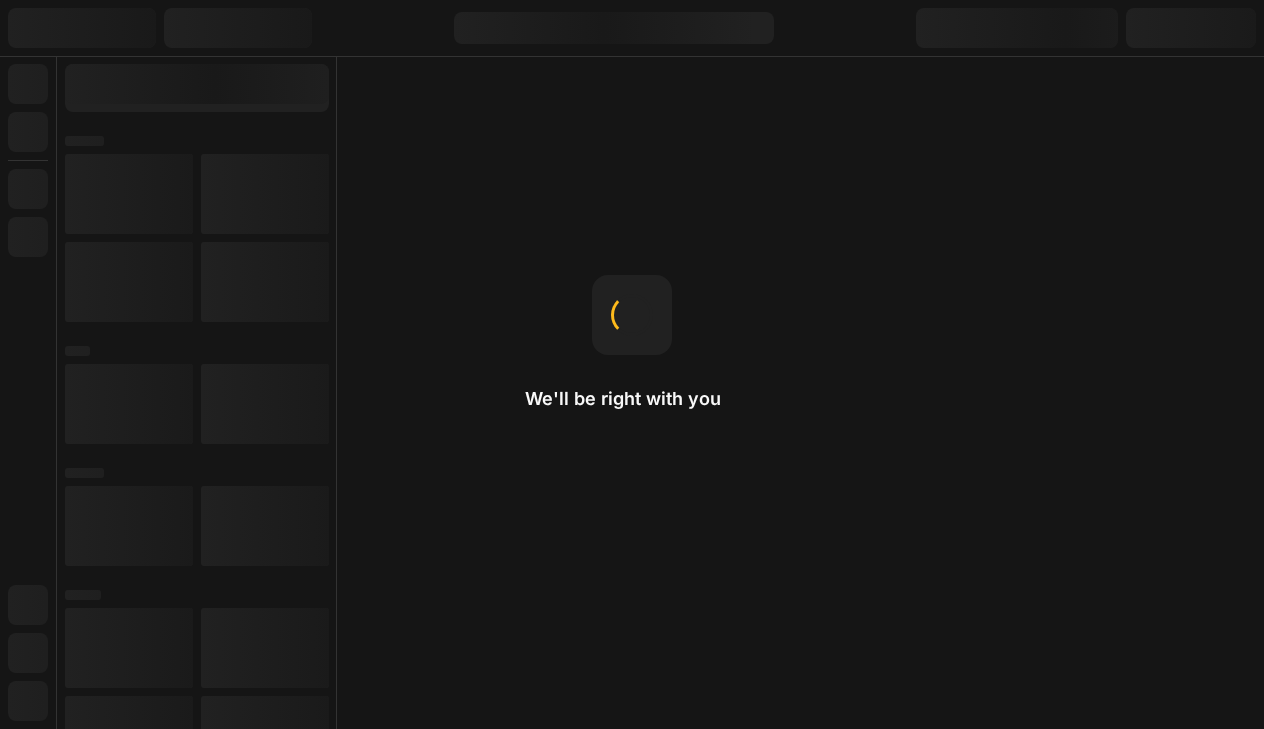 scroll, scrollTop: 0, scrollLeft: 0, axis: both 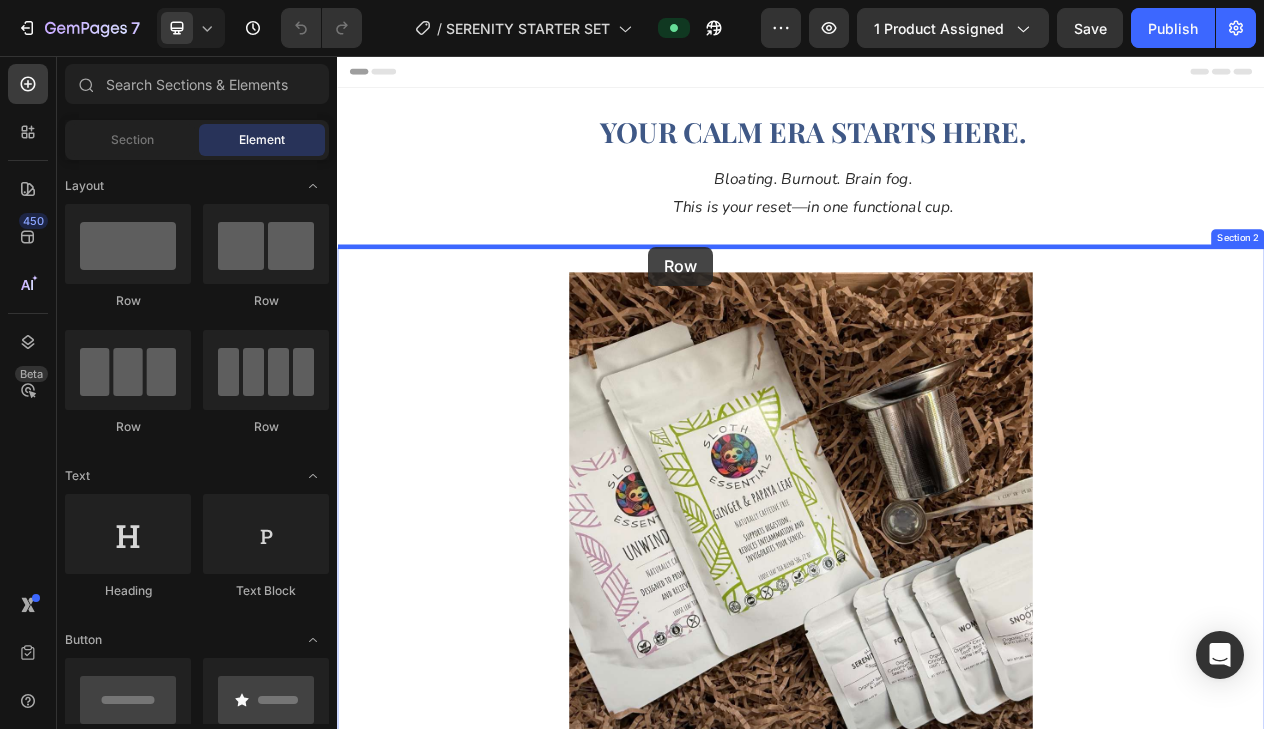 drag, startPoint x: 614, startPoint y: 324, endPoint x: 740, endPoint y: 303, distance: 127.738014 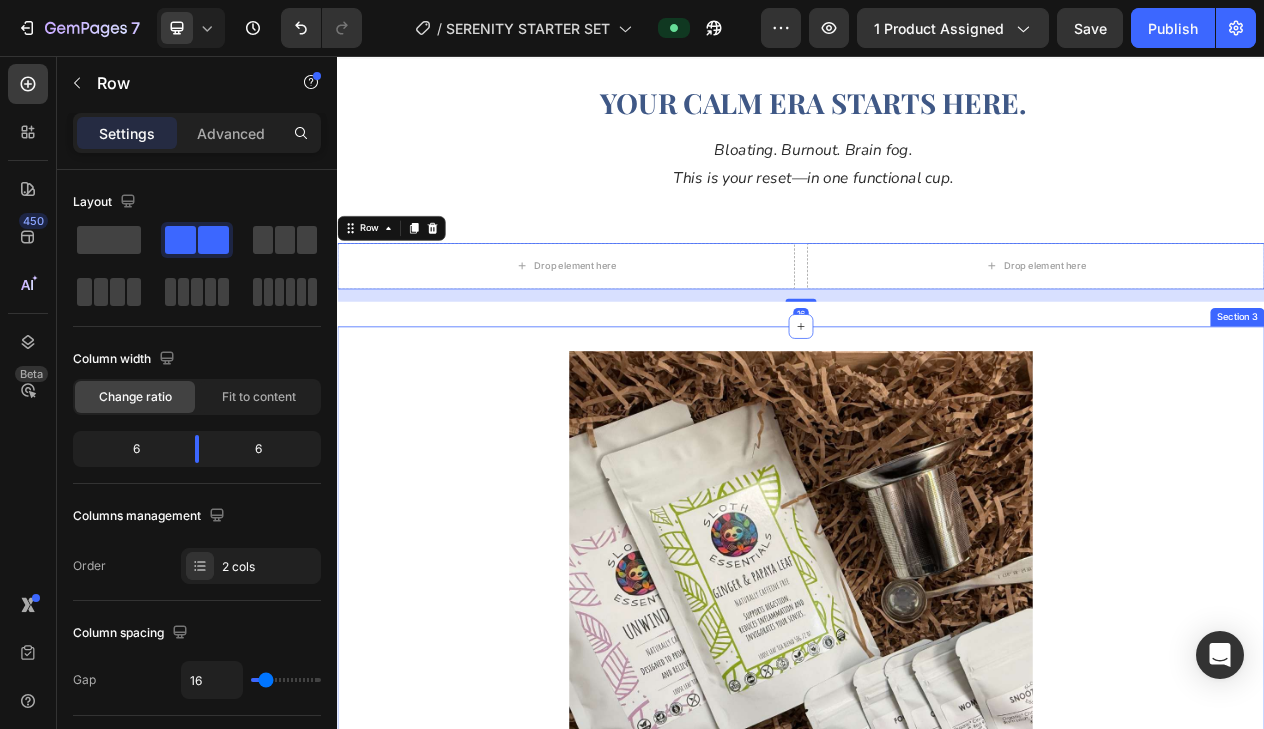 scroll, scrollTop: 40, scrollLeft: 0, axis: vertical 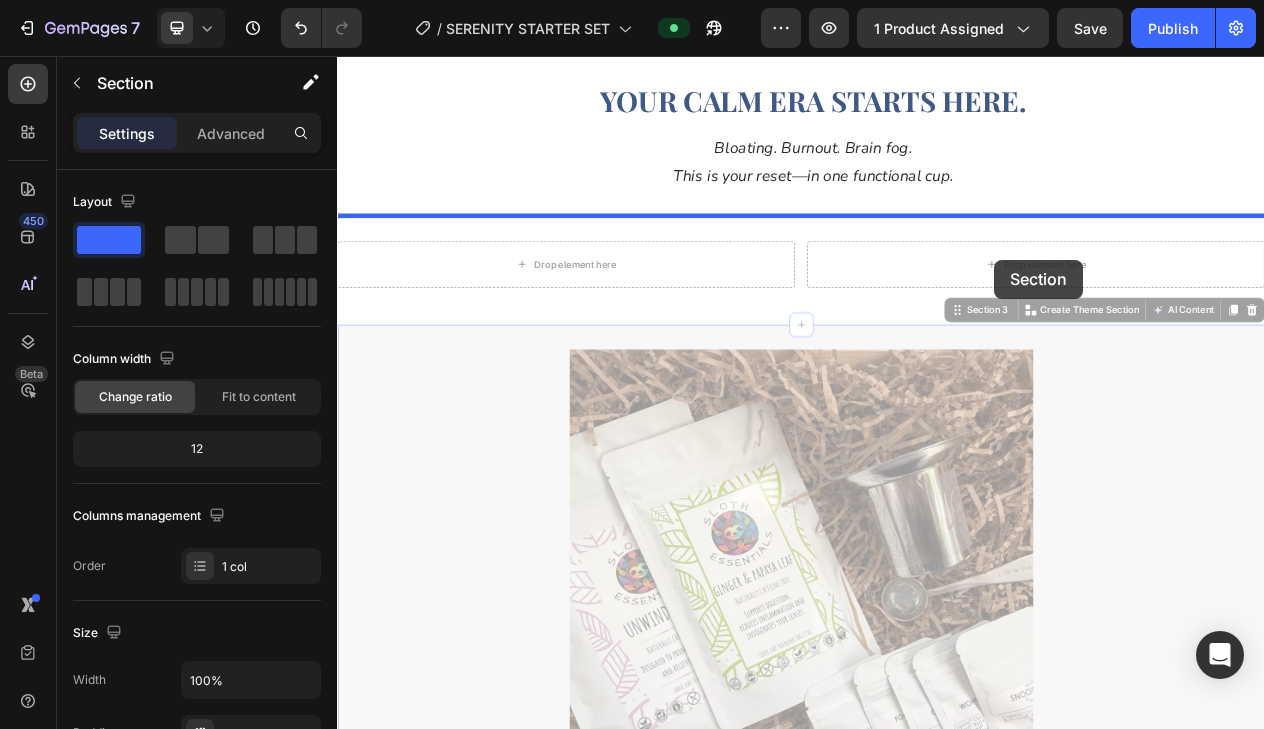 drag, startPoint x: 569, startPoint y: 641, endPoint x: 1187, endPoint y: 320, distance: 696.3943 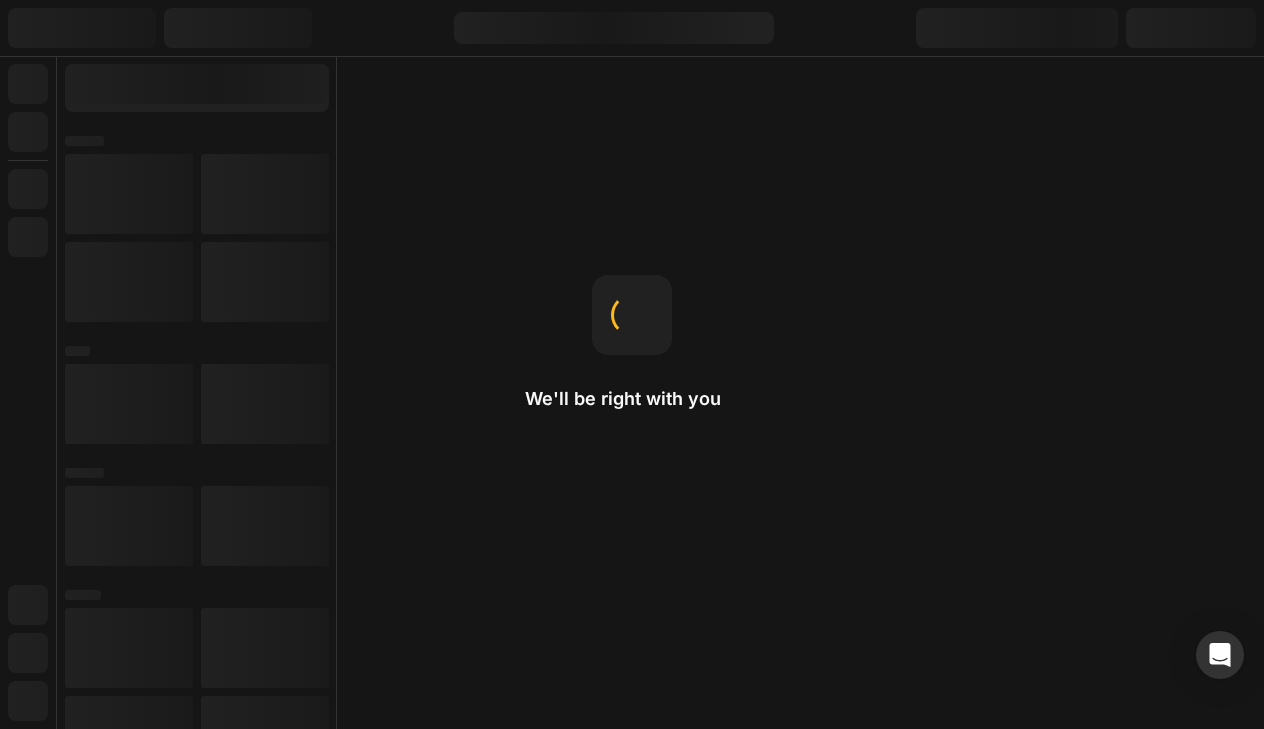 scroll, scrollTop: 0, scrollLeft: 0, axis: both 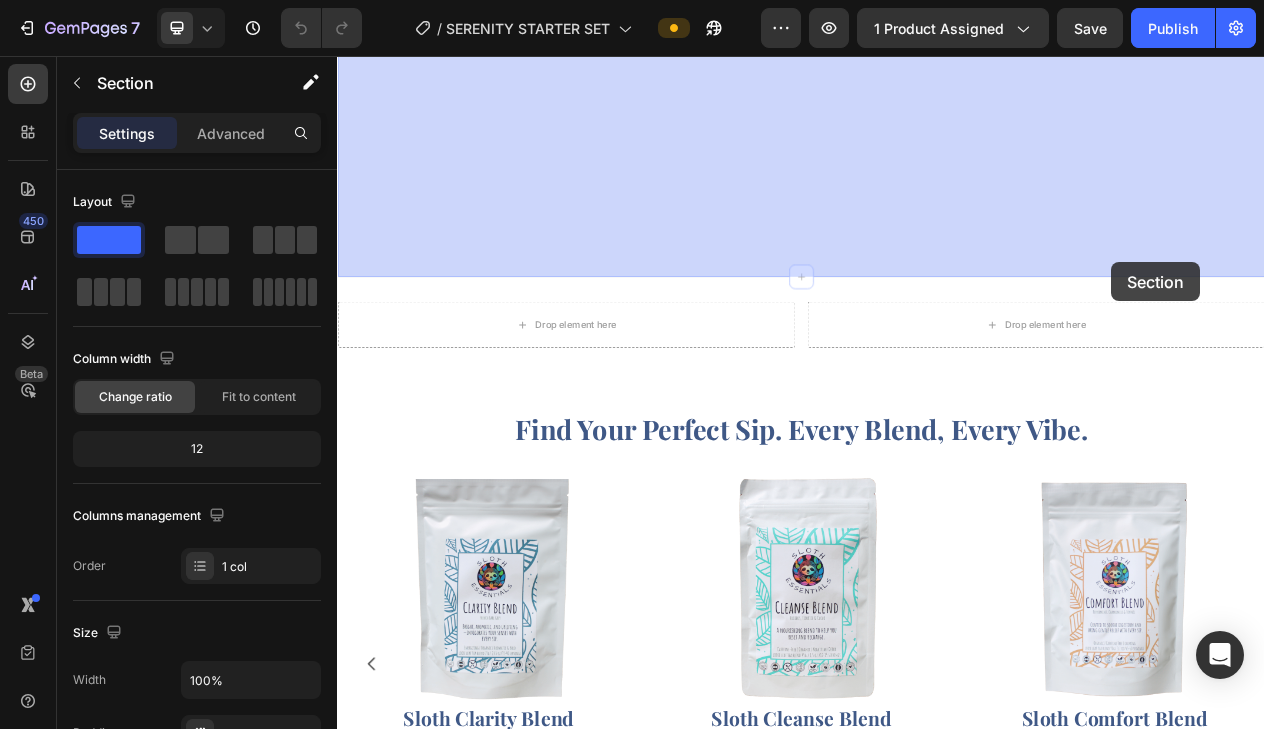 drag, startPoint x: 1353, startPoint y: 270, endPoint x: 1339, endPoint y: 323, distance: 54.81788 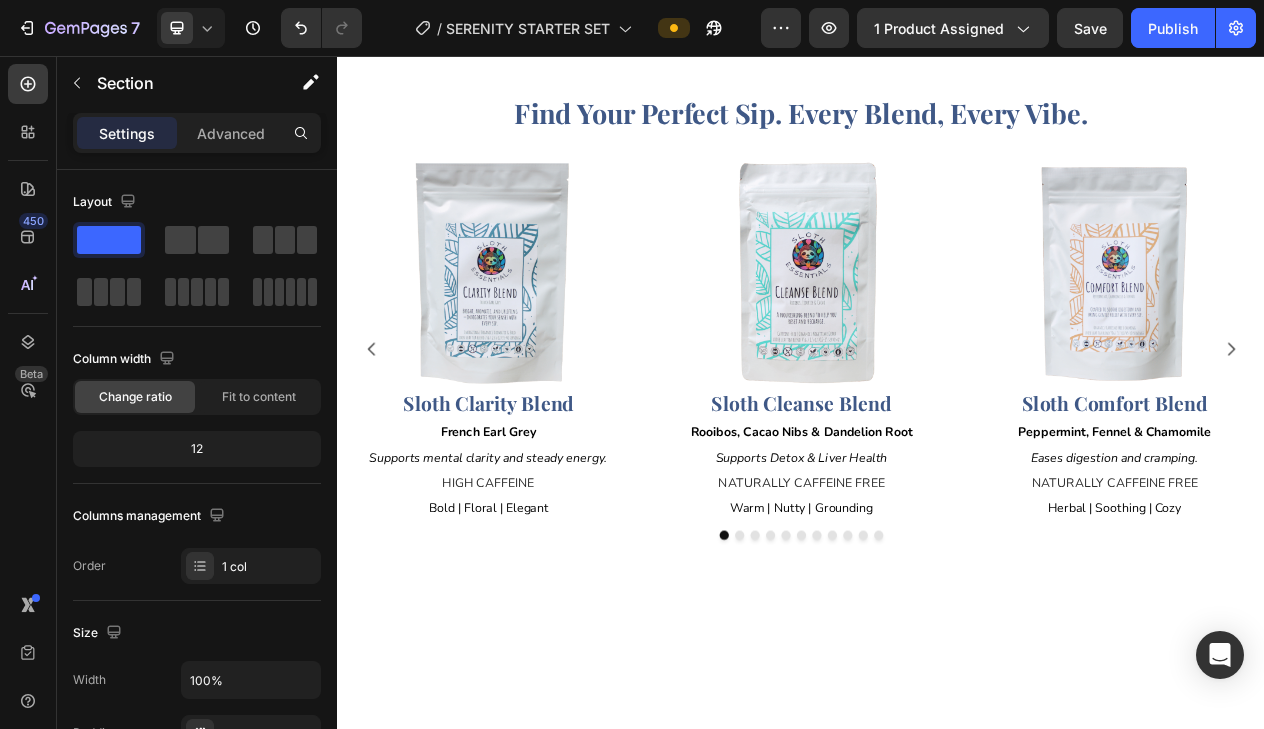 scroll, scrollTop: 720, scrollLeft: 0, axis: vertical 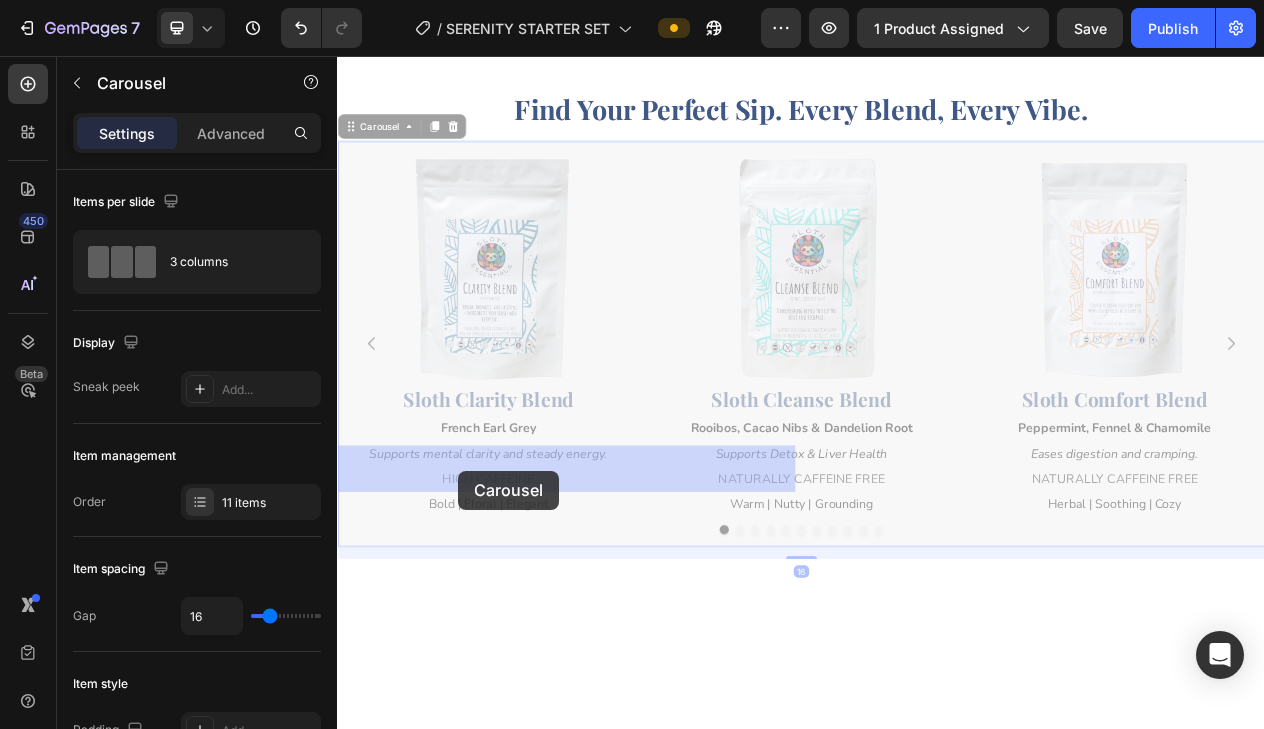 drag, startPoint x: 729, startPoint y: 844, endPoint x: 494, endPoint y: 593, distance: 343.8401 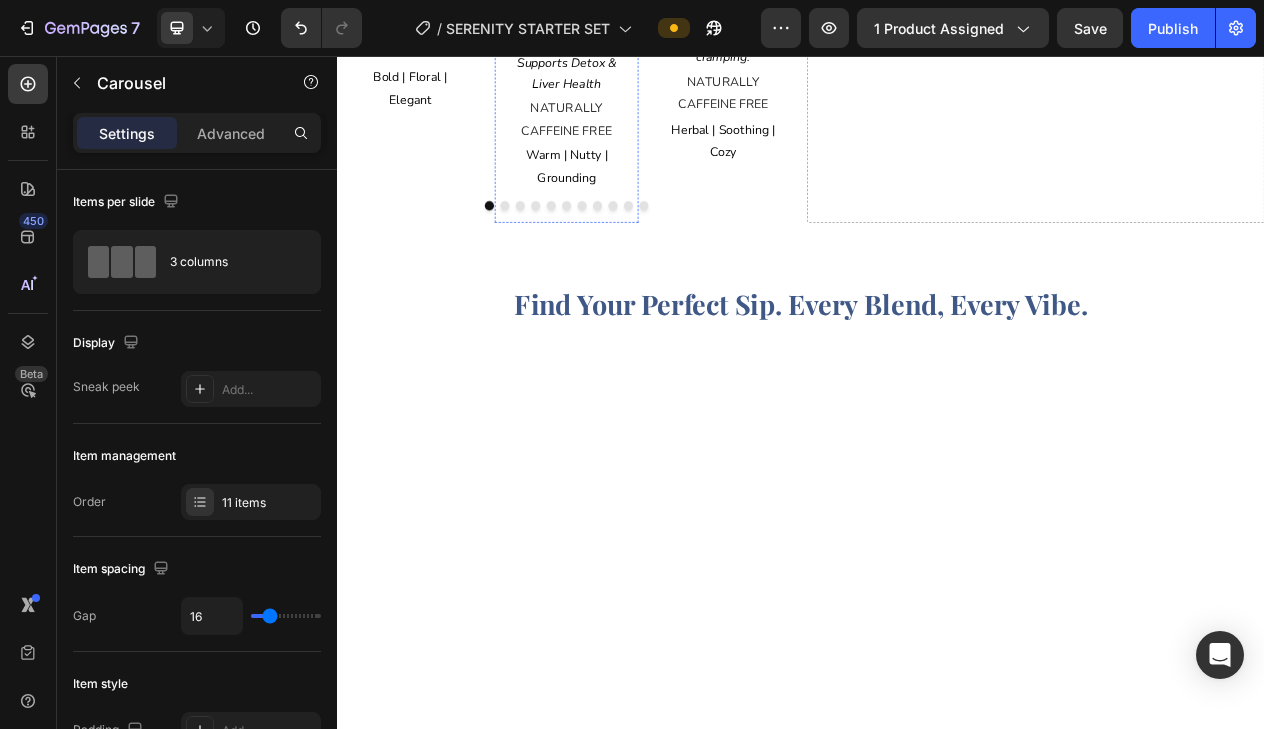 scroll, scrollTop: 1016, scrollLeft: 0, axis: vertical 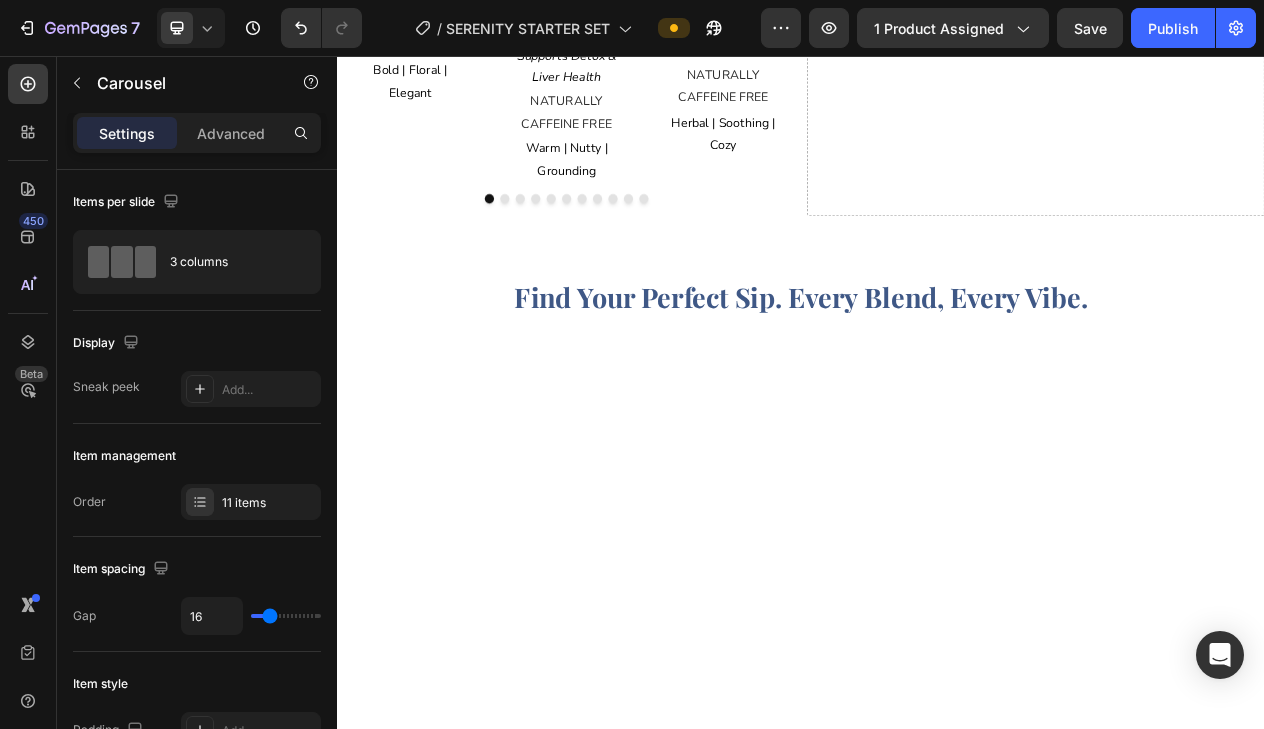click at bounding box center [553, 241] 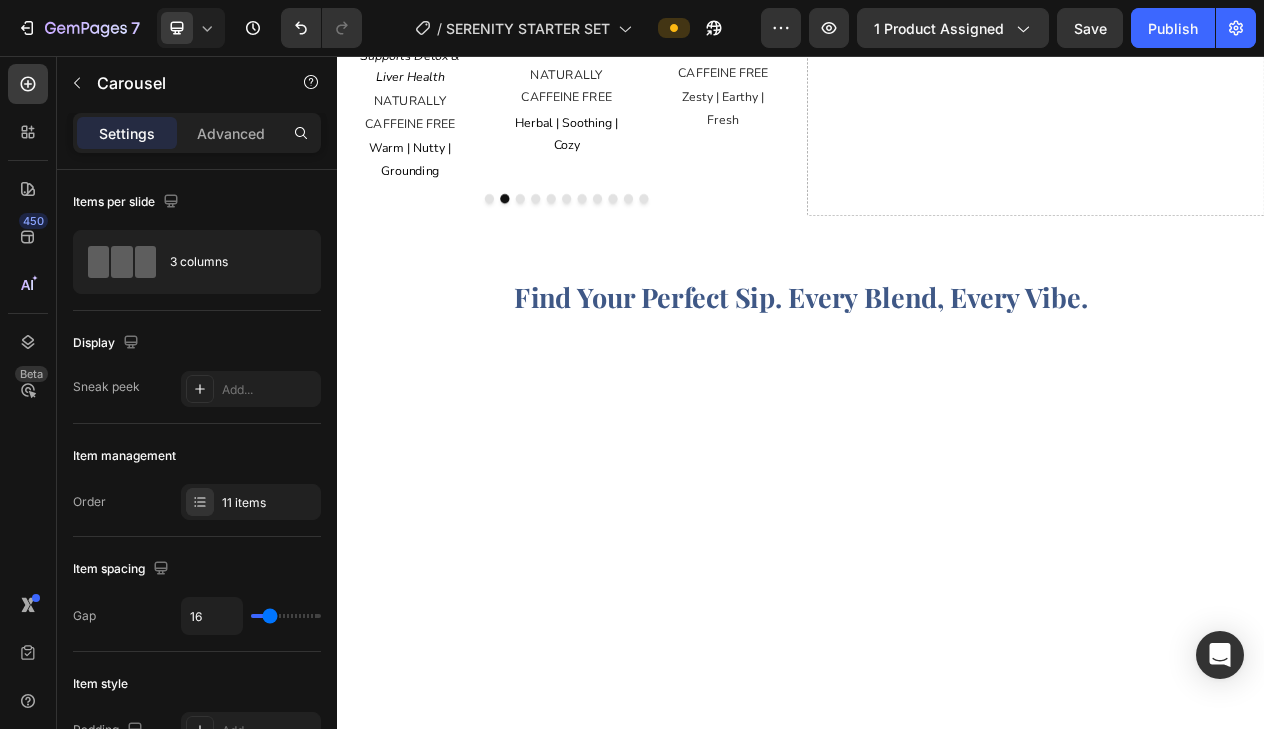 click at bounding box center [573, 241] 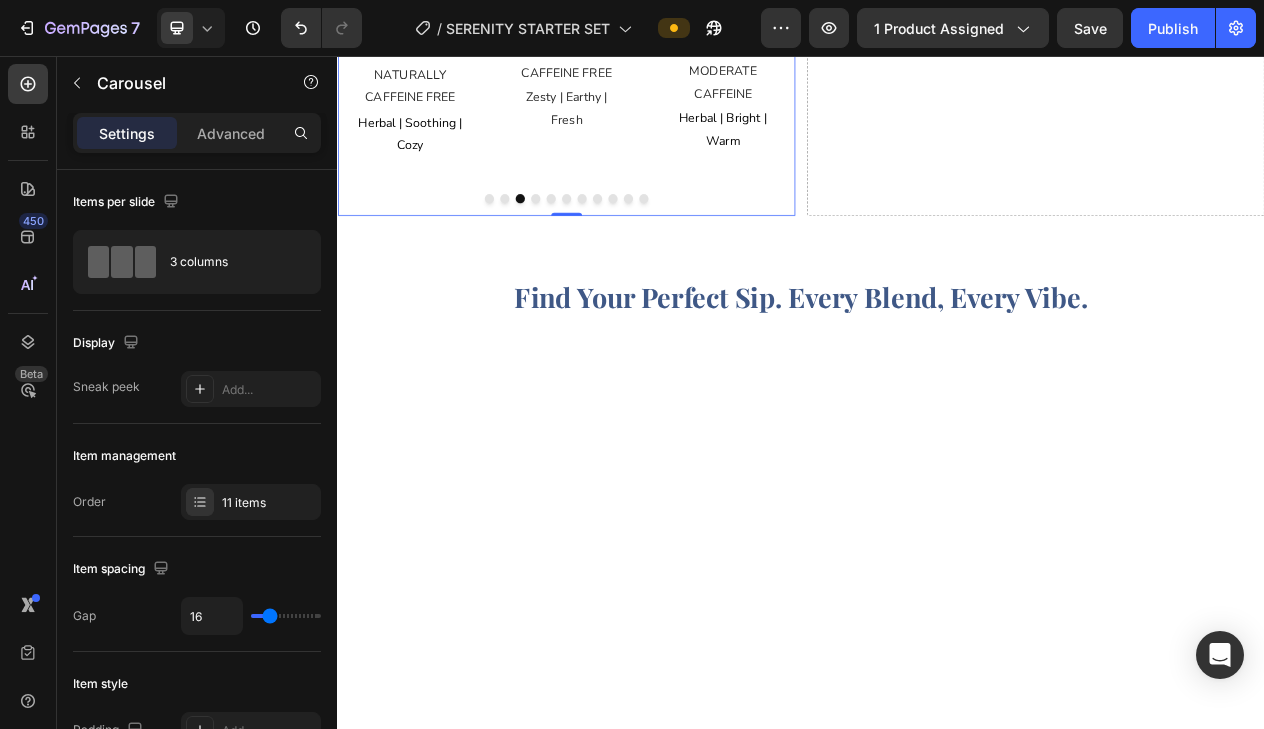 click at bounding box center (593, 241) 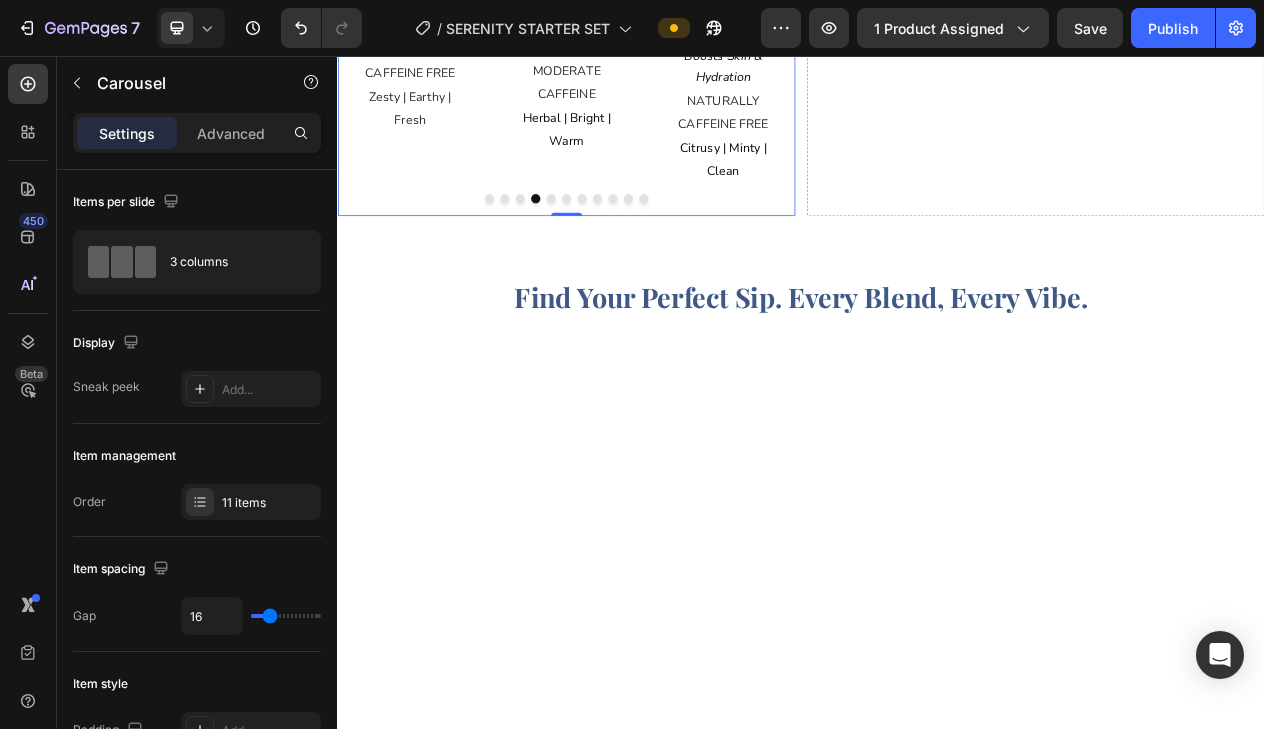 click at bounding box center [613, 241] 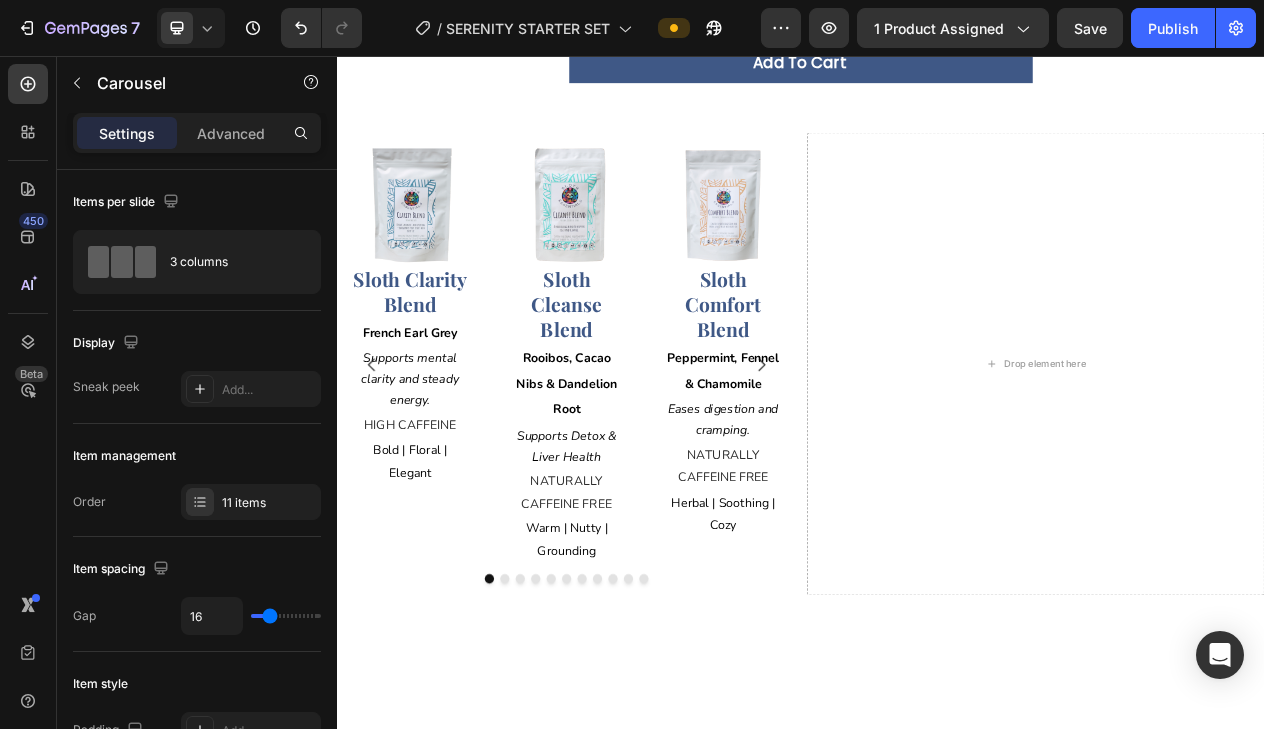 scroll, scrollTop: 527, scrollLeft: 0, axis: vertical 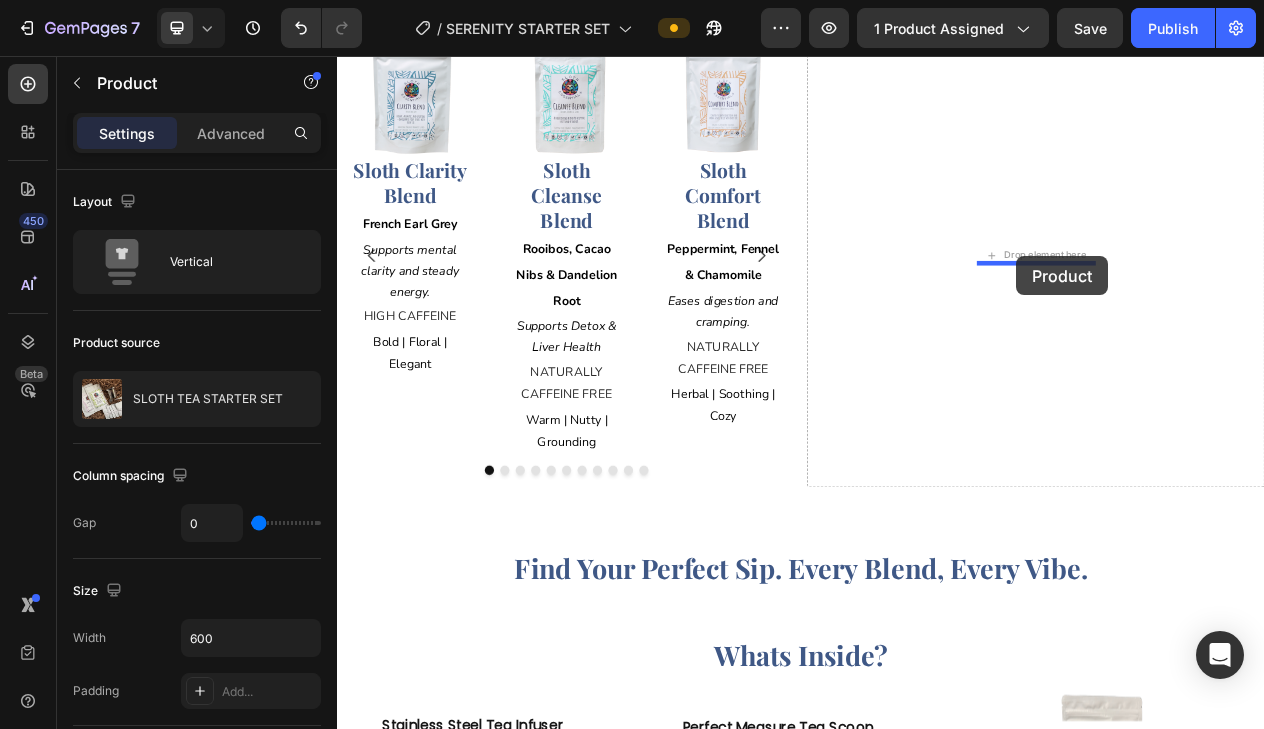 drag, startPoint x: 921, startPoint y: 631, endPoint x: 1216, endPoint y: 315, distance: 432.29736 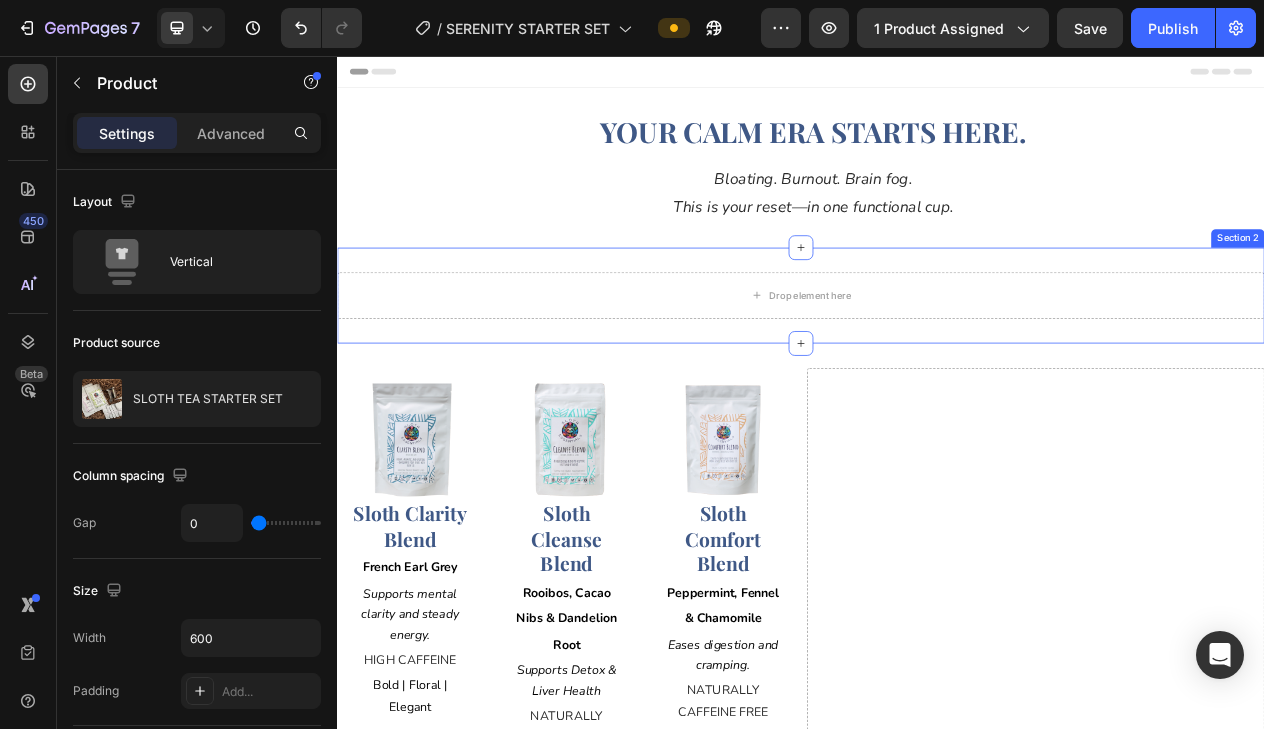 scroll, scrollTop: 0, scrollLeft: 0, axis: both 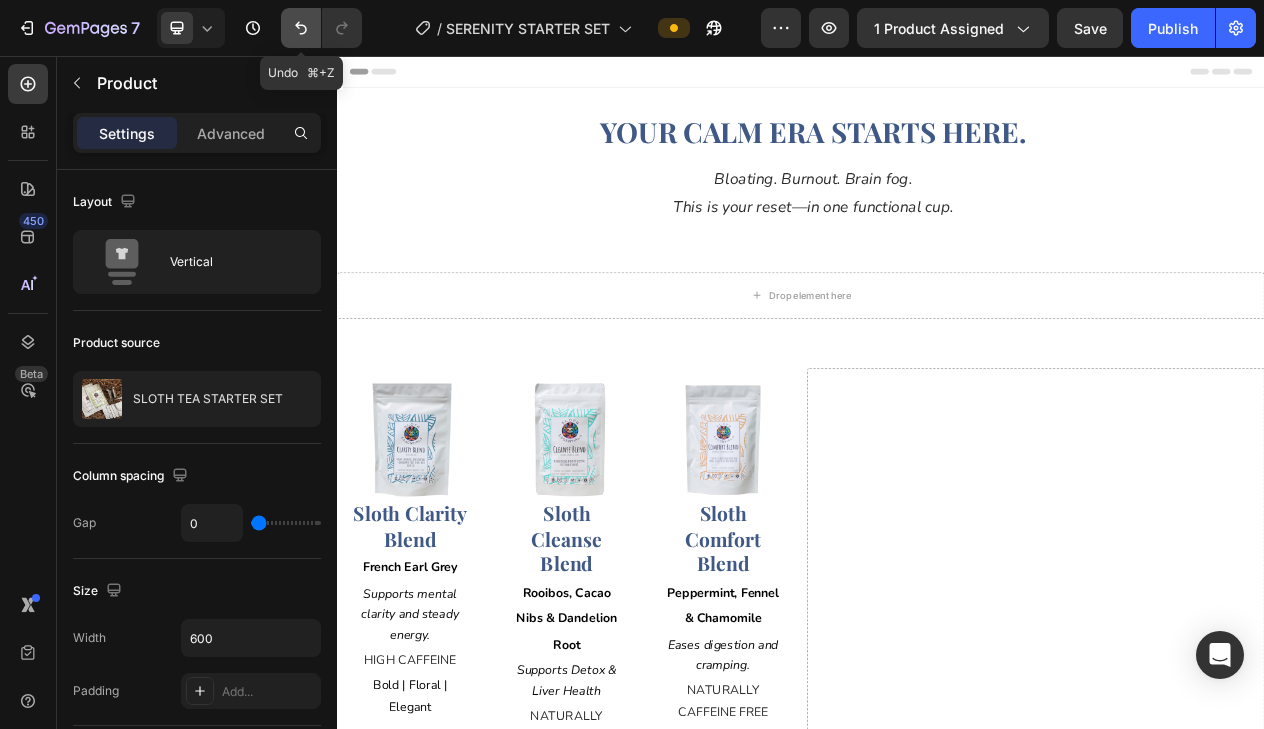 click 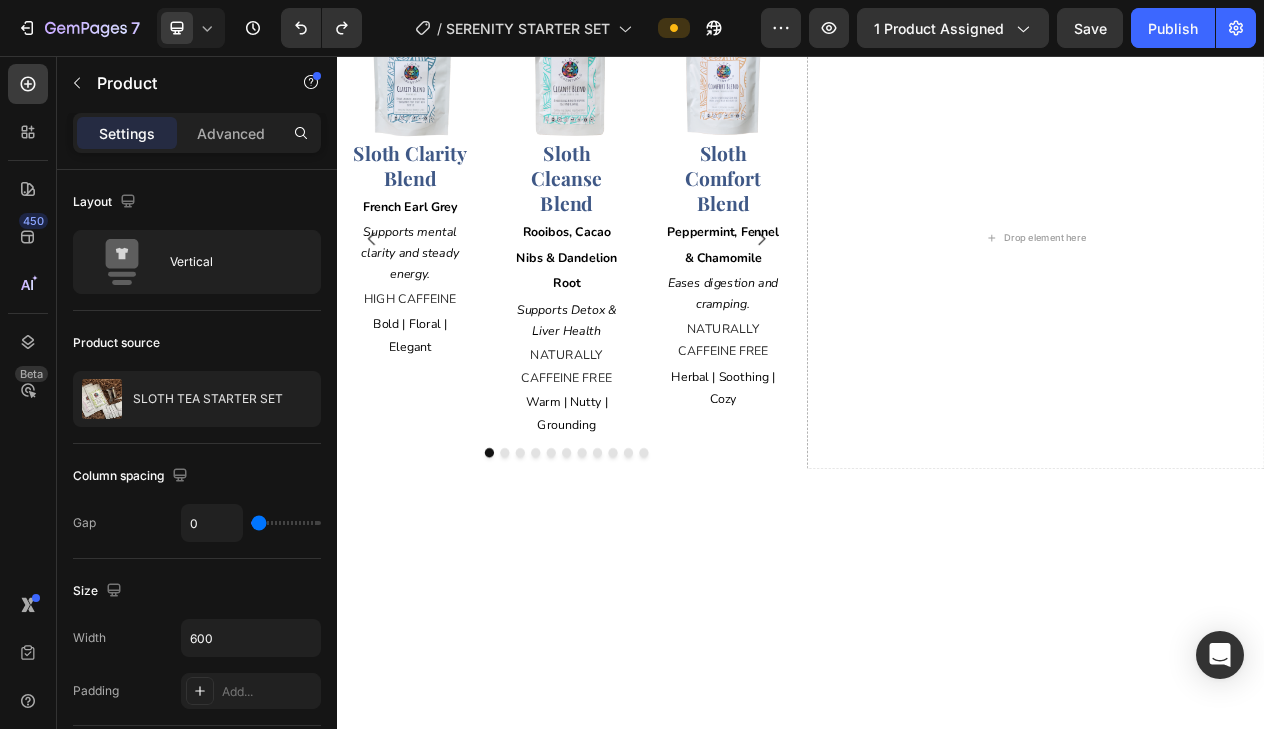 scroll, scrollTop: 694, scrollLeft: 0, axis: vertical 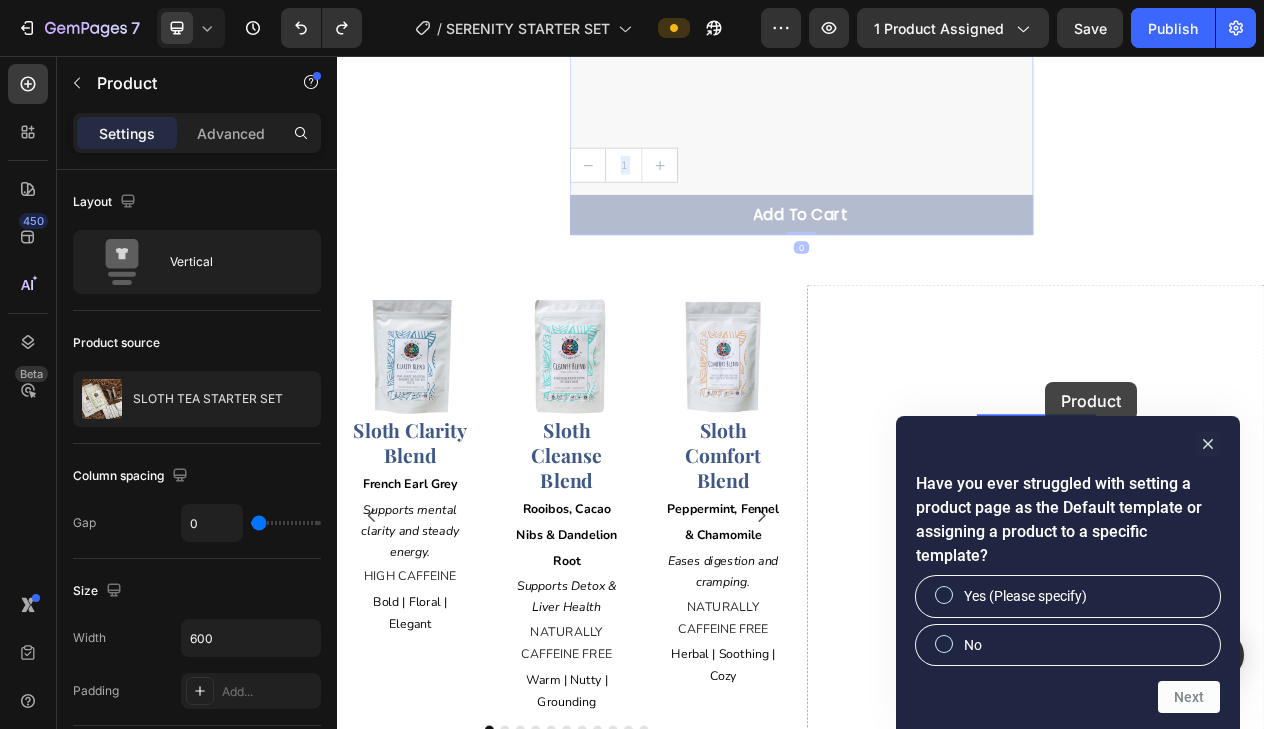 drag, startPoint x: 1123, startPoint y: 250, endPoint x: 1254, endPoint y: 478, distance: 262.95438 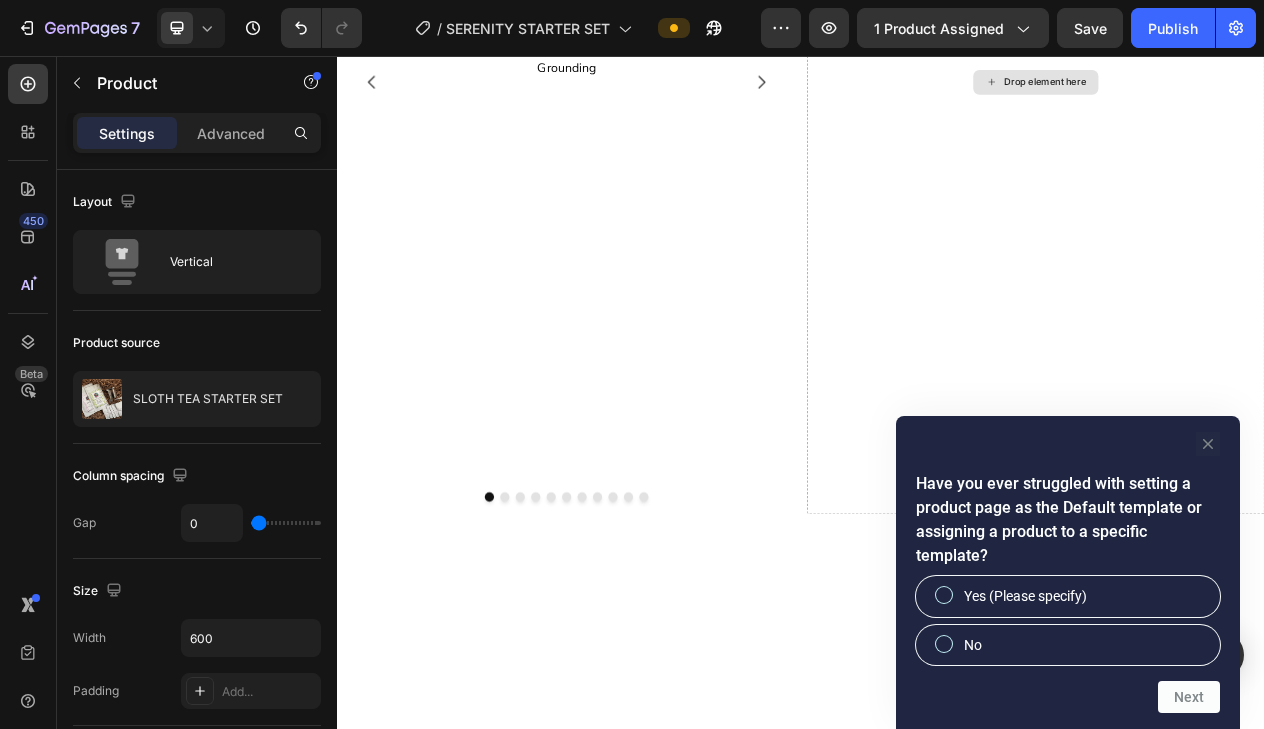 click 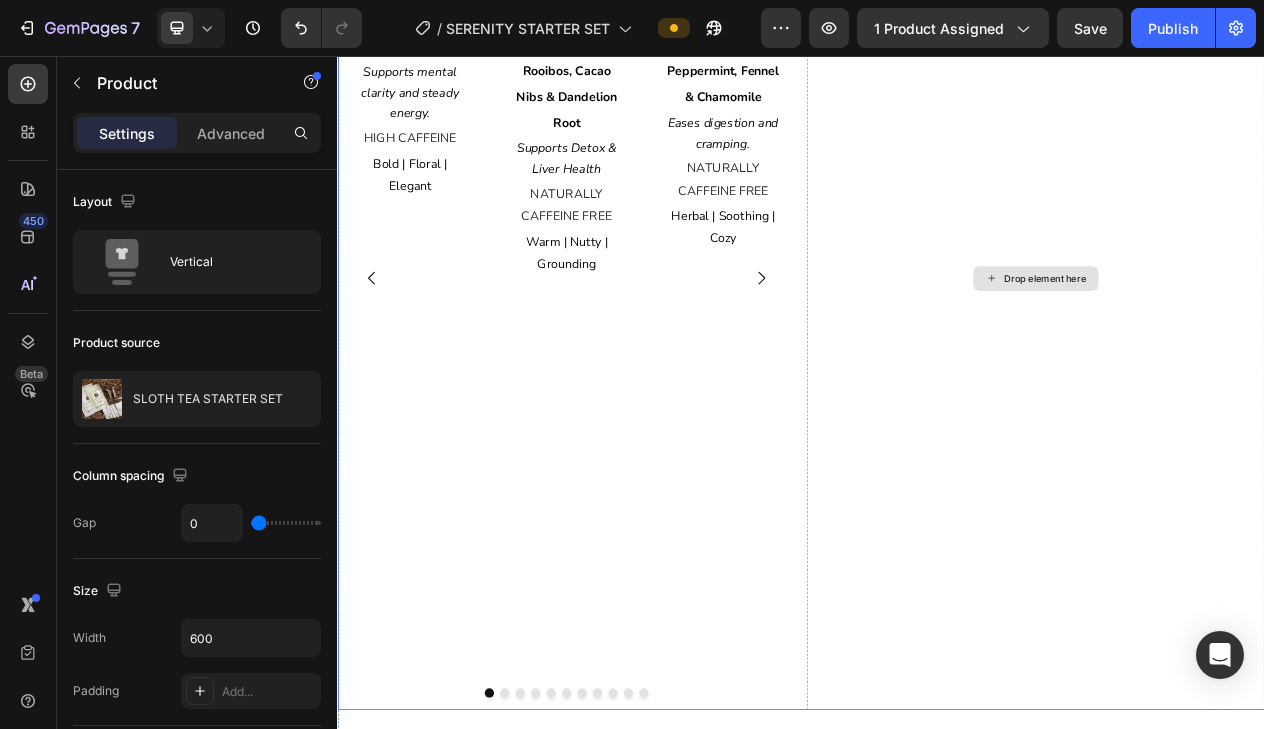 scroll, scrollTop: 683, scrollLeft: 0, axis: vertical 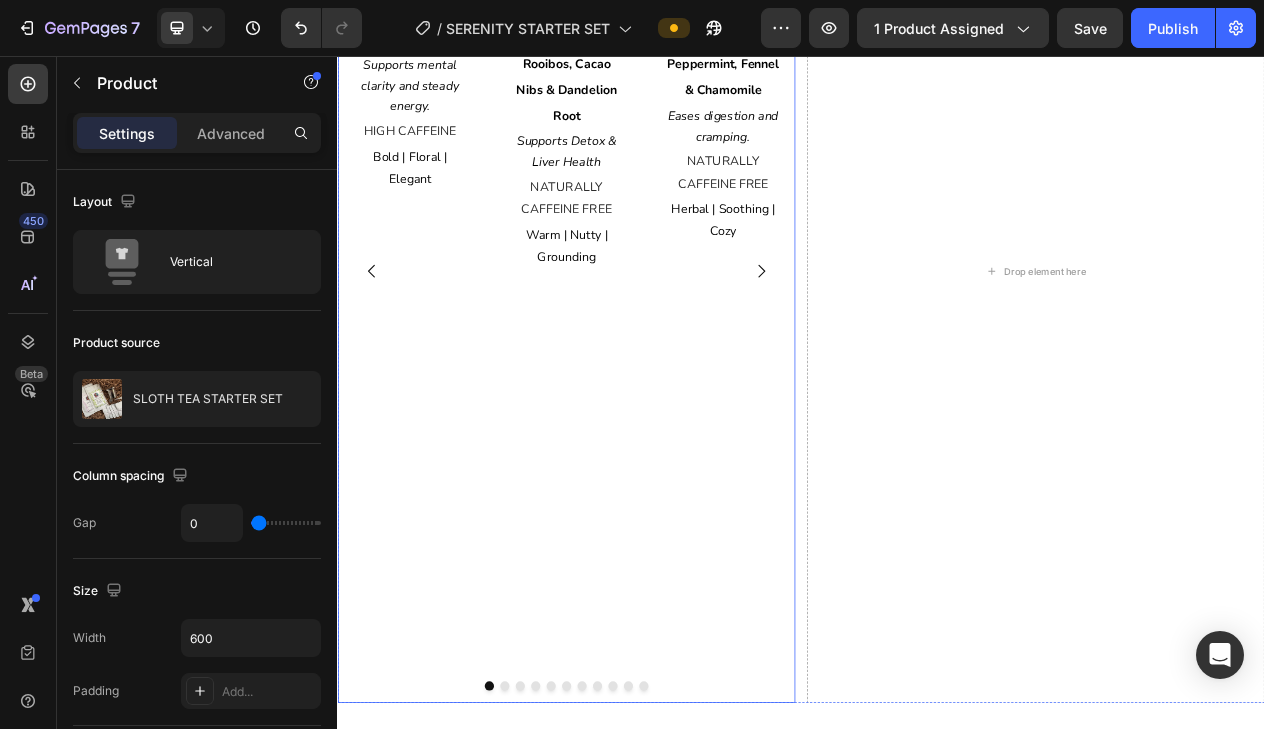 click 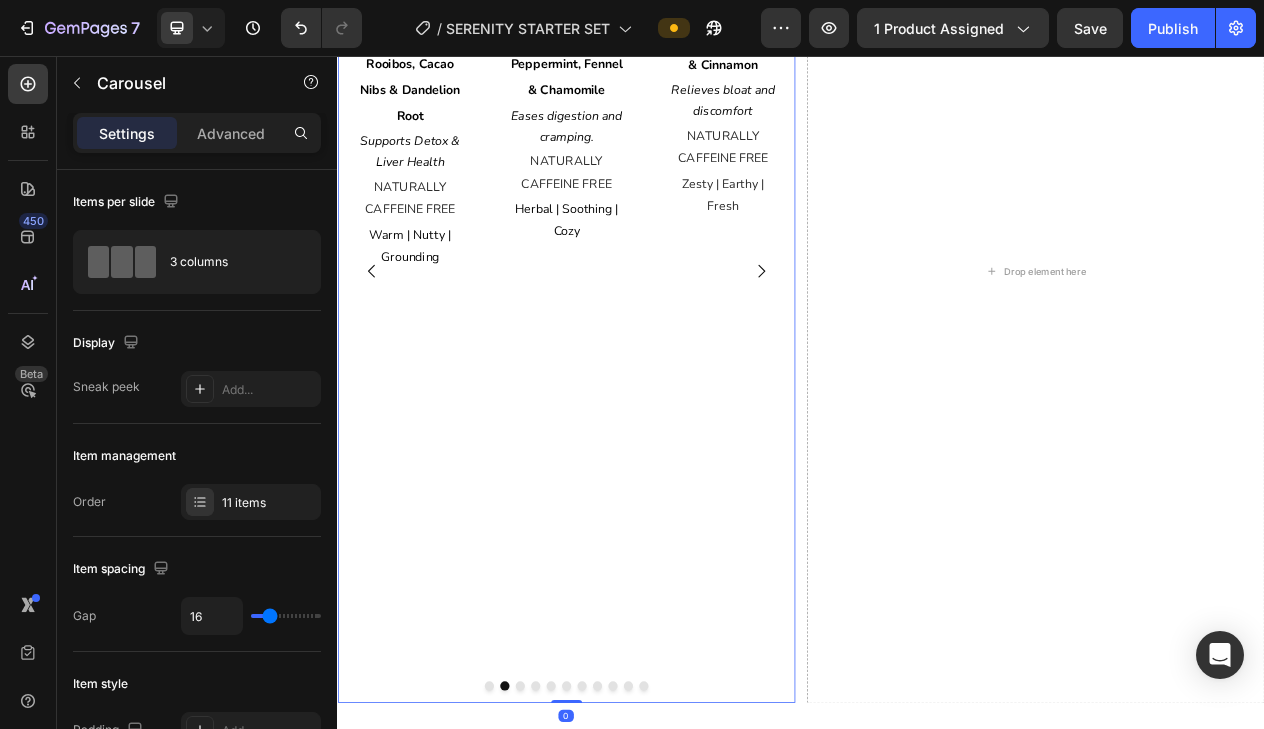 click 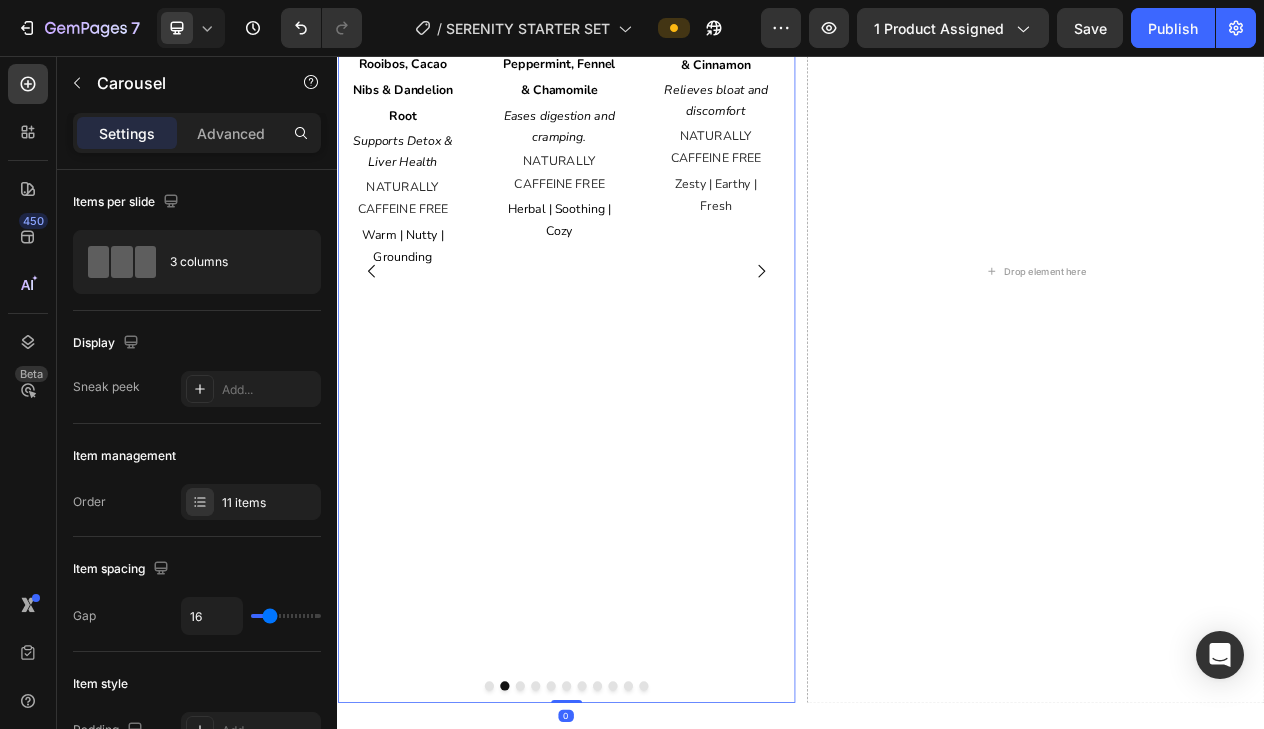 click on "Image Sloth Clarity Blend Heading French Earl Grey Text Block Supports mental clarity and steady energy. Text Block HIGH CAFFEINE Text Block Bold | Floral | Elegant Text Block Row Image Sloth Cleanse Blend Heading Rooibos, Cacao Nibs & Dandelion Root Text Block Supports Detox & Liver Health Text Block NATURALLY CAFFEINE FREE Text Block Warm | Nutty | Grounding Text Block Row Image Sloth Comfort Blend Heading Peppermint, Fennel & Chamomile Text Block Eases digestion and cramping. Text Block NATURALLY CAFFEINE FREE Text Block Herbal | Soothing | Cozy Text Block Row Image Sloth Digest Blend Heading Ginger, Papaya Leaf & Cinnamon Text Block Relieves bloat and discomfort Text Block NATURALLY CAFFEINE FREE Text Block Zesty | Earthy | Fresh Text Block Row Image Image $[PRICE] VALUE – YOURS FOR ONLY $[PRICE] Text Block Easify Product Options Easify Product Options
1
Product Quantity Add To Cart Add to Cart Product Sloth Focus Blend Heading Green Tea with Rosemary & Ginger Row" at bounding box center (633, 335) 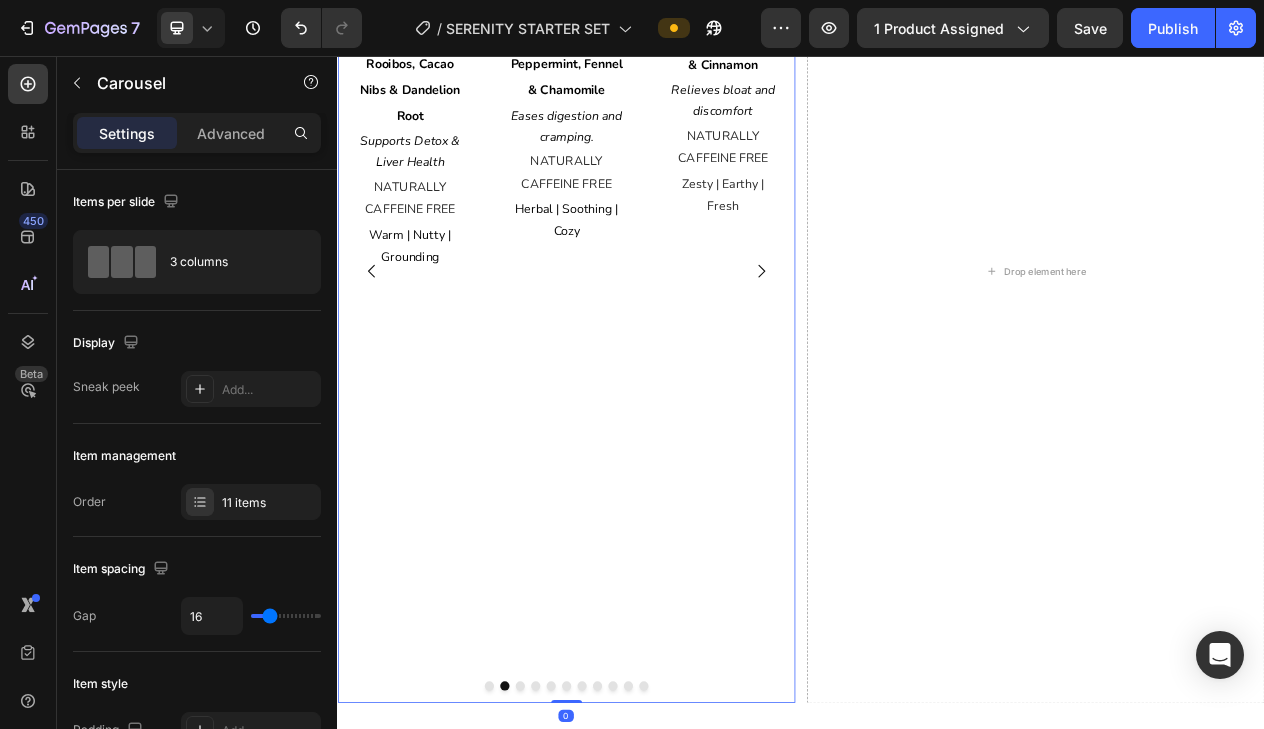 click on "Image Sloth Digest Blend Heading Ginger, Papaya Leaf & Cinnamon Text Block Relieves bloat and discomfort Text Block NATURALLY CAFFEINE FREE Text Block Zesty | Earthy | Fresh Text Block Row" at bounding box center (835, 335) 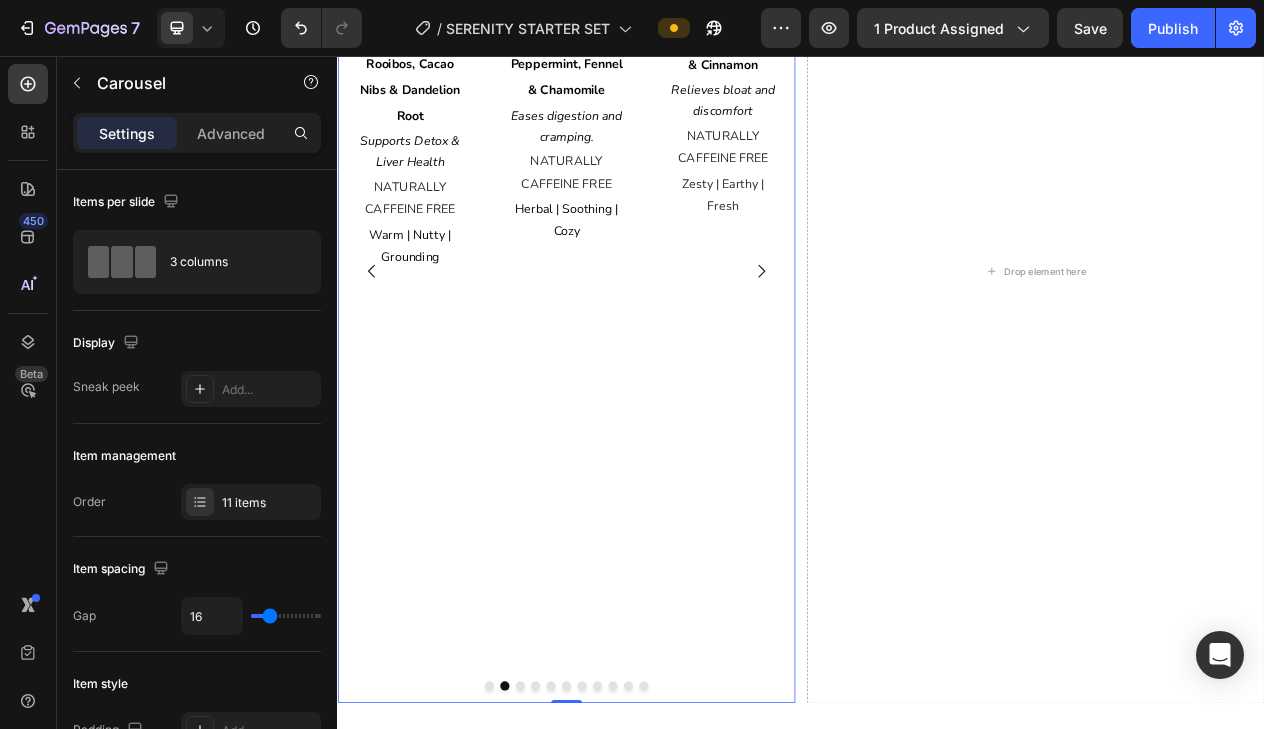 click 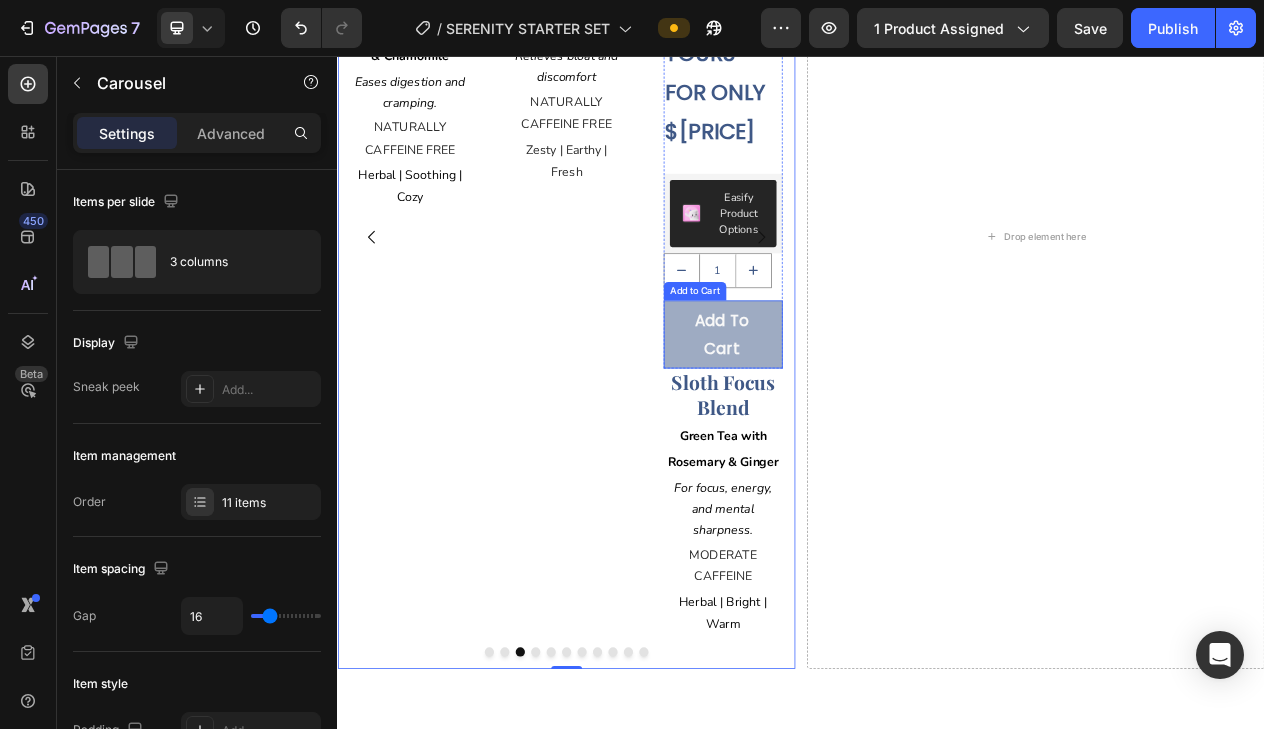 scroll, scrollTop: 748, scrollLeft: 0, axis: vertical 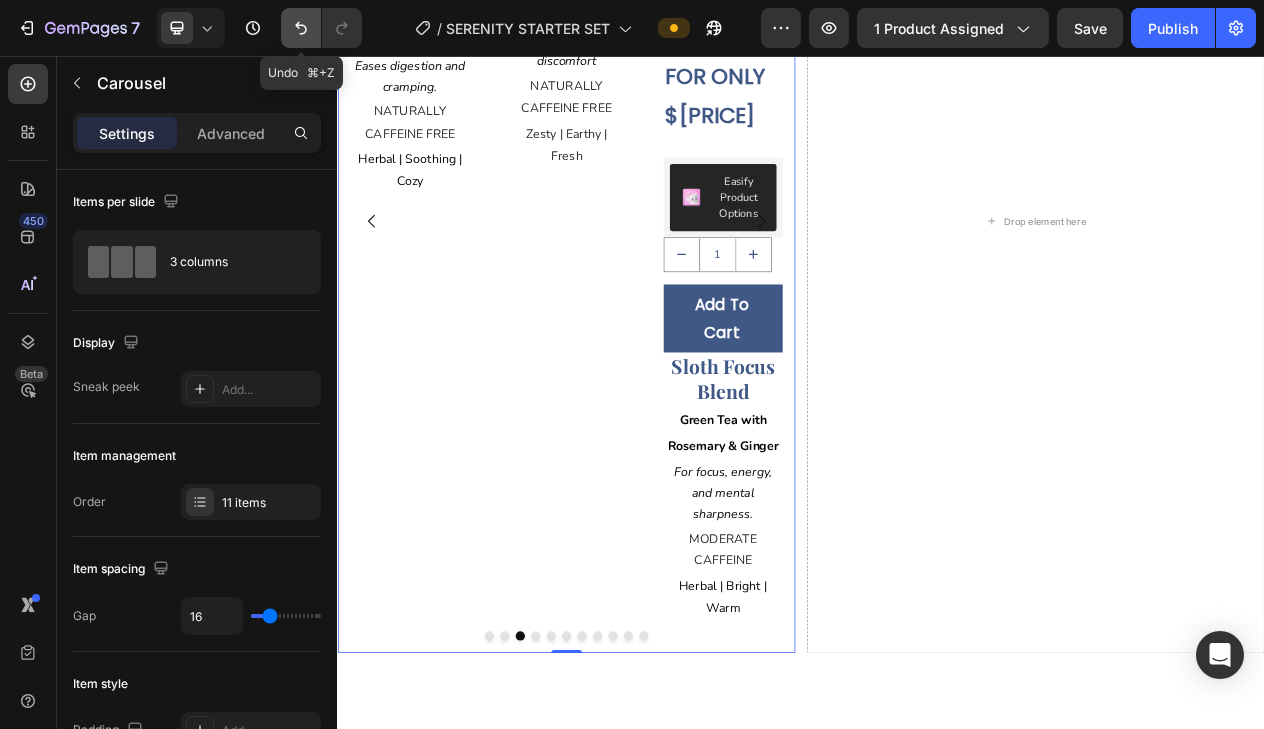 click 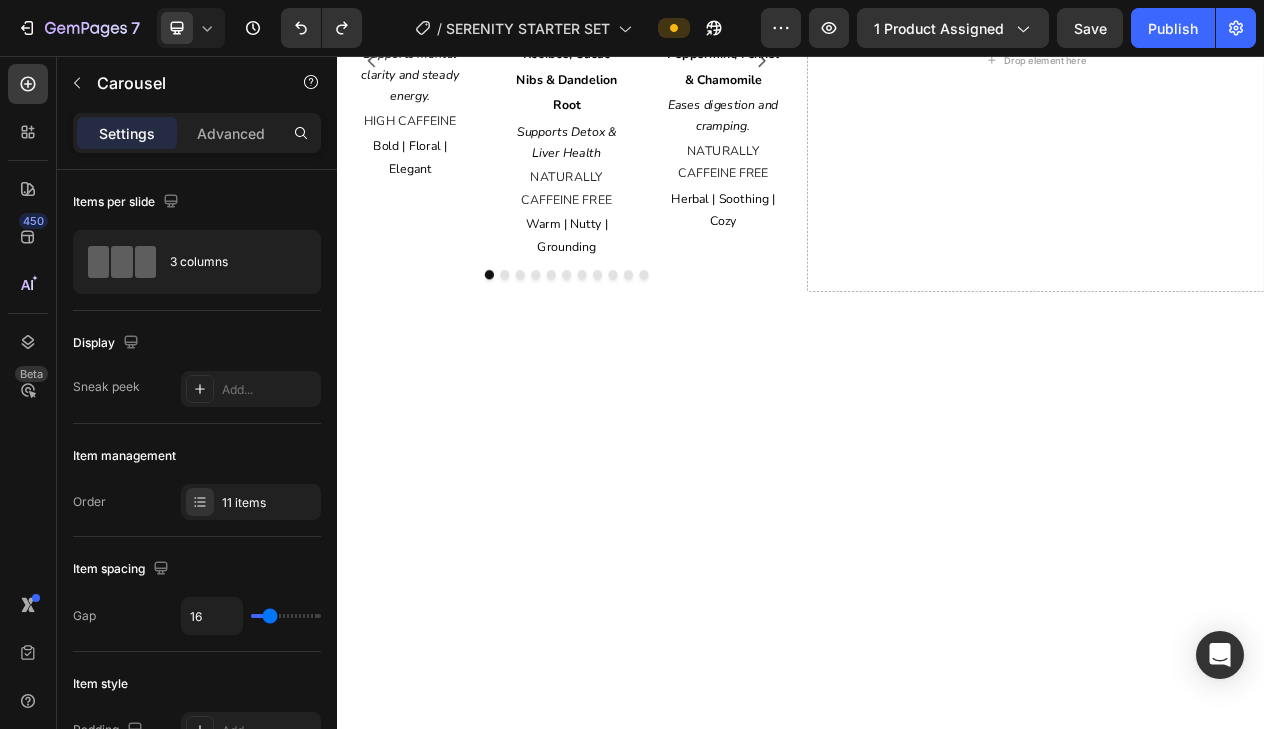 scroll, scrollTop: 929, scrollLeft: 0, axis: vertical 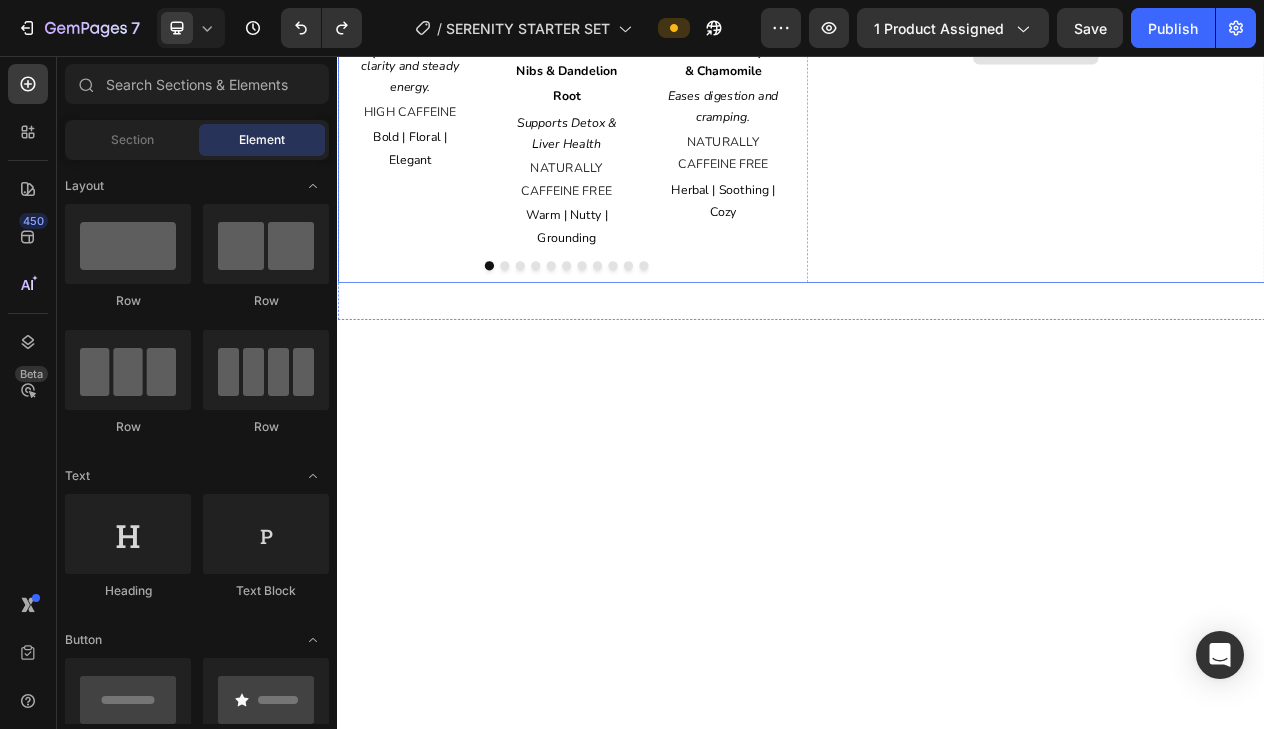 click on "Drop element here" at bounding box center (1253, 51) 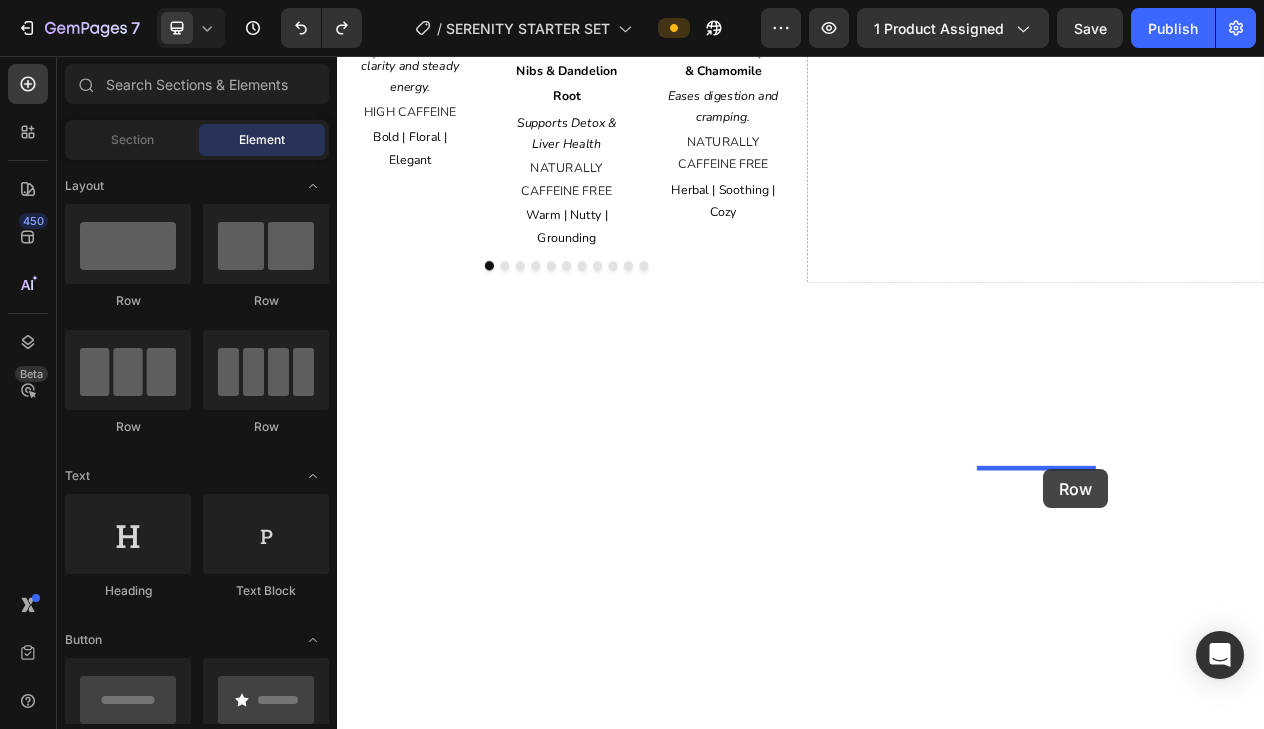 drag, startPoint x: 1057, startPoint y: 453, endPoint x: 1248, endPoint y: 589, distance: 234.47174 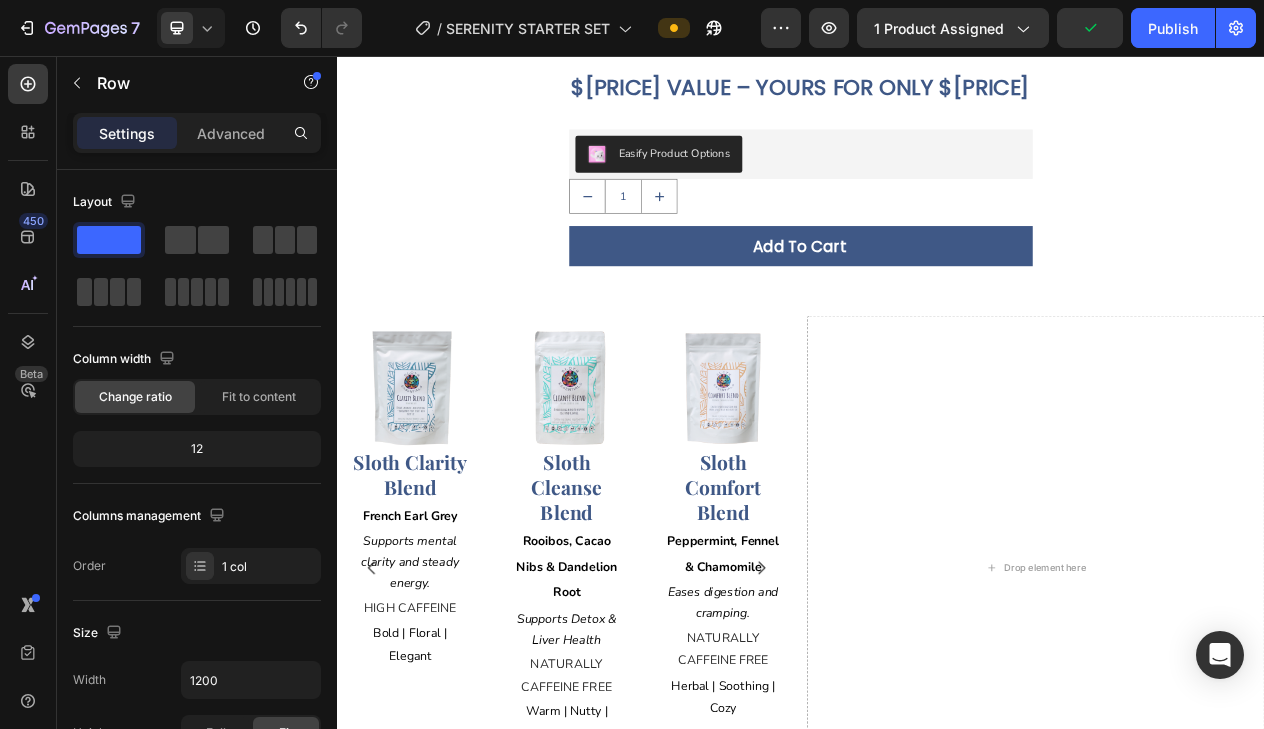 scroll, scrollTop: 256, scrollLeft: 0, axis: vertical 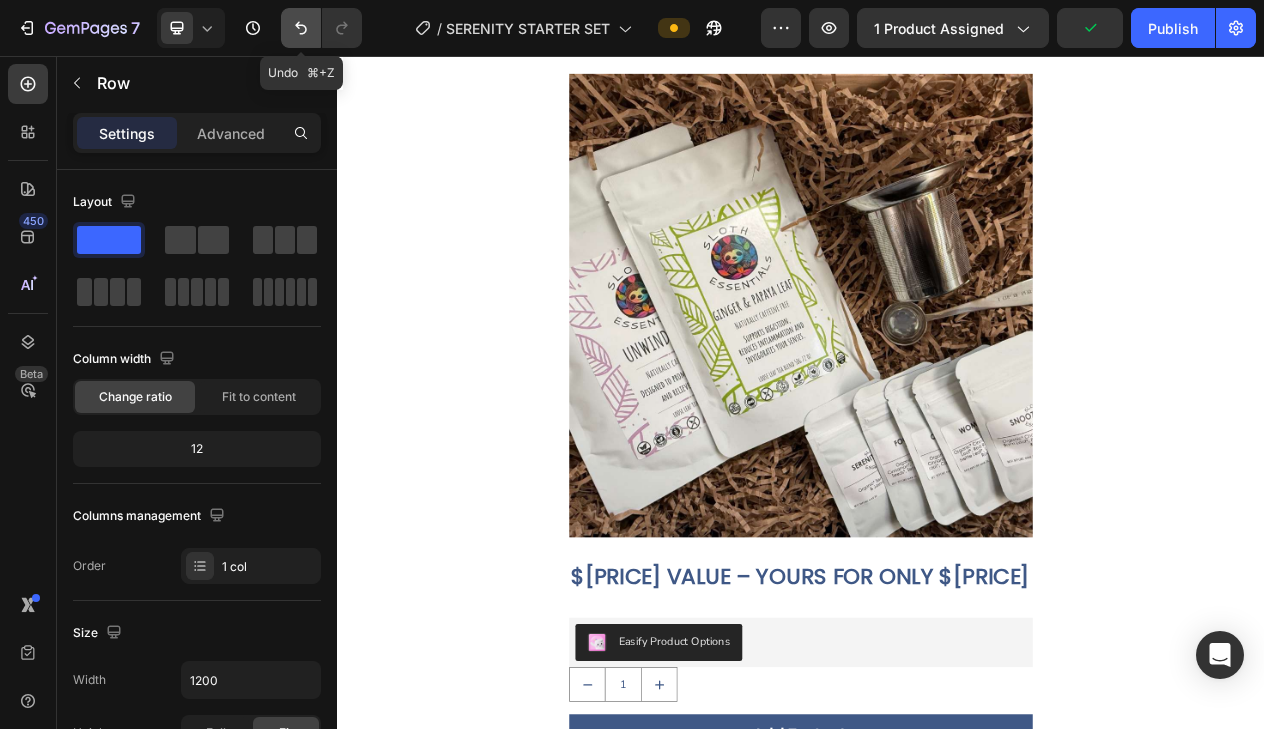 click 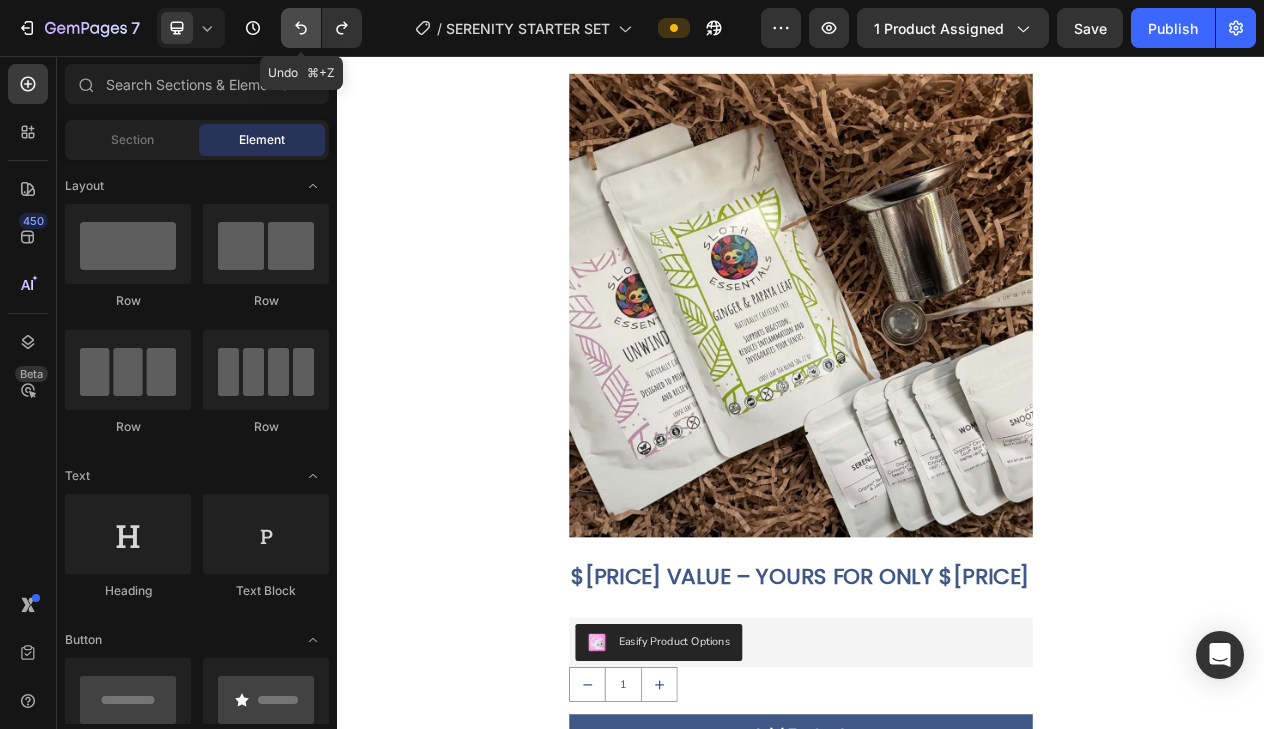 click 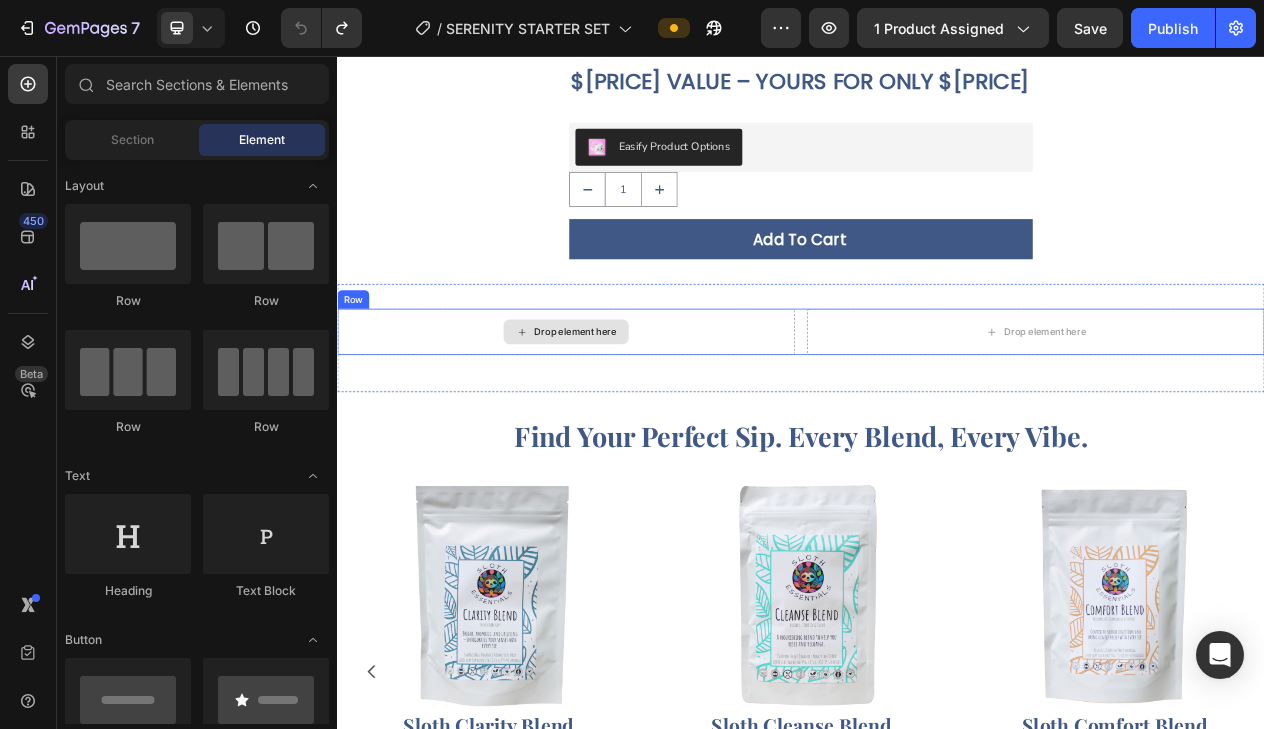 scroll, scrollTop: 902, scrollLeft: 0, axis: vertical 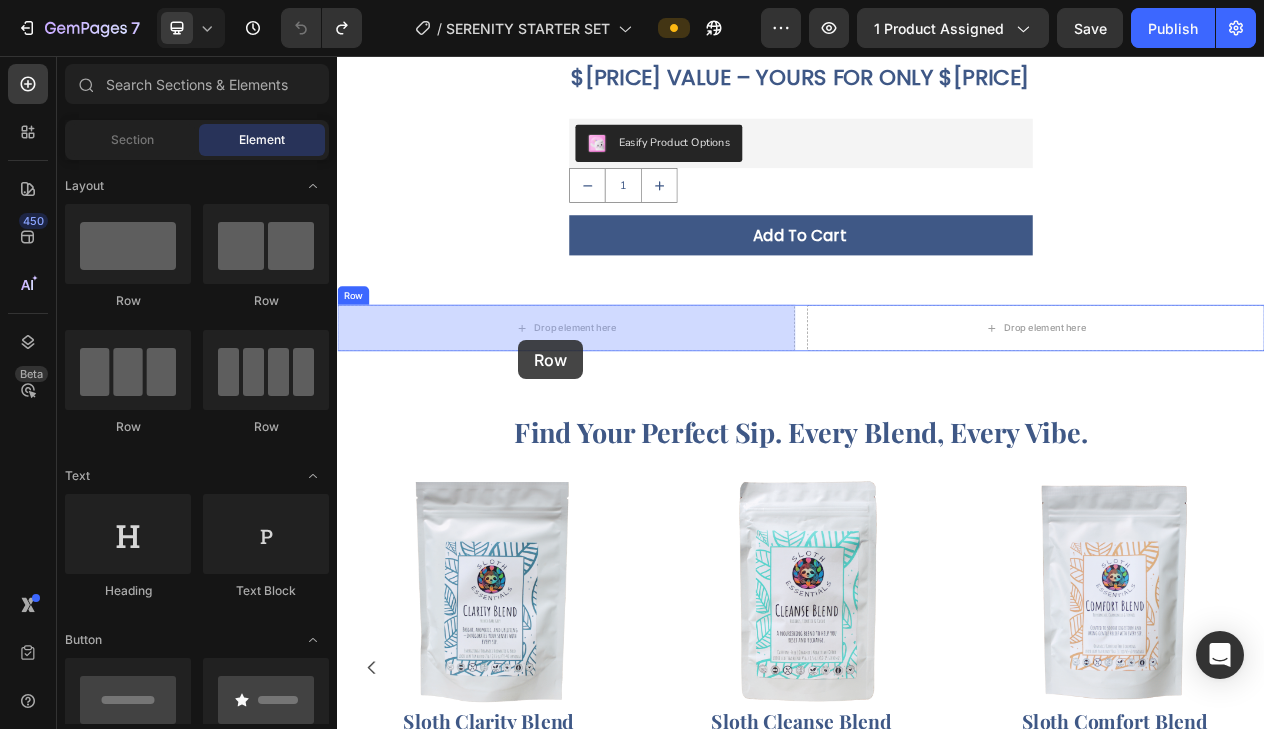 drag, startPoint x: 479, startPoint y: 450, endPoint x: 571, endPoint y: 424, distance: 95.60335 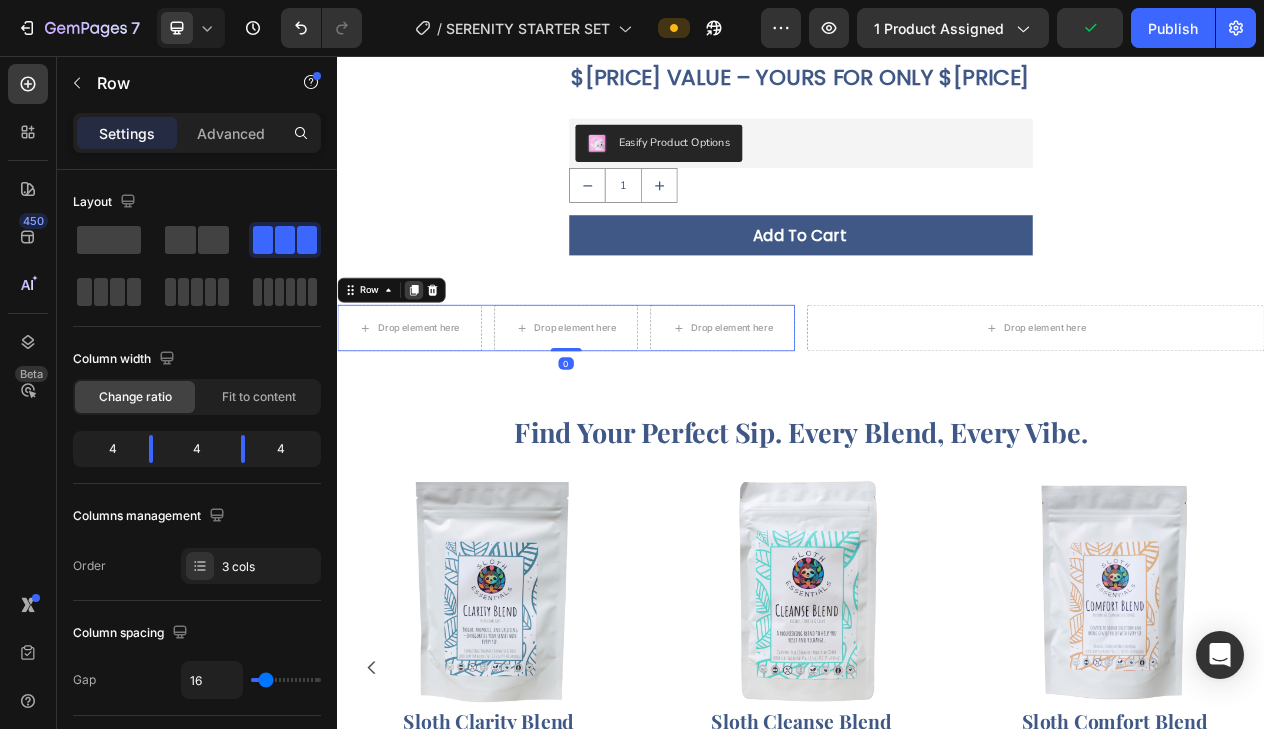 click 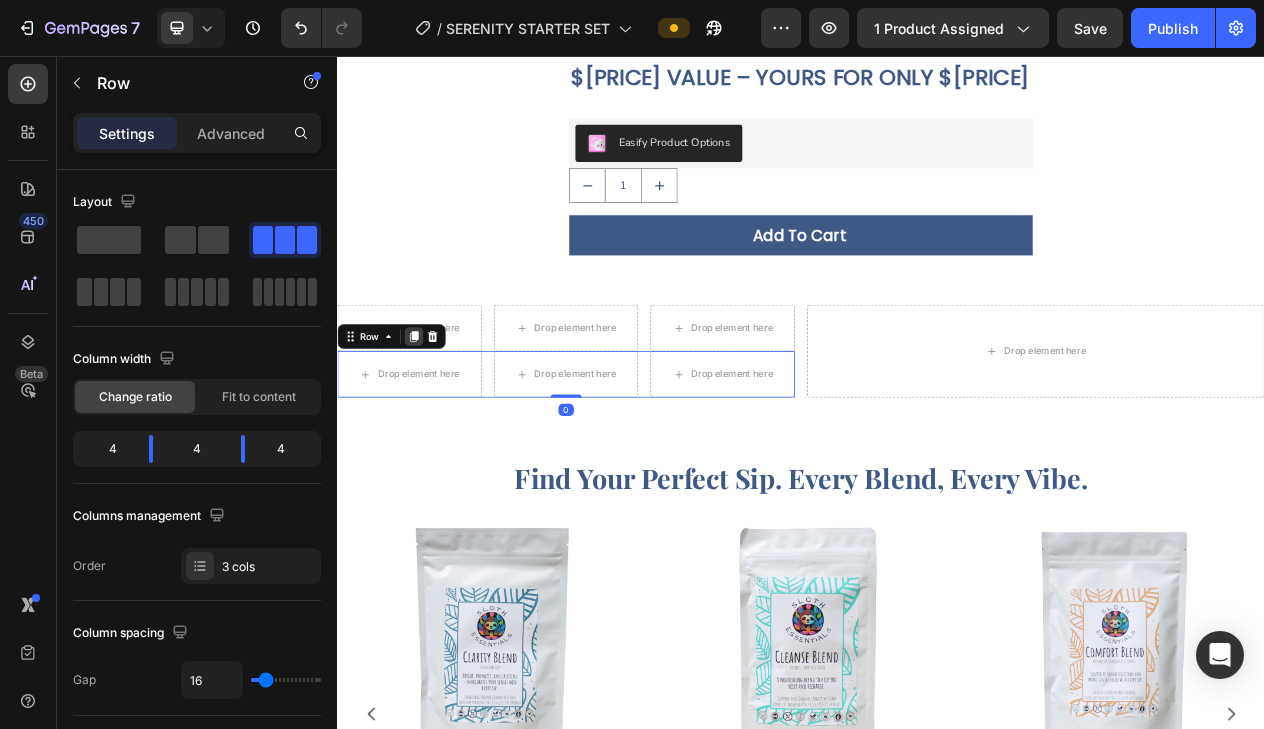 click 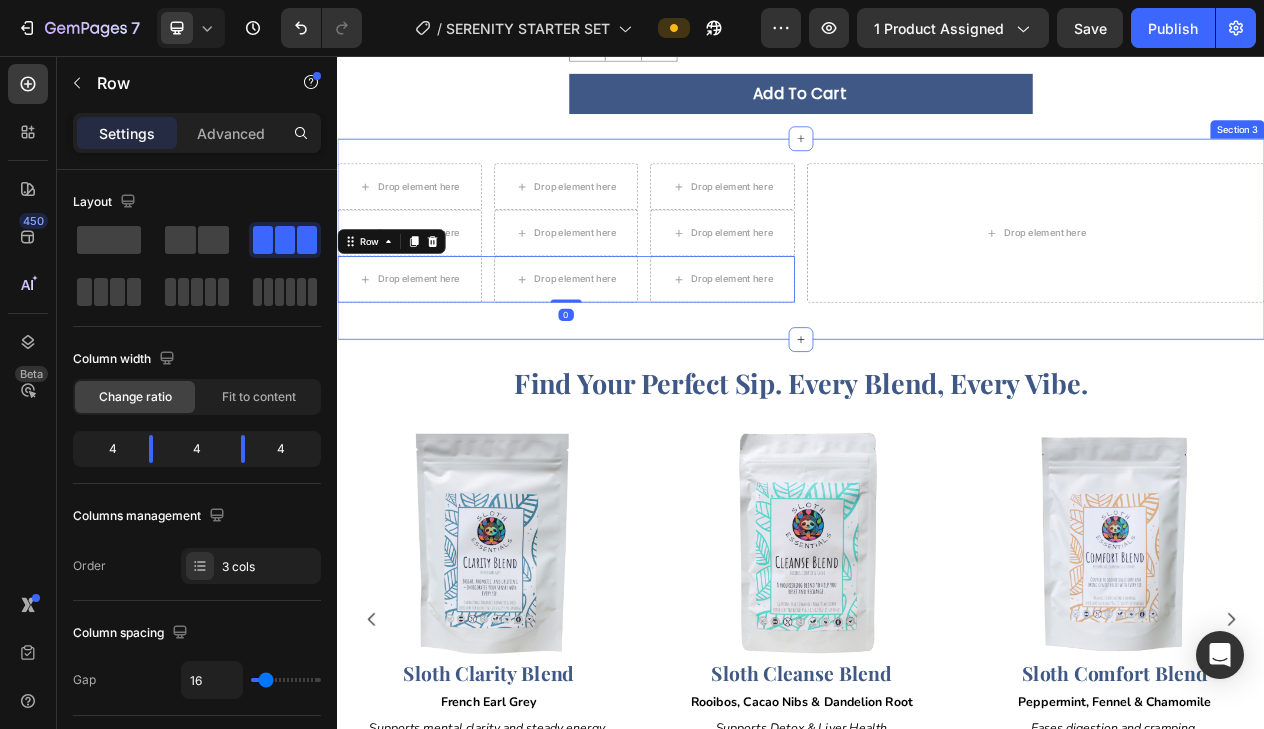scroll, scrollTop: 1136, scrollLeft: 0, axis: vertical 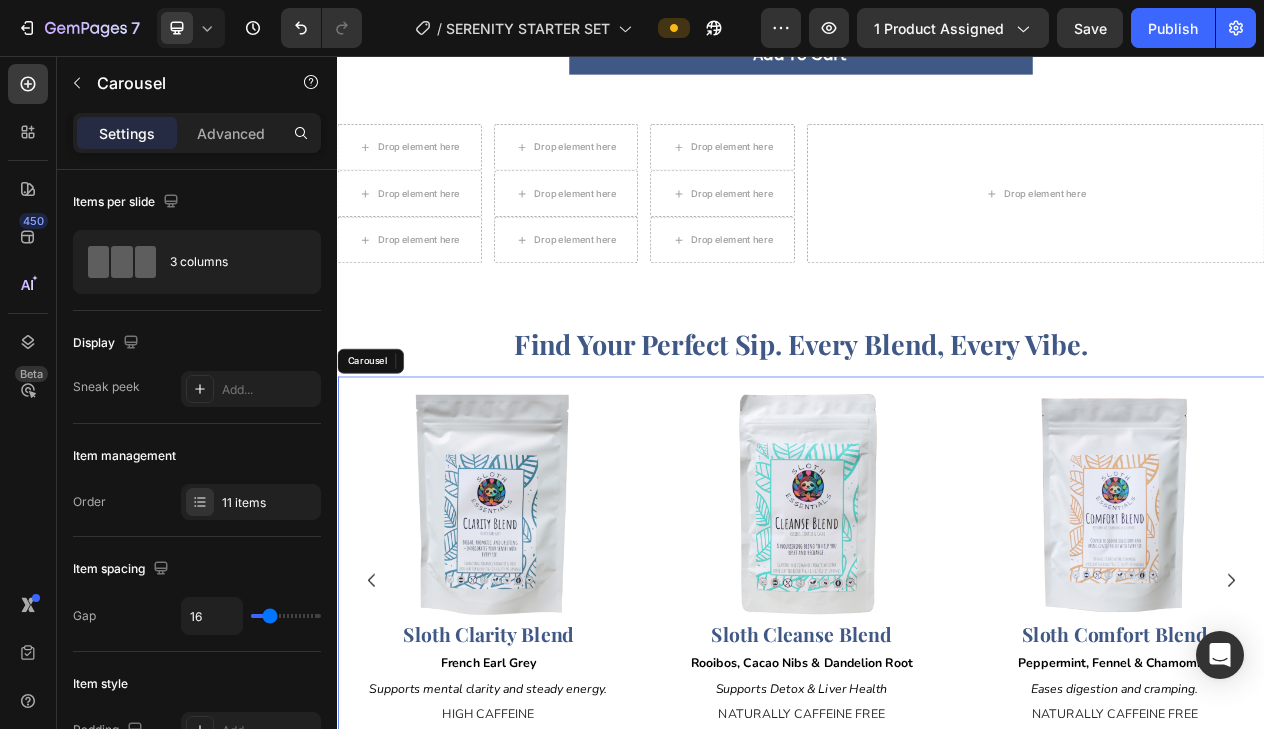 click 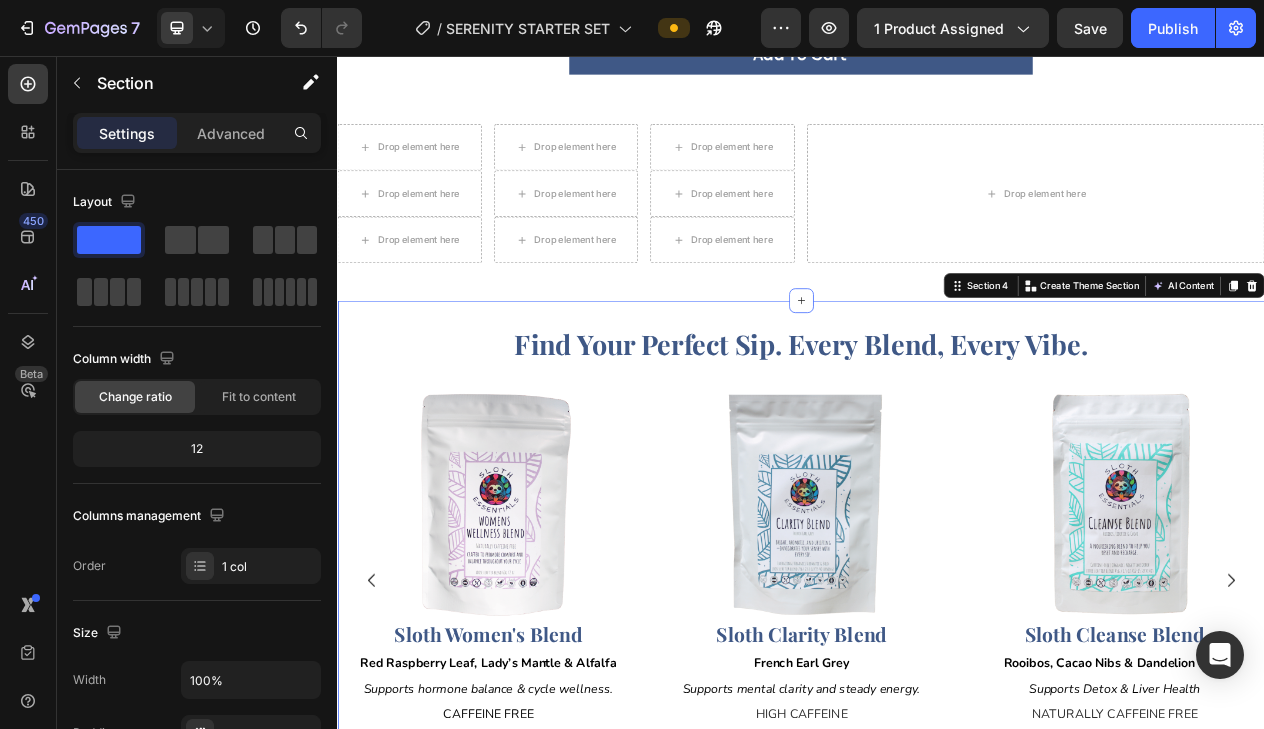 click on "Find Your Perfect Sip. Every Blend, Every Vibe. Heading
Image Sloth Clarity Blend Heading French Earl Grey Text Block Supports mental clarity and steady energy. Text Block HIGH CAFFEINE Text Block Bold | Floral | Elegant Text Block Row Image Sloth Cleanse Blend Heading Rooibos, Cacao Nibs & Dandelion Root Text Block Supports Detox & Liver Health Text Block NATURALLY CAFFEINE FREE Text Block Warm | Nutty | Grounding Text Block Row Image Sloth Comfort Blend Heading Peppermint, Fennel & Chamomile Text Block Eases digestion and cramping. Text Block NATURALLY CAFFEINE FREE Text Block Herbal | Soothing | Cozy Text Block Row Image Sloth Digest Blend Heading Ginger, Papaya Leaf & Cinnamon Text Block Relieves bloat and discomfort Text Block NATURALLY CAFFEINE FREE Text Block Zesty | Earthy | Fresh Text Block Row Image Sloth Focus Blend Heading Green Tea with Rosemary & Ginger Text Block For focus, energy, and mental sharpness. Text Block MODERATE CAFFEINE Text Block Herbal | Bright | Warm Text Block Row" at bounding box center [937, 708] 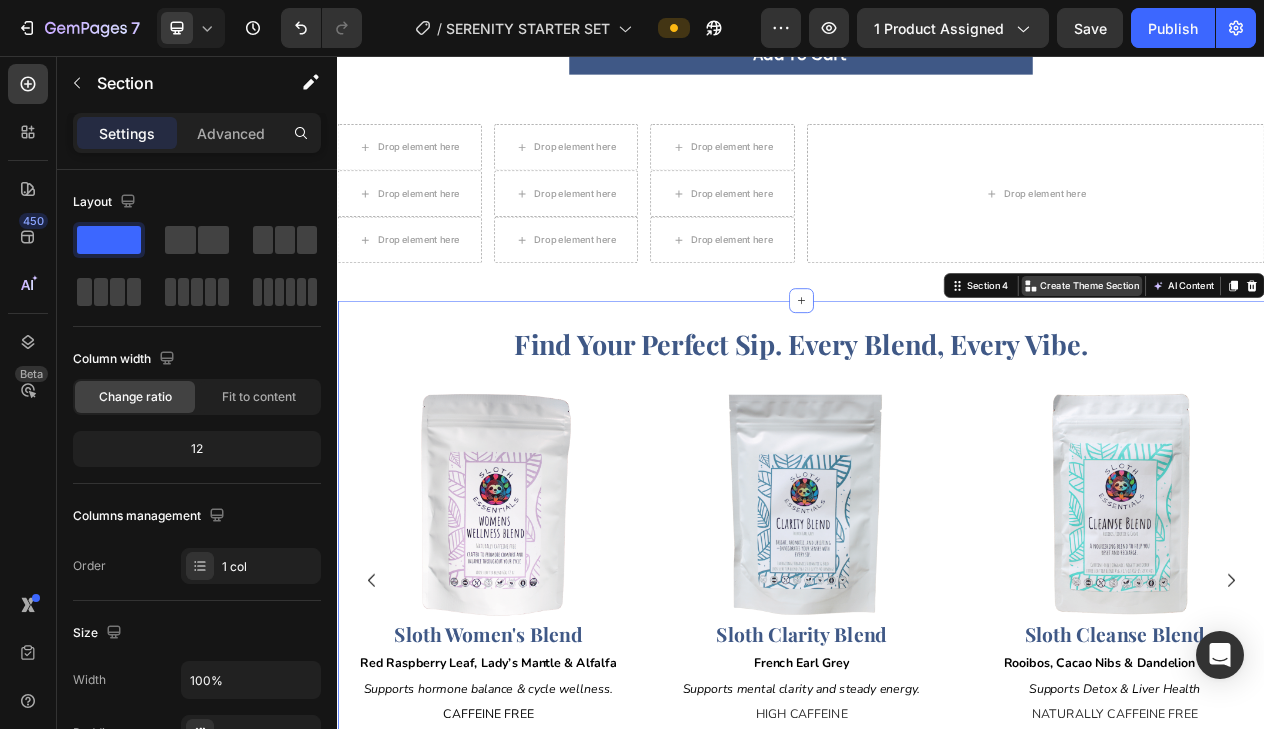 click on "Create Theme Section" at bounding box center [1310, 353] 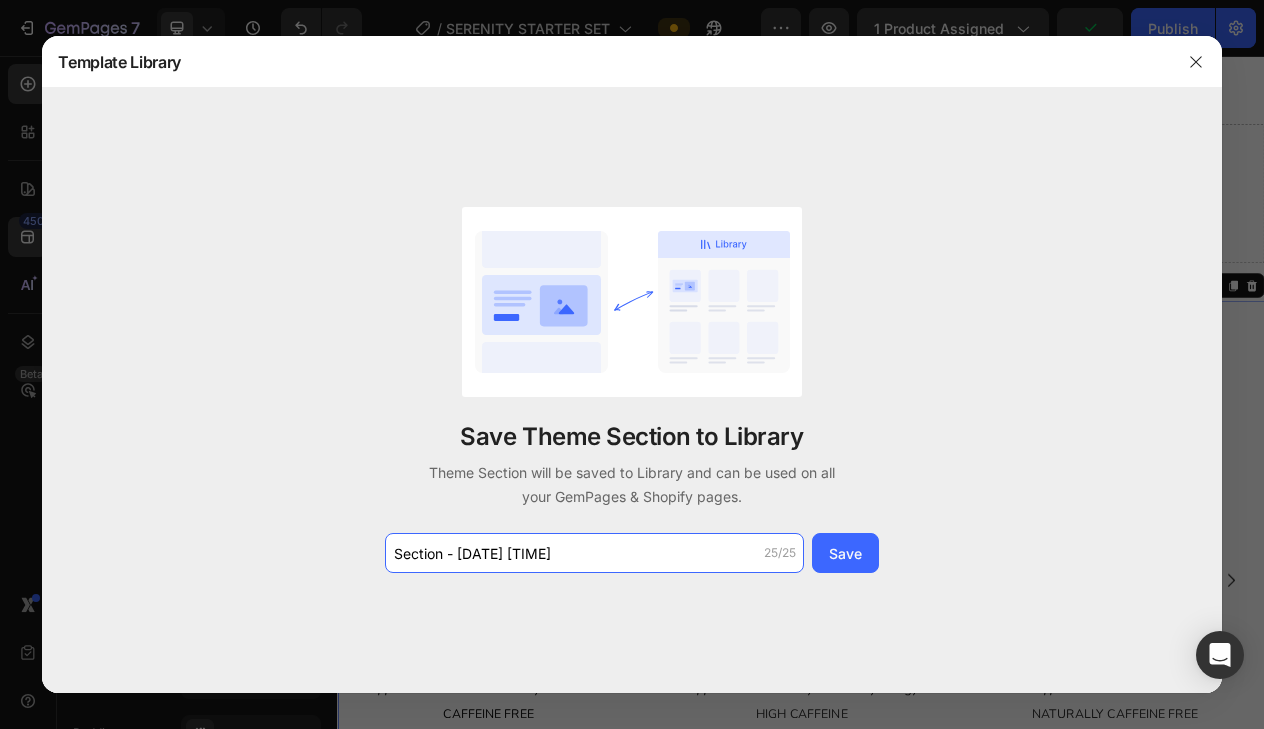 drag, startPoint x: 613, startPoint y: 554, endPoint x: 257, endPoint y: 553, distance: 356.0014 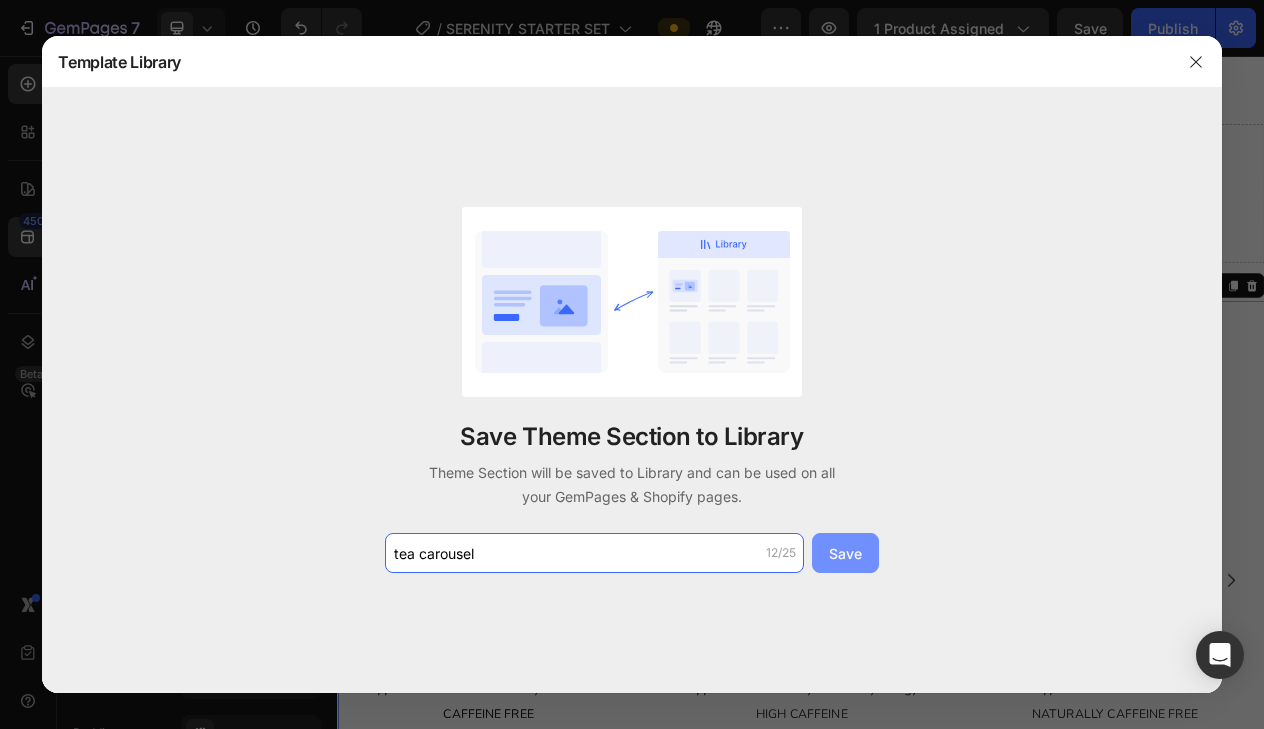 type on "tea carousel" 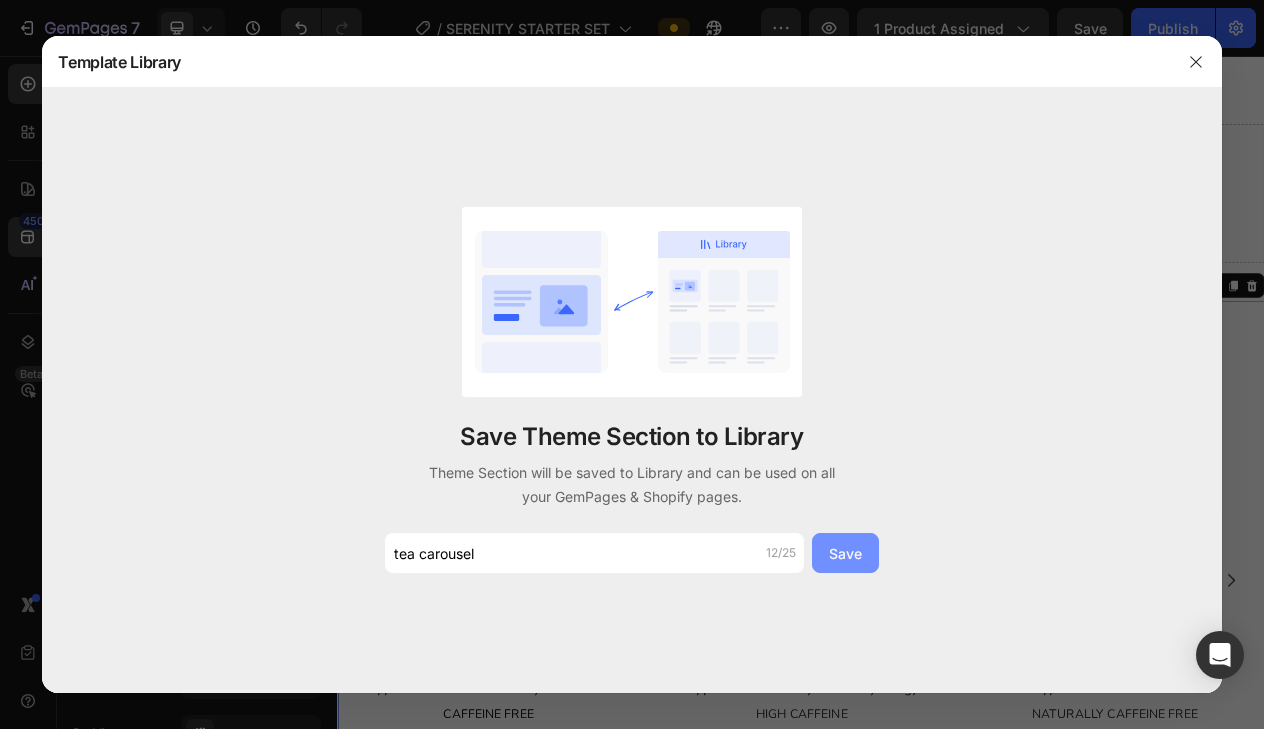 click on "Save" at bounding box center (845, 553) 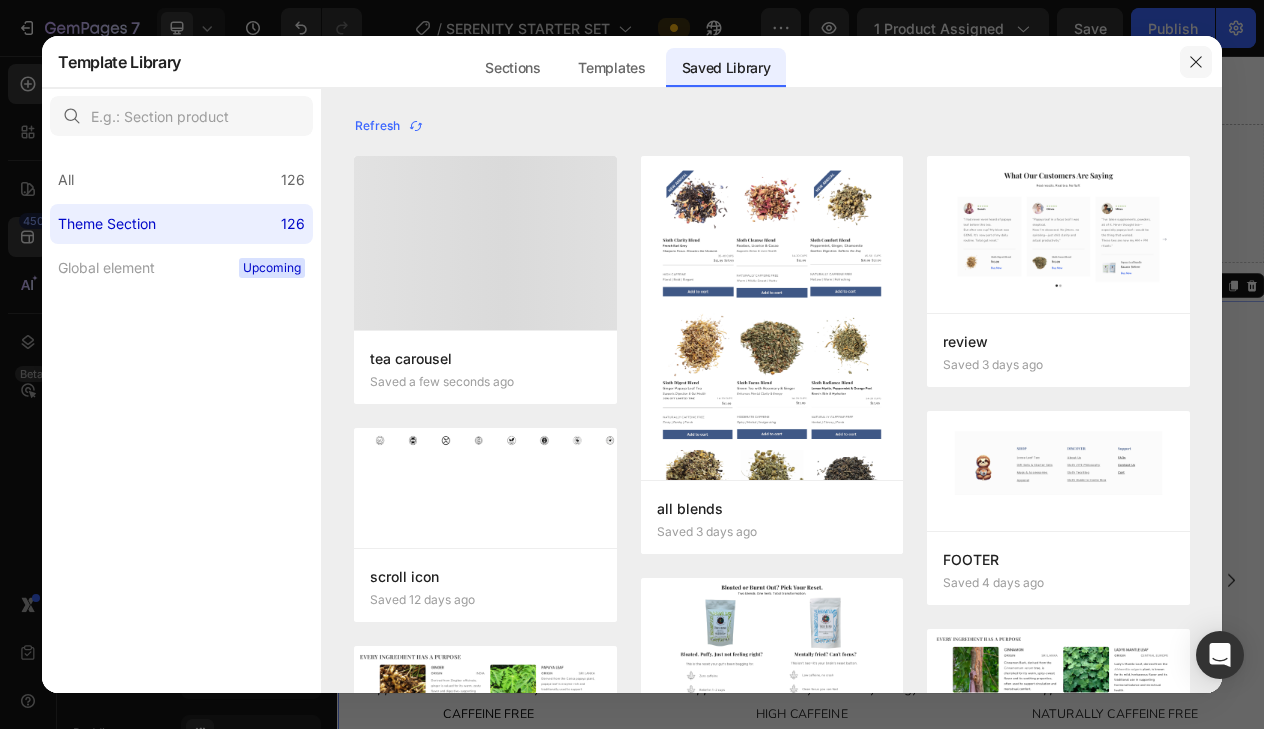 click 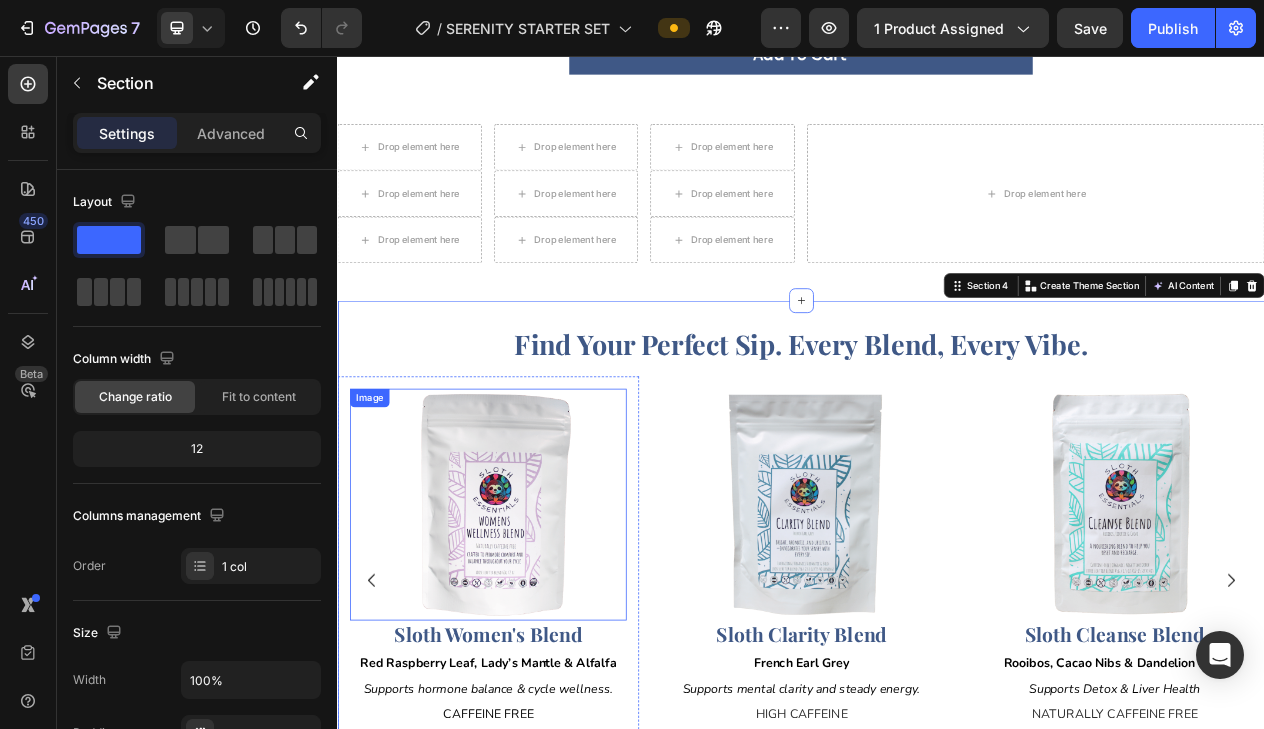 click at bounding box center [531, 636] 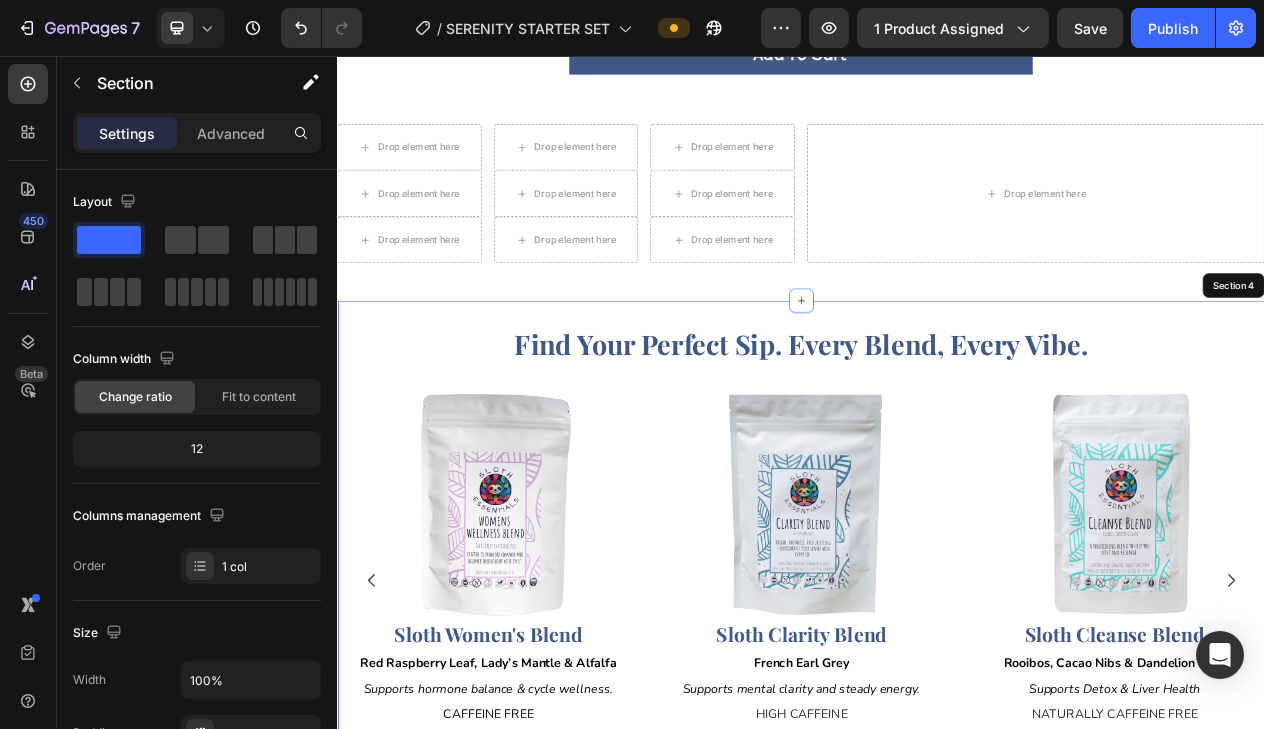 click on "Find Your Perfect Sip. Every Blend, Every Vibe. Heading
Image Sloth Clarity Blend Heading French Earl Grey Text Block Supports mental clarity and steady energy. Text Block HIGH CAFFEINE Text Block Bold | Floral | Elegant Text Block Row Image Sloth Cleanse Blend Heading Rooibos, Cacao Nibs & Dandelion Root Text Block Supports Detox & Liver Health Text Block NATURALLY CAFFEINE FREE Text Block Warm | Nutty | Grounding Text Block Row Image Sloth Comfort Blend Heading Peppermint, Fennel & Chamomile Text Block Eases digestion and cramping. Text Block NATURALLY CAFFEINE FREE Text Block Herbal | Soothing | Cozy Text Block Row Image Sloth Digest Blend Heading Ginger, Papaya Leaf & Cinnamon Text Block Relieves bloat and discomfort Text Block NATURALLY CAFFEINE FREE Text Block Zesty | Earthy | Fresh Text Block Row Image Sloth Focus Blend Heading Green Tea with Rosemary & Ginger Text Block For focus, energy, and mental sharpness. Text Block MODERATE CAFFEINE Text Block Herbal | Bright | Warm Text Block Row" at bounding box center [937, 708] 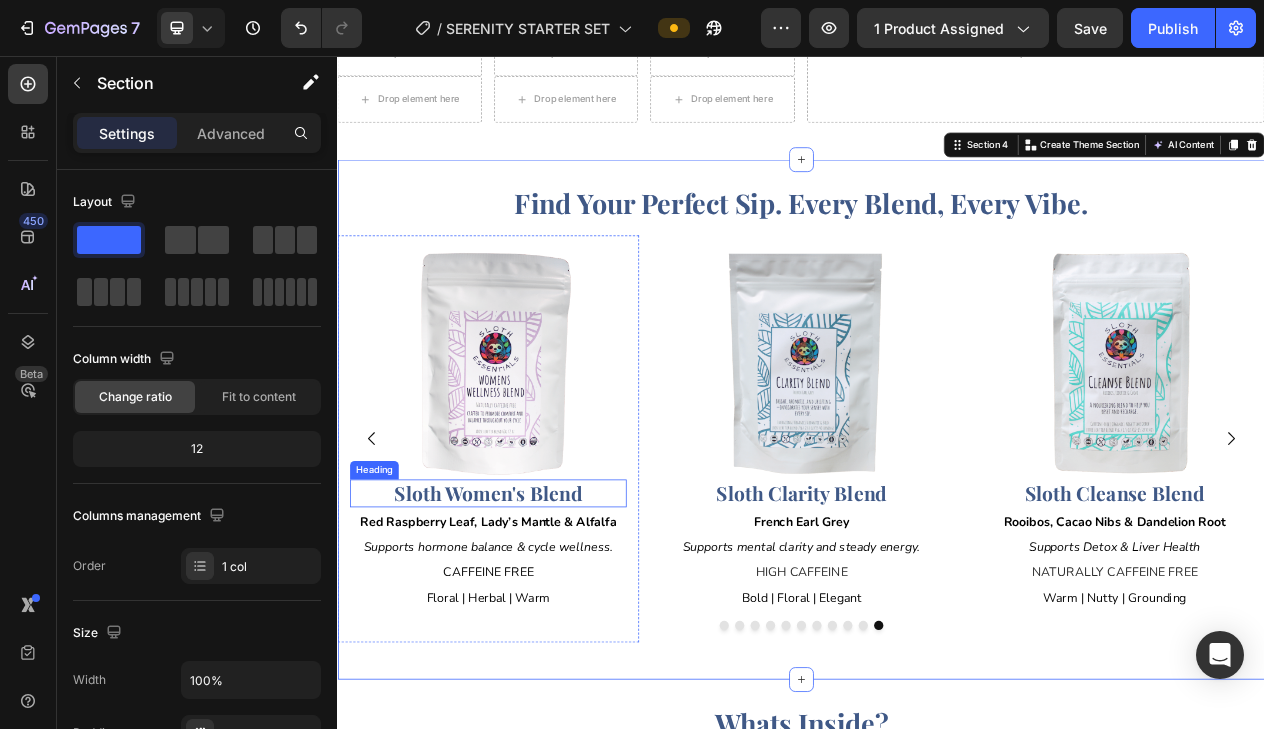scroll, scrollTop: 1314, scrollLeft: 0, axis: vertical 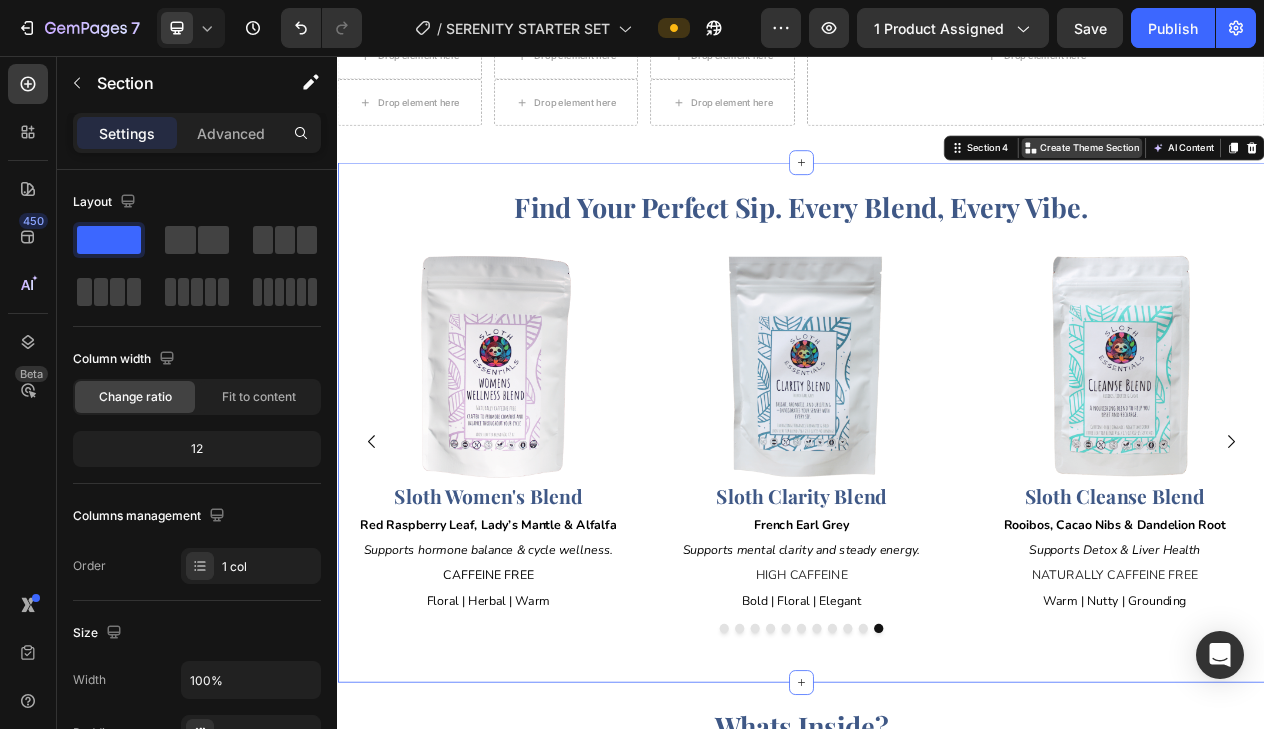 click on "Create Theme Section" at bounding box center [1310, 175] 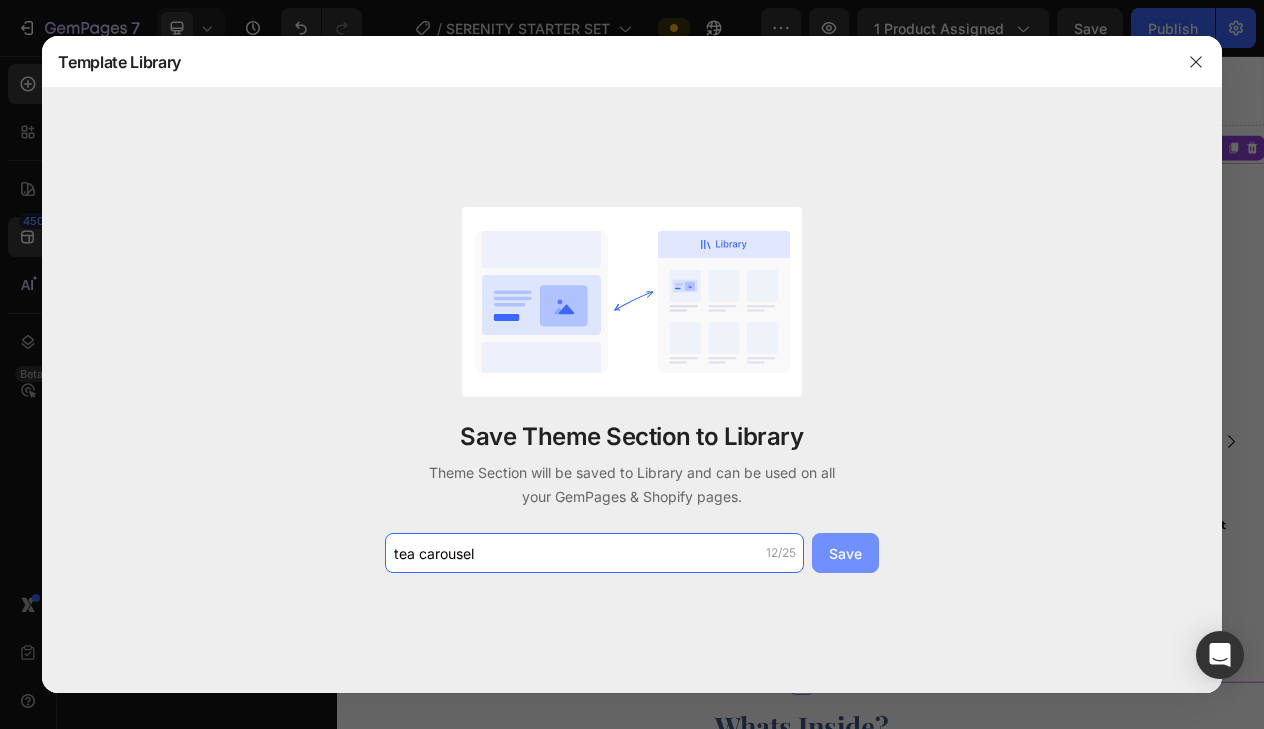 type on "tea carousel" 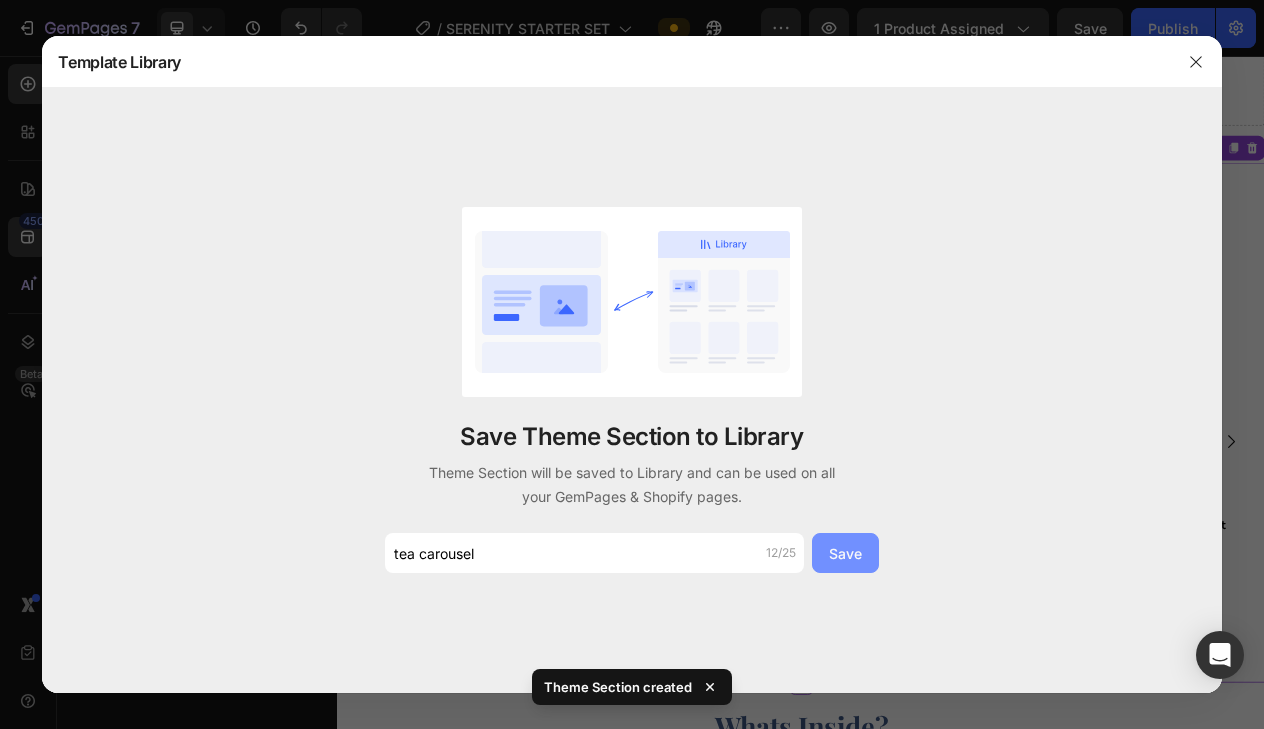 click on "Save" at bounding box center [845, 553] 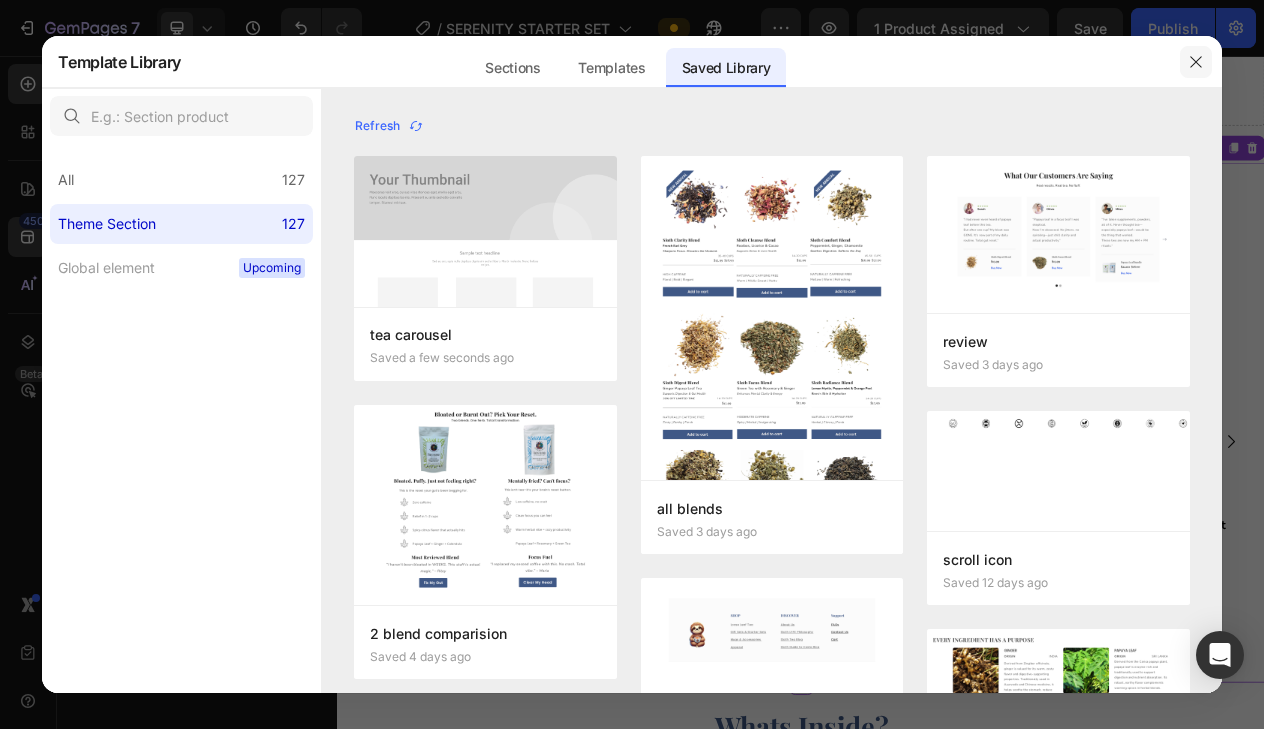 click 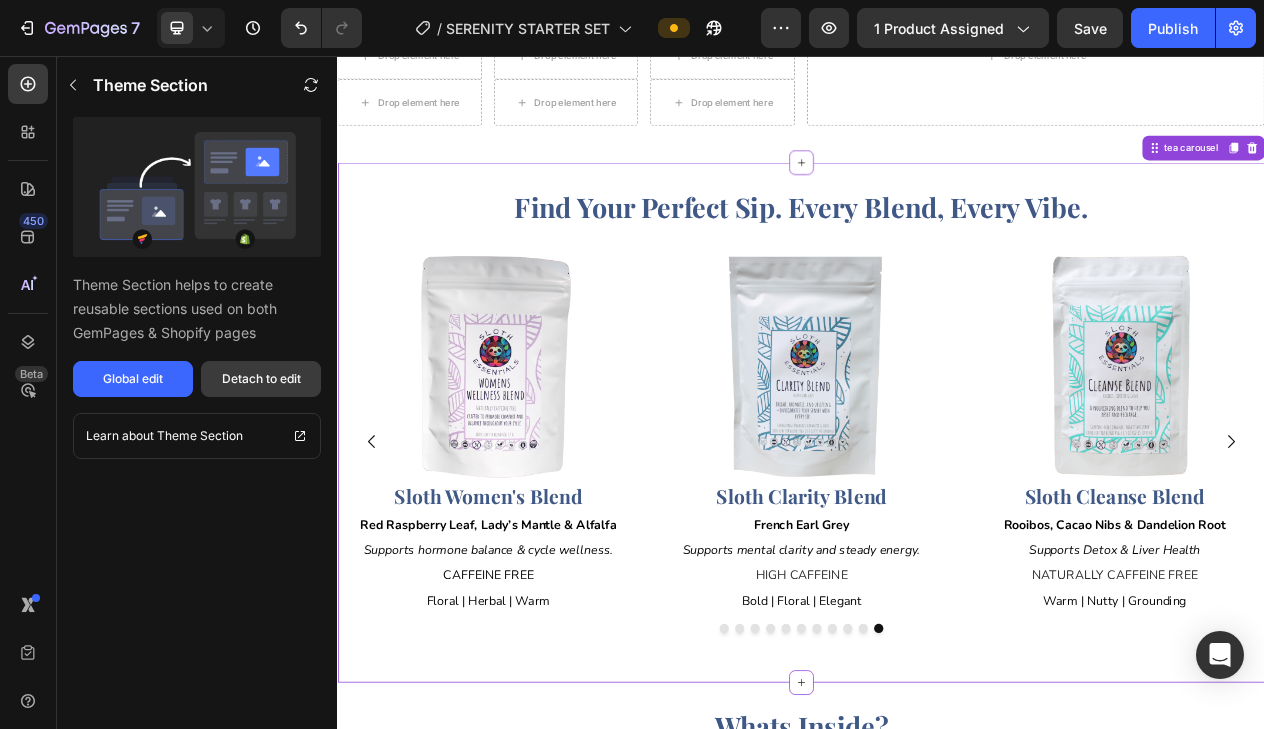 click on "Detach to edit" at bounding box center [261, 379] 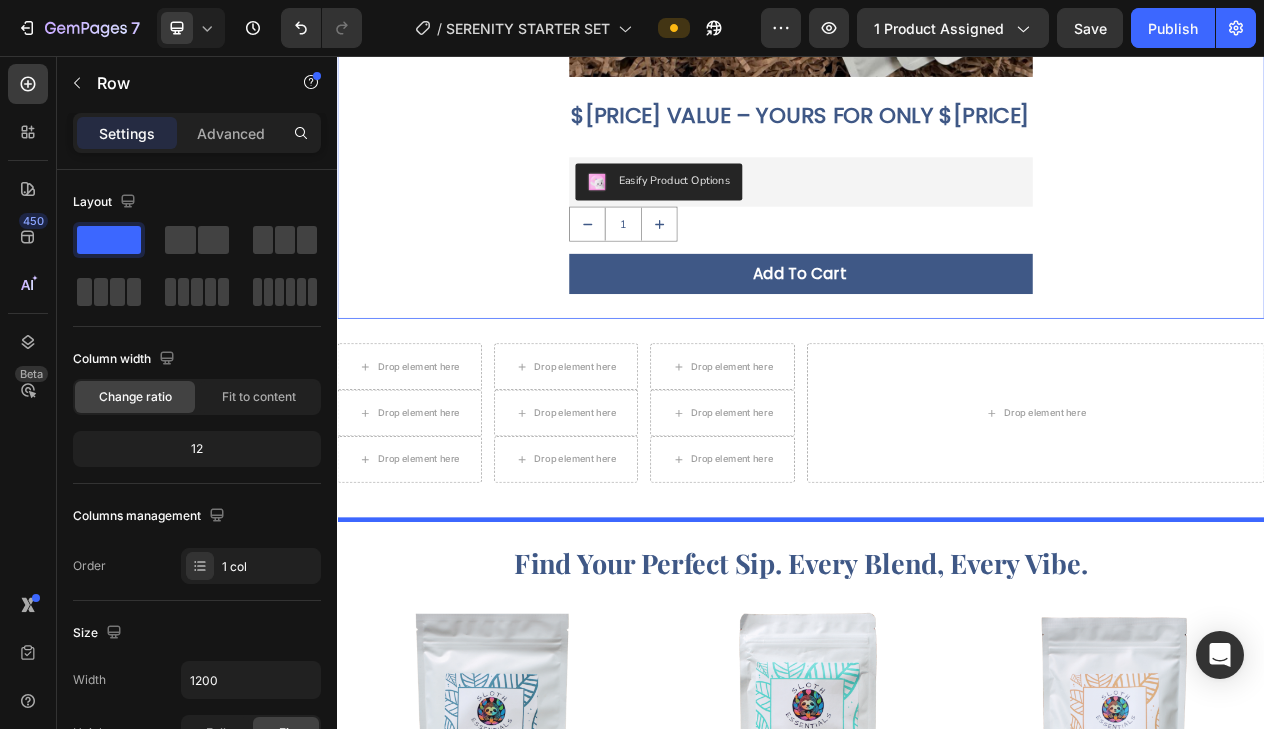 scroll, scrollTop: 917, scrollLeft: 0, axis: vertical 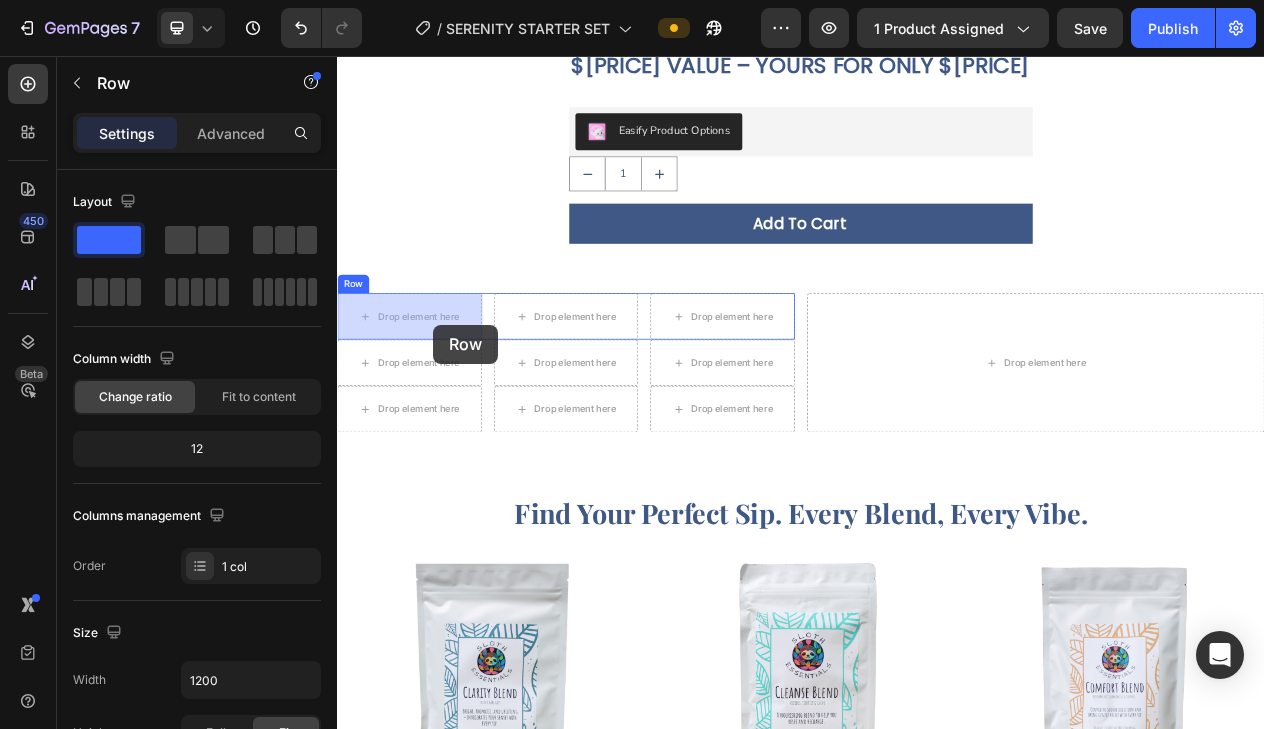 drag, startPoint x: 721, startPoint y: 856, endPoint x: 461, endPoint y: 404, distance: 521.44415 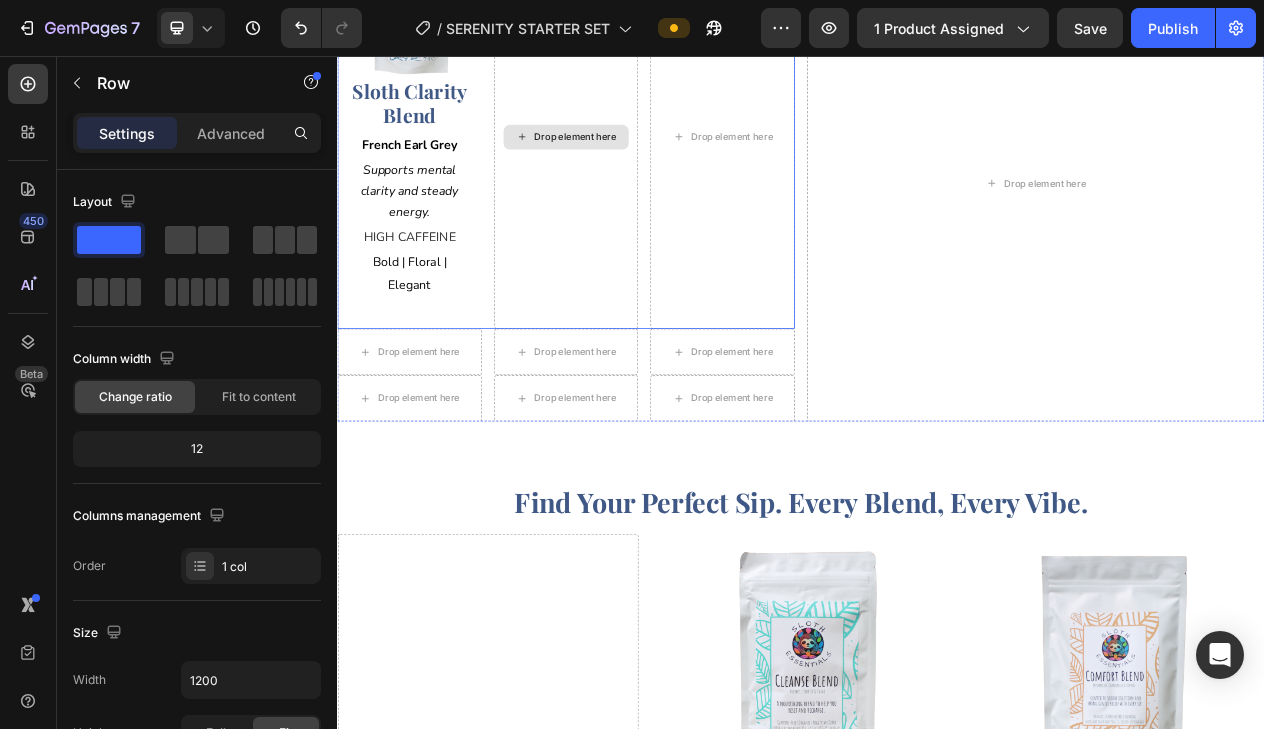 scroll, scrollTop: 1413, scrollLeft: 0, axis: vertical 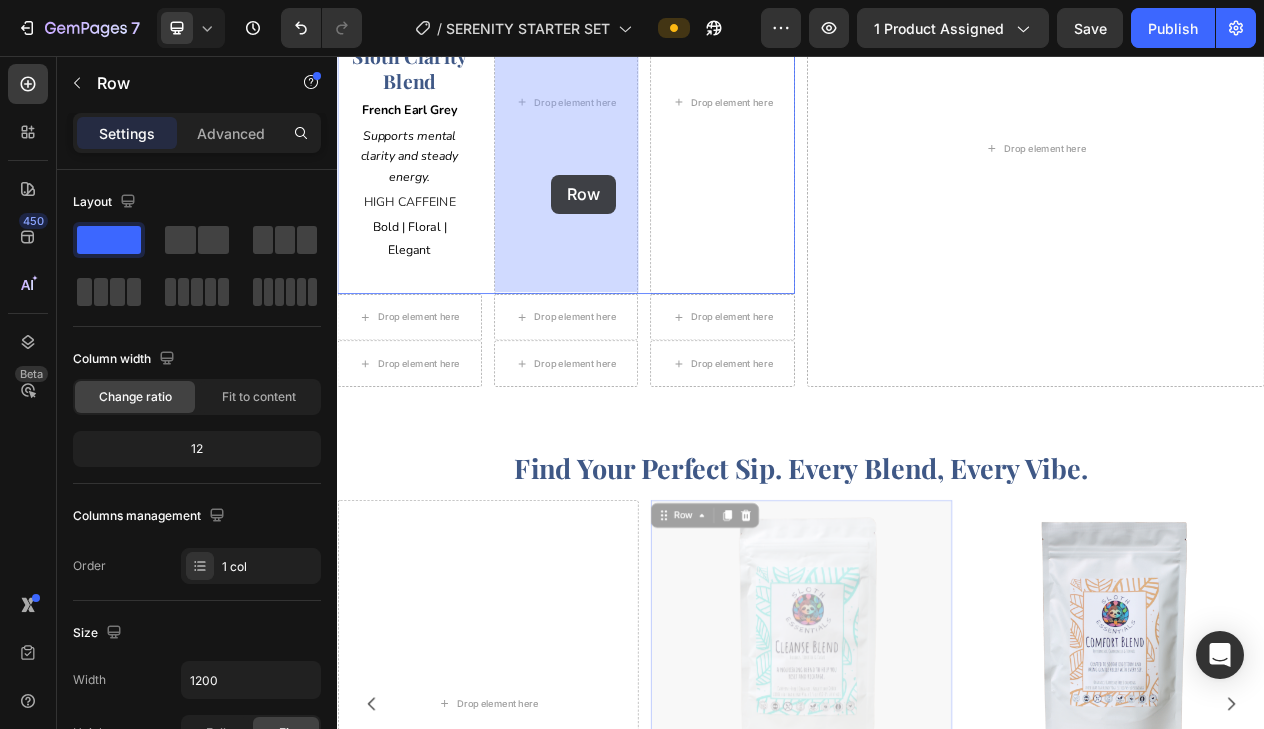 drag, startPoint x: 751, startPoint y: 645, endPoint x: 614, endPoint y: 210, distance: 456.0636 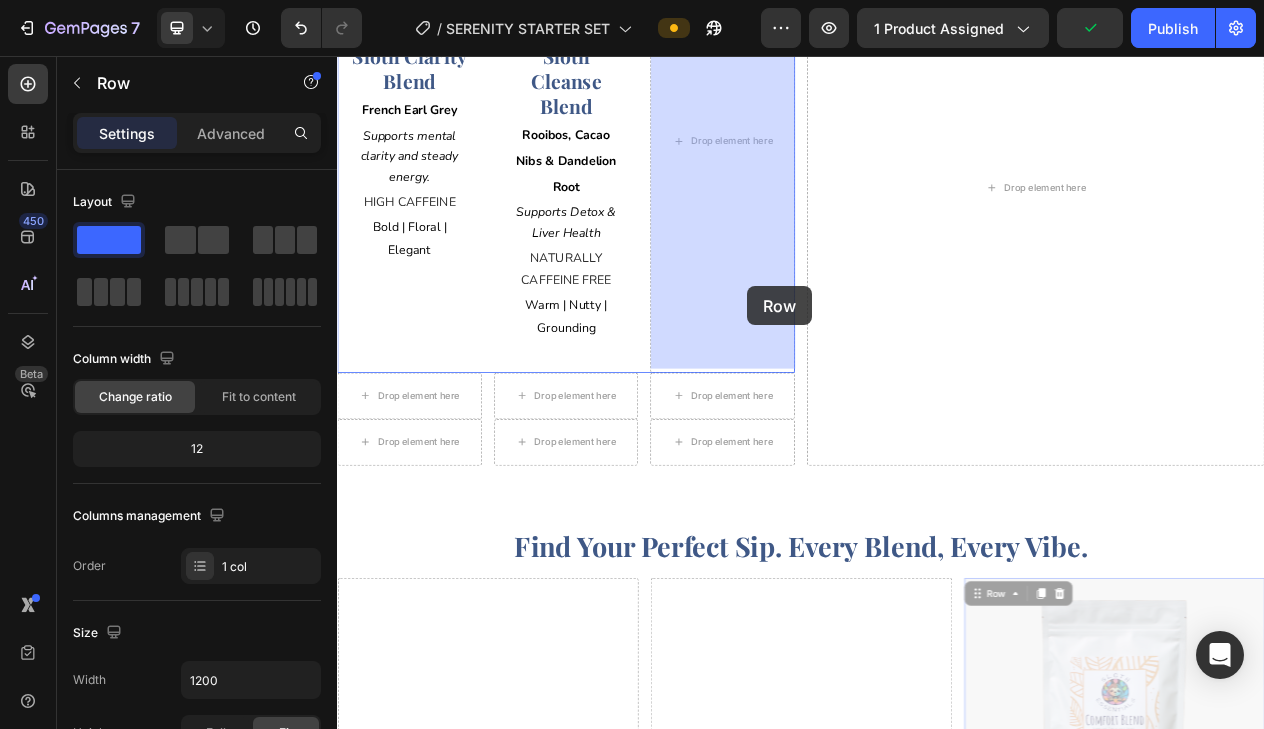 drag, startPoint x: 1156, startPoint y: 738, endPoint x: 868, endPoint y: 352, distance: 481.6015 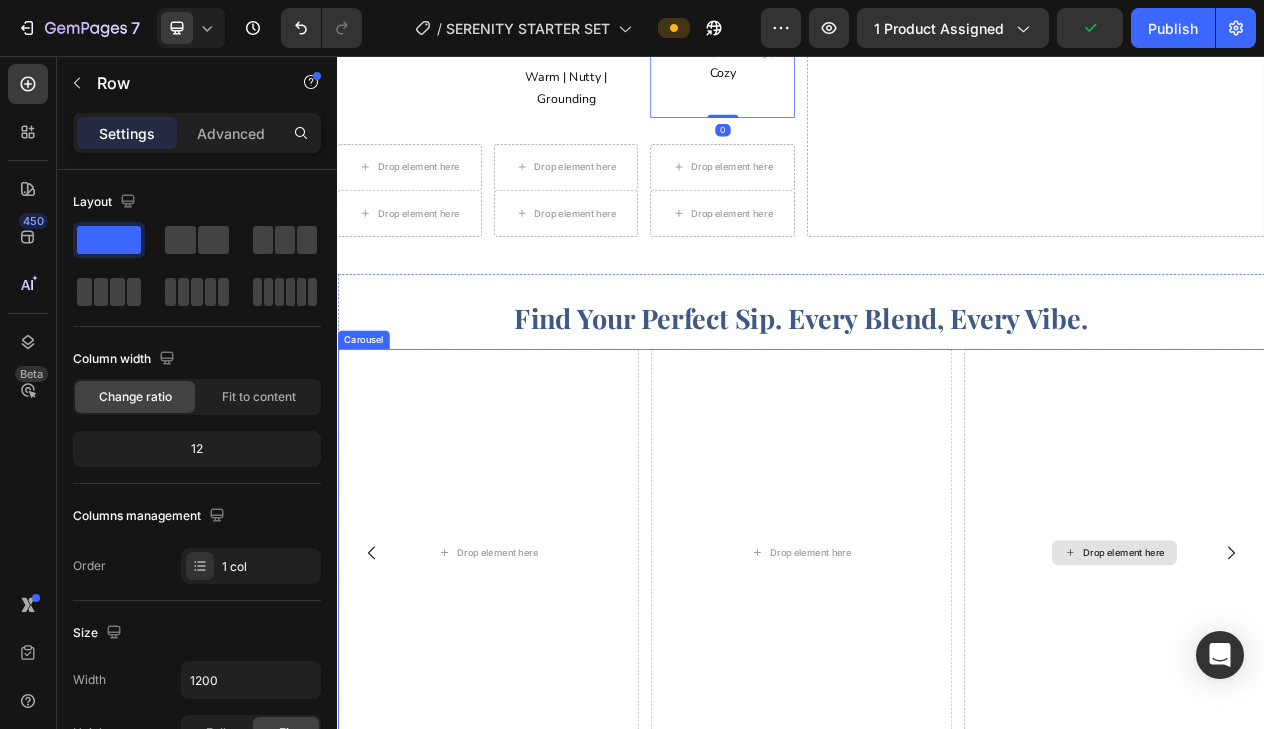 scroll, scrollTop: 2016, scrollLeft: 0, axis: vertical 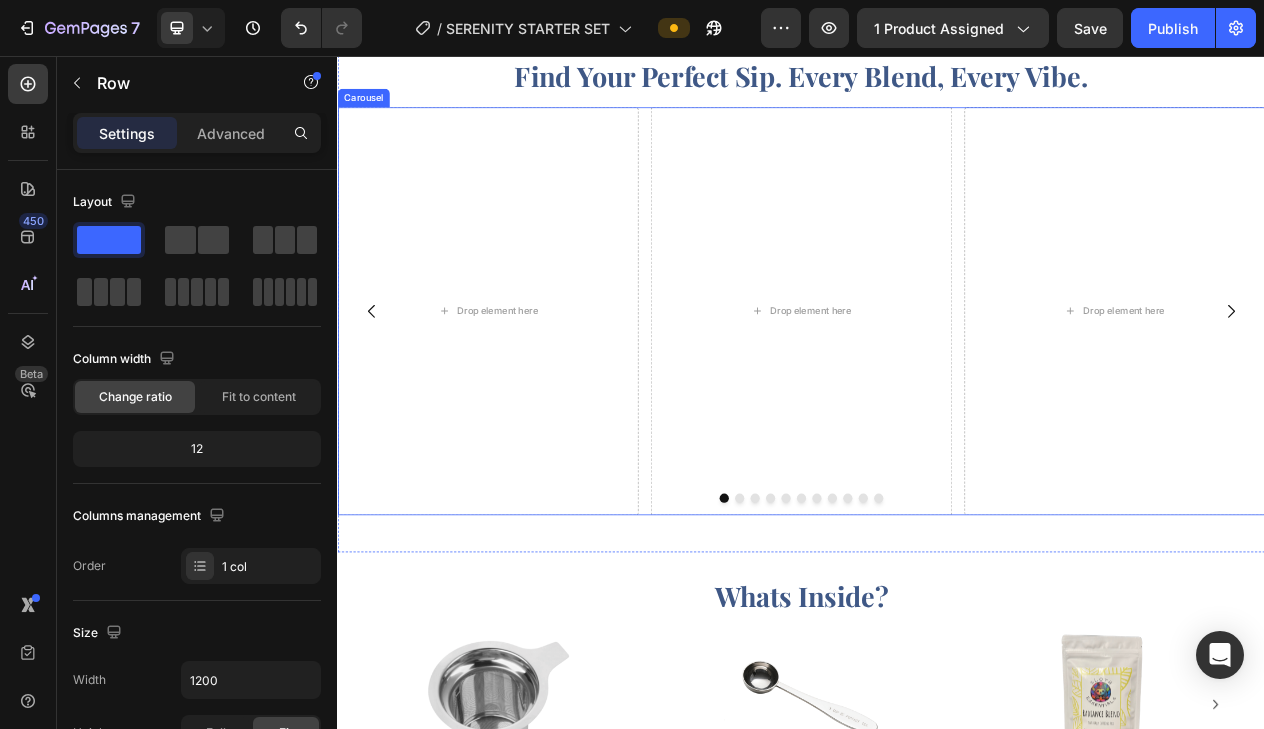 click at bounding box center [857, 628] 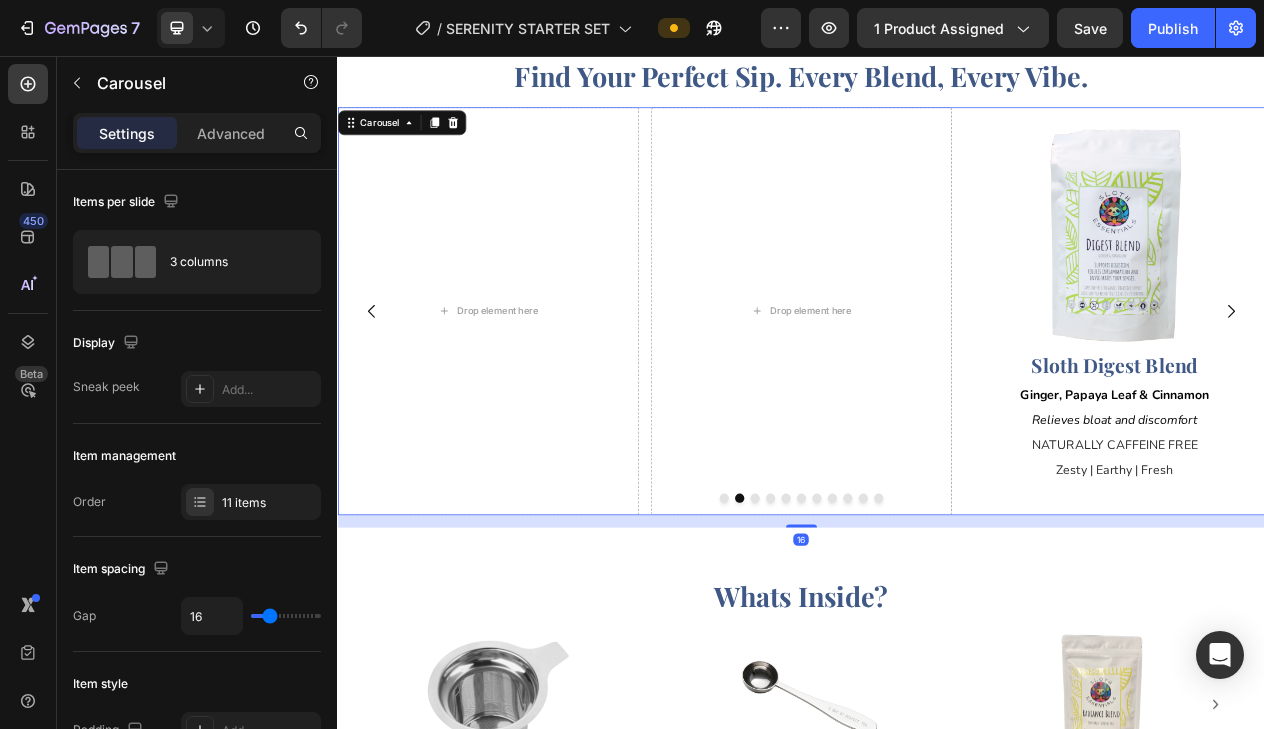 click at bounding box center [897, 628] 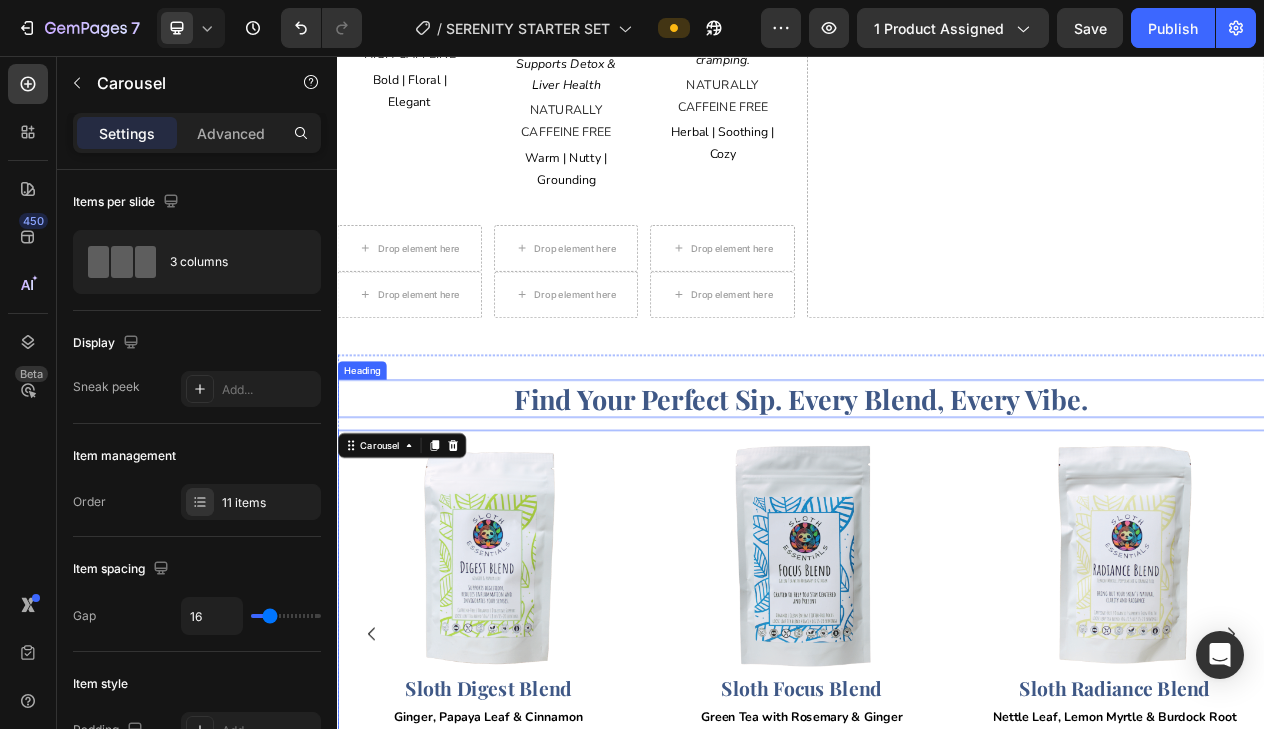 scroll, scrollTop: 1607, scrollLeft: 0, axis: vertical 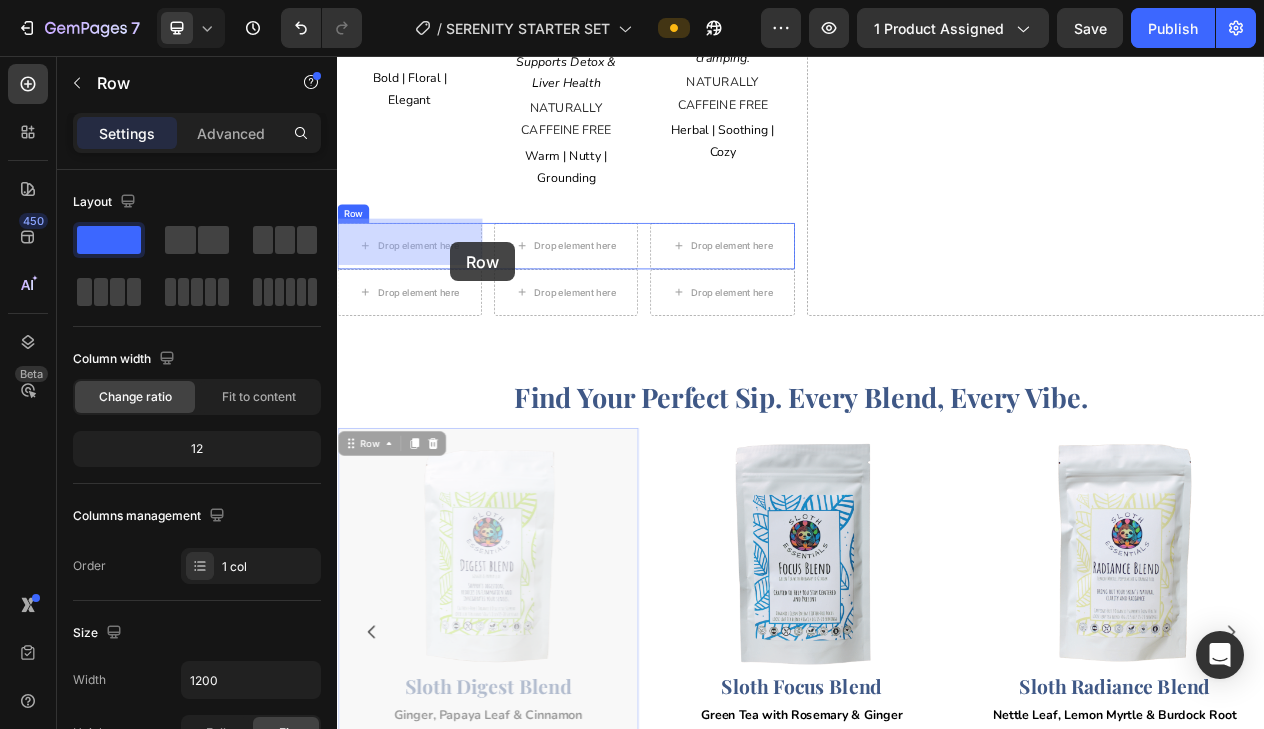 drag, startPoint x: 712, startPoint y: 548, endPoint x: 483, endPoint y: 297, distance: 339.76758 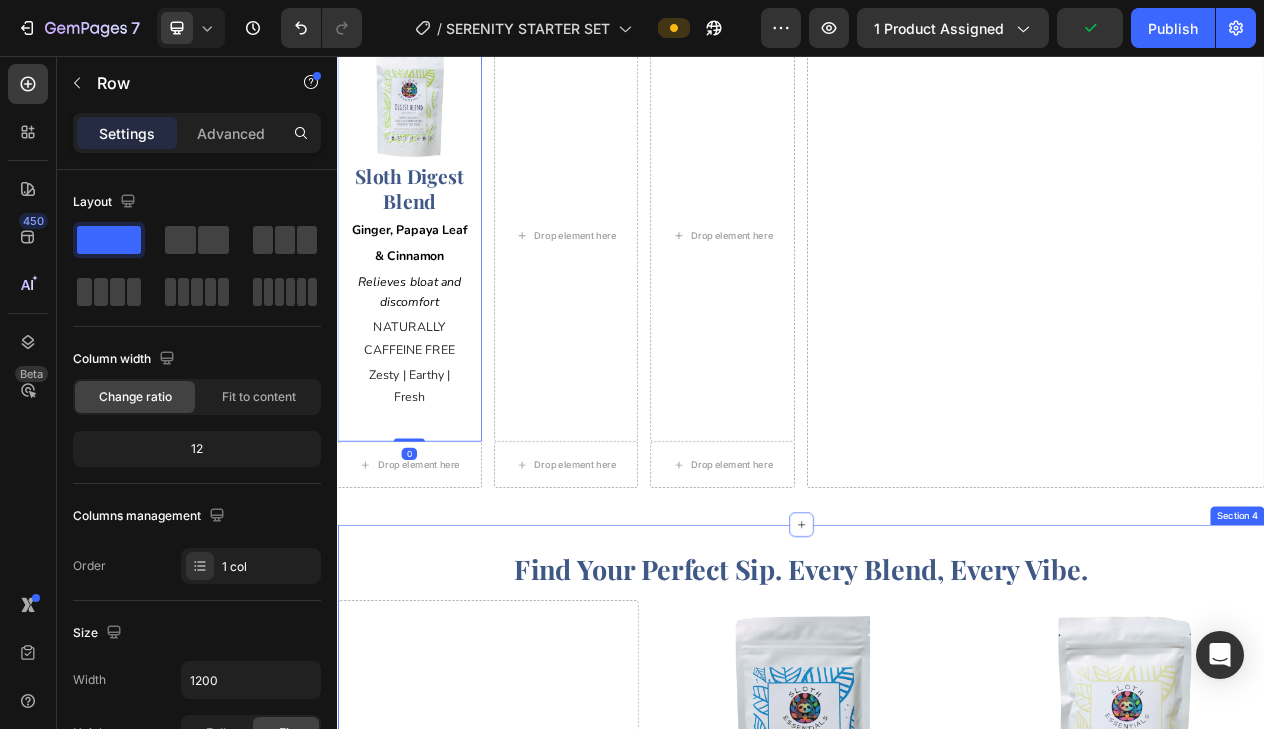 scroll, scrollTop: 1847, scrollLeft: 0, axis: vertical 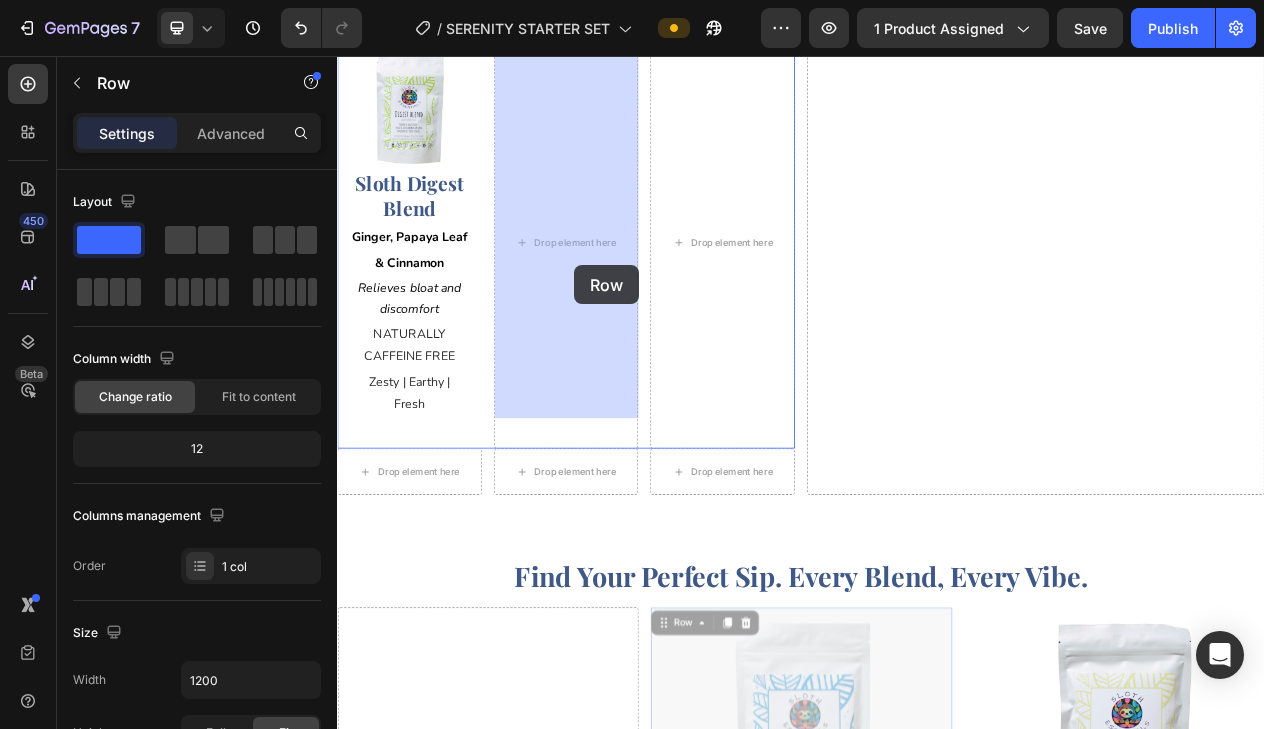 drag, startPoint x: 772, startPoint y: 742, endPoint x: 644, endPoint y: 327, distance: 434.29138 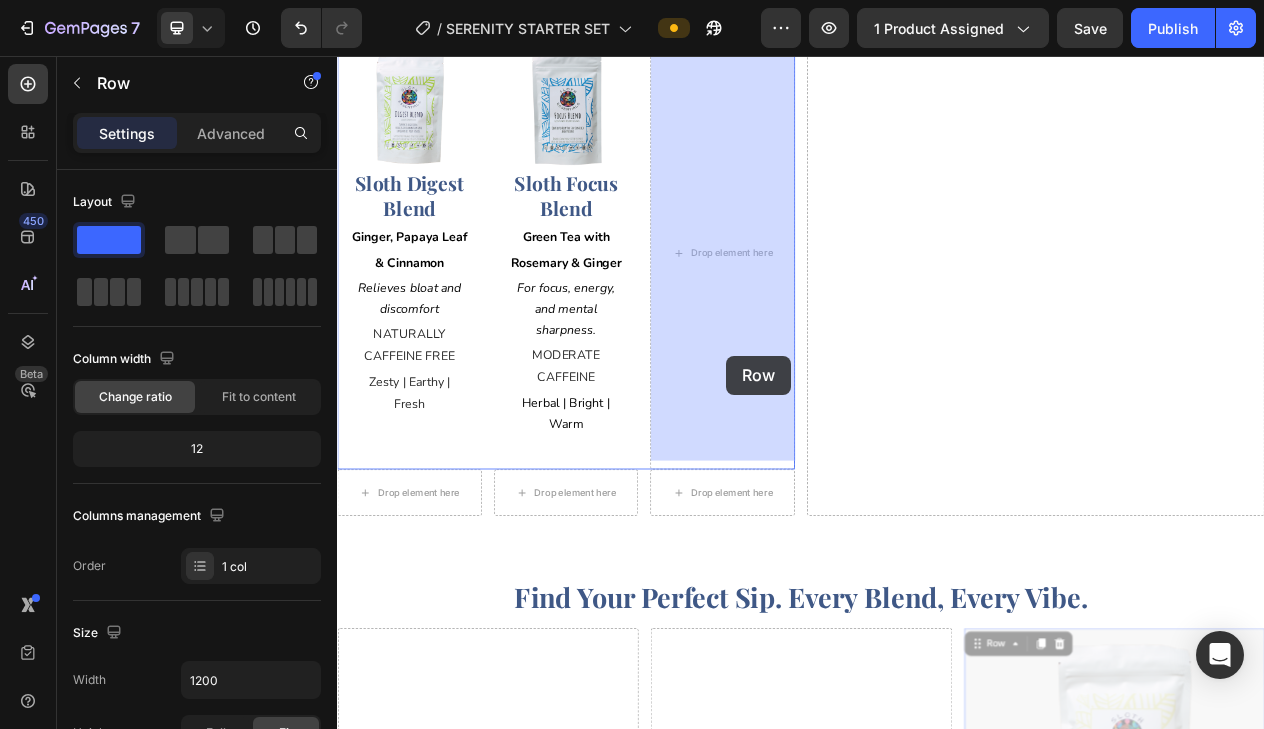 drag, startPoint x: 1225, startPoint y: 793, endPoint x: 841, endPoint y: 444, distance: 518.8998 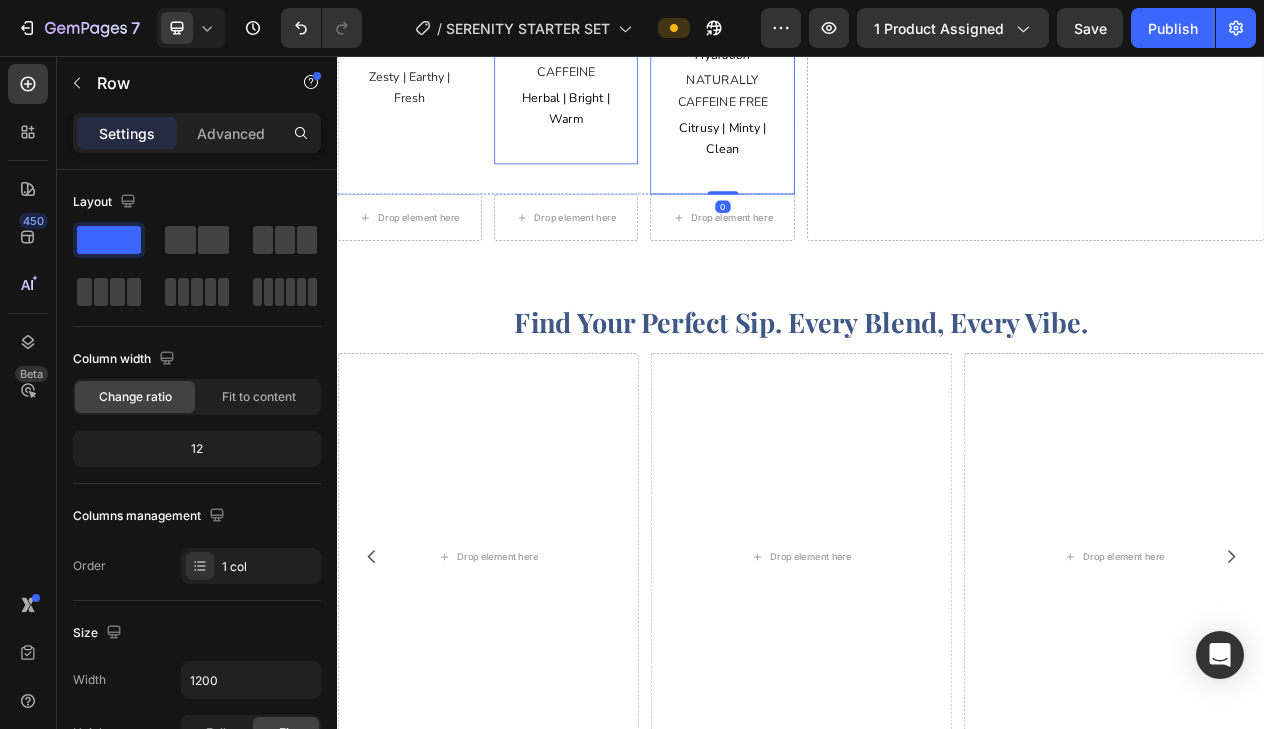 scroll, scrollTop: 2373, scrollLeft: 0, axis: vertical 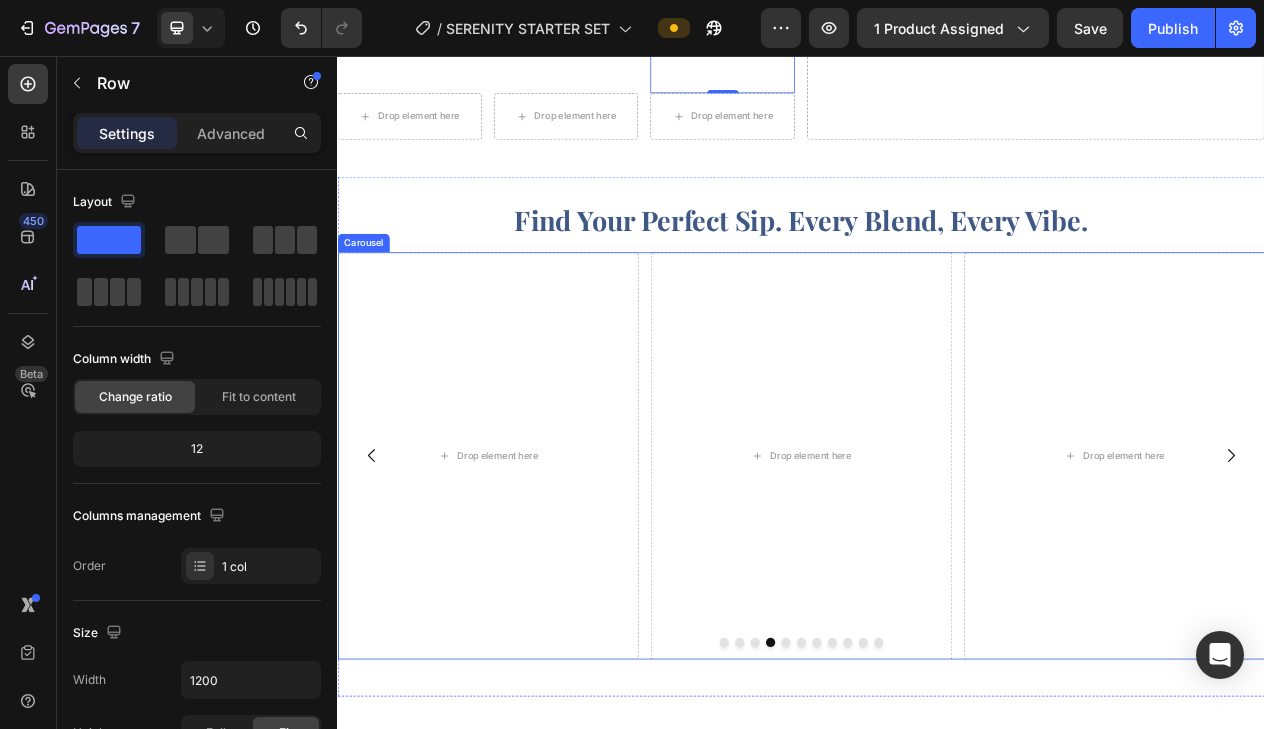 click at bounding box center [957, 815] 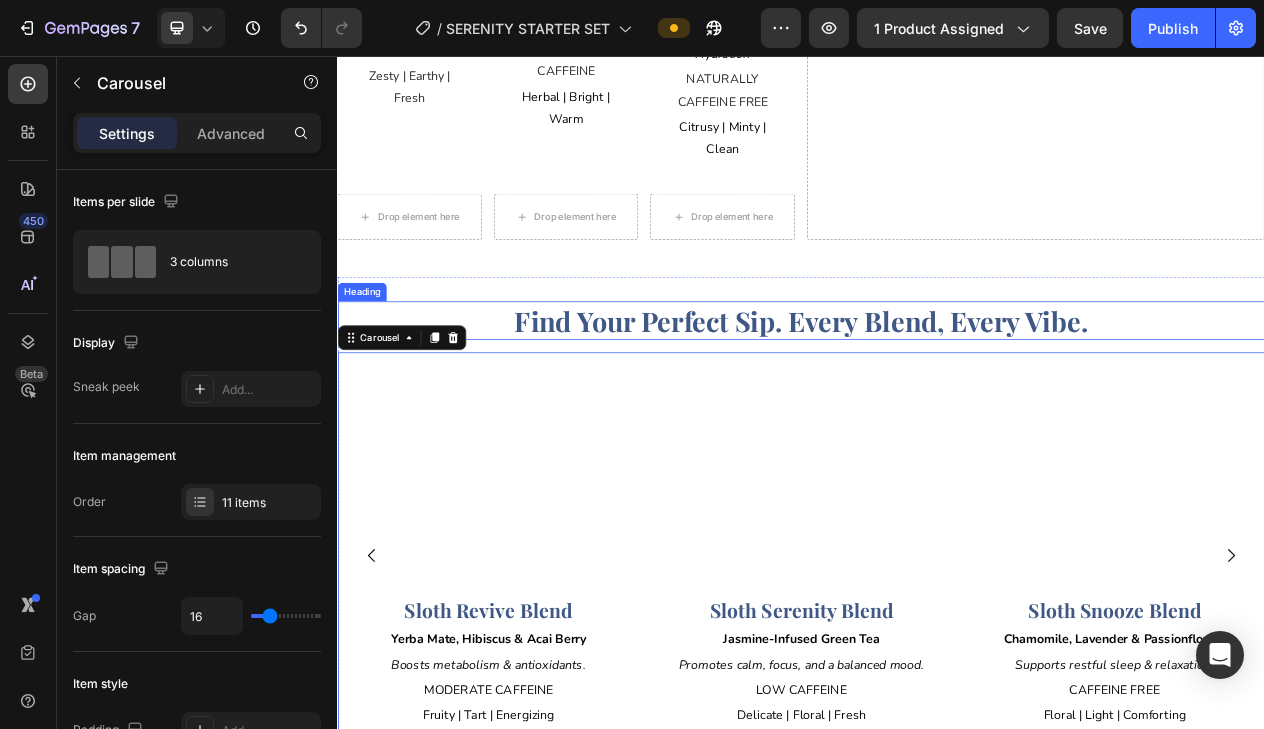 scroll, scrollTop: 2245, scrollLeft: 0, axis: vertical 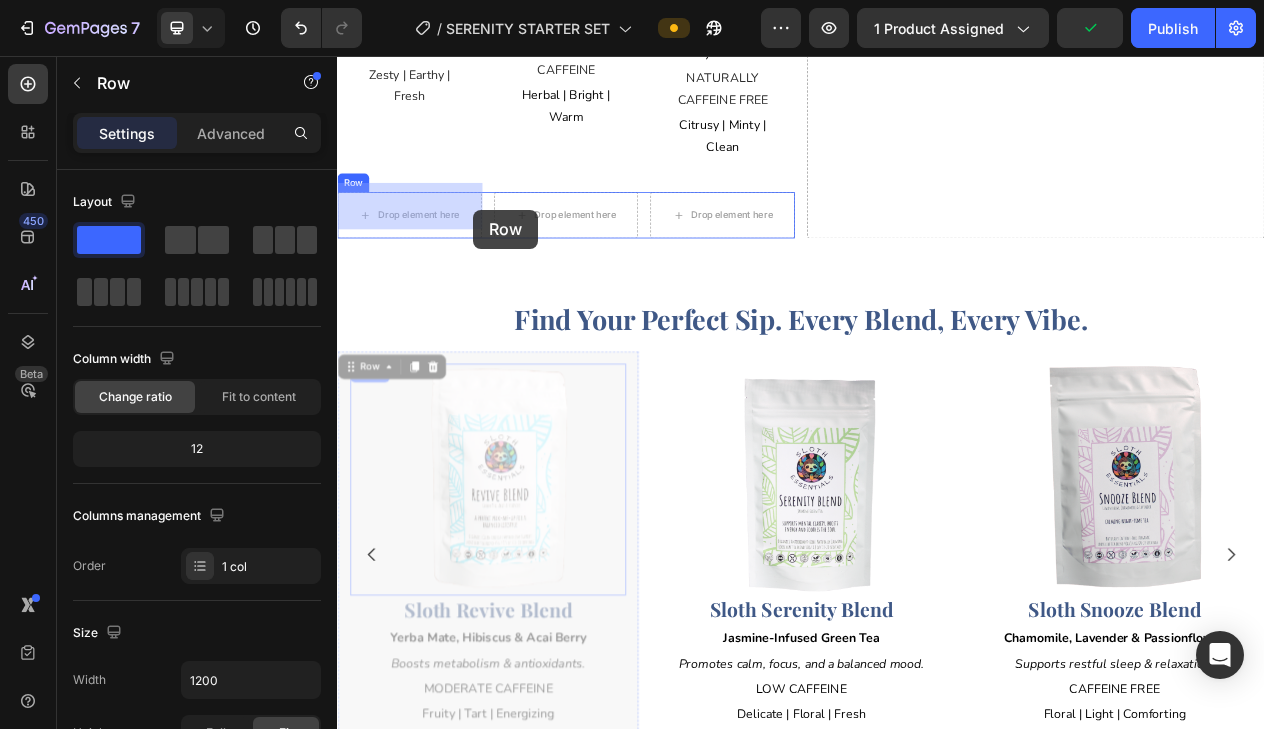 drag, startPoint x: 721, startPoint y: 519, endPoint x: 505, endPoint y: 254, distance: 341.87863 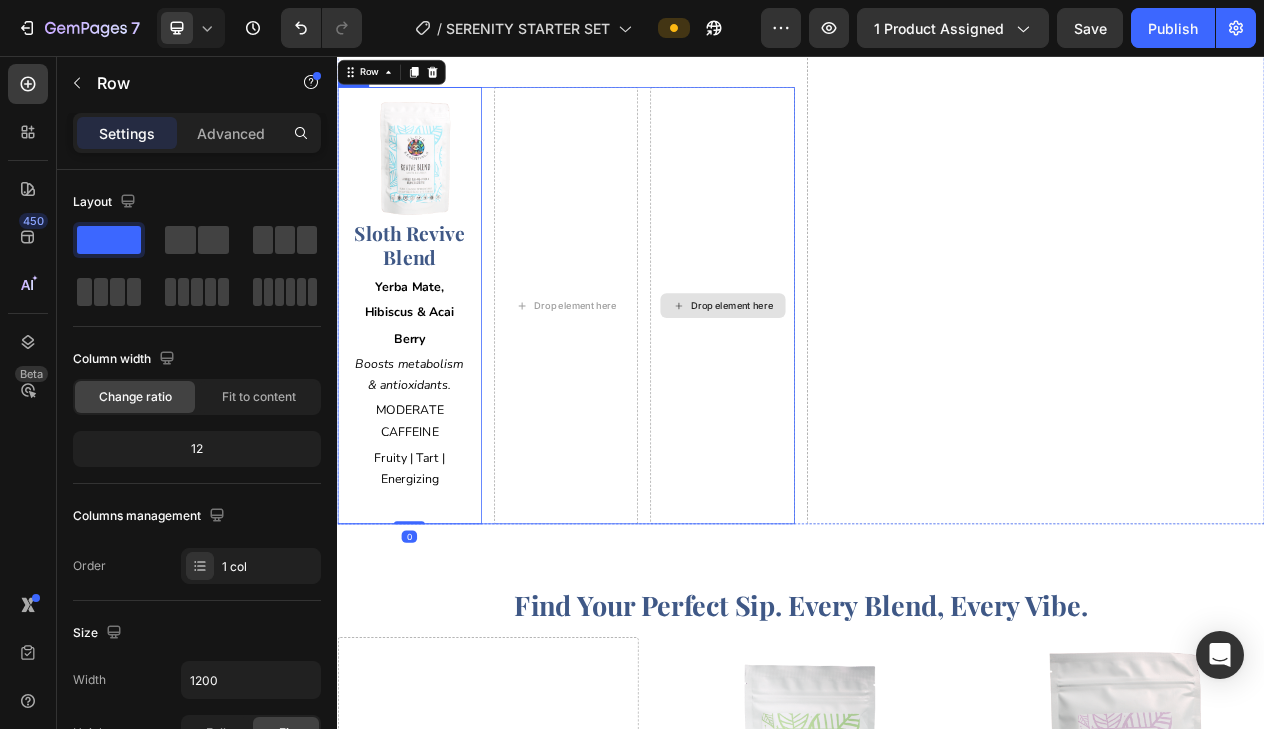 scroll, scrollTop: 2412, scrollLeft: 0, axis: vertical 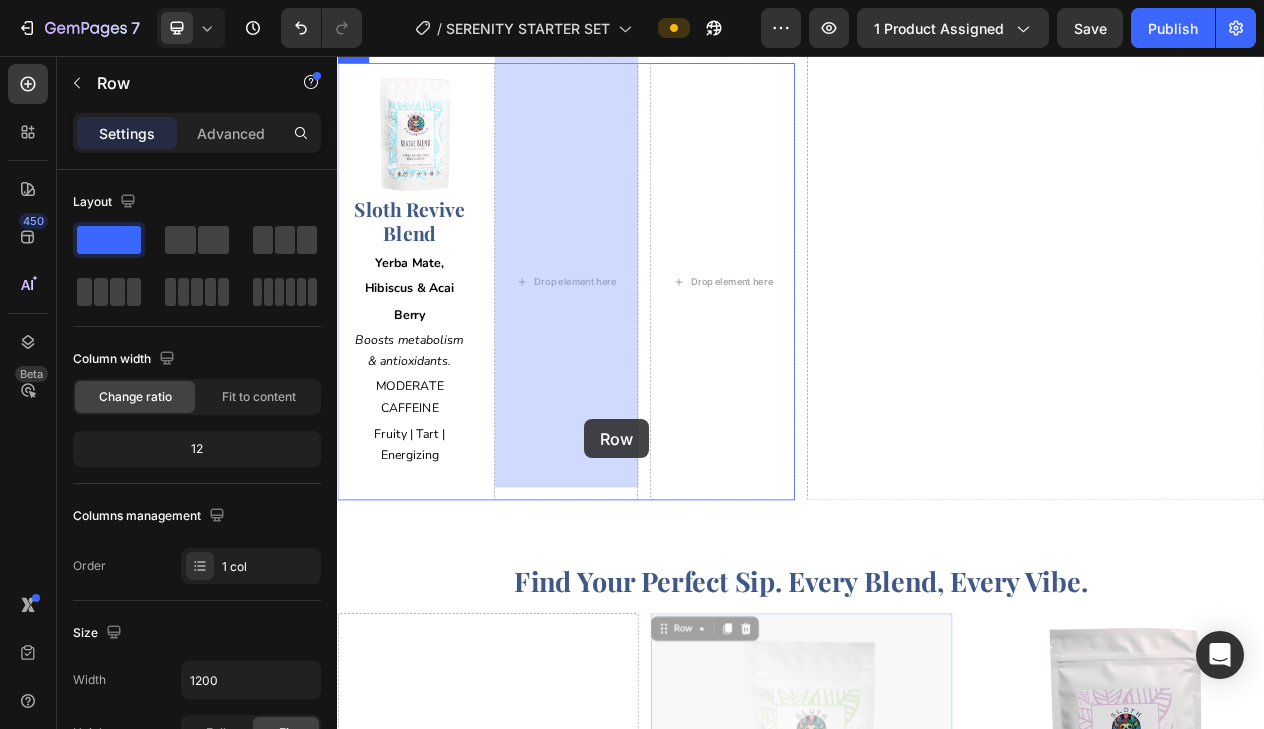 drag, startPoint x: 755, startPoint y: 789, endPoint x: 655, endPoint y: 525, distance: 282.3048 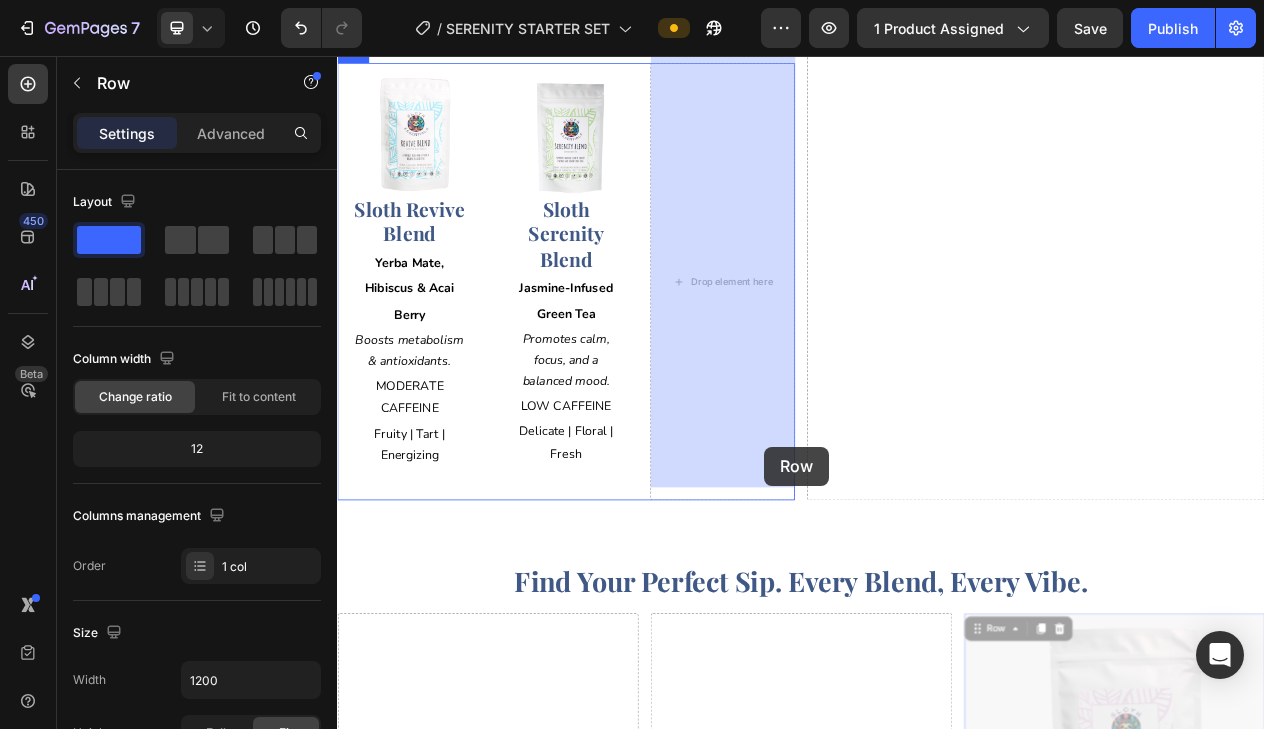 drag, startPoint x: 1154, startPoint y: 789, endPoint x: 890, endPoint y: 561, distance: 348.8266 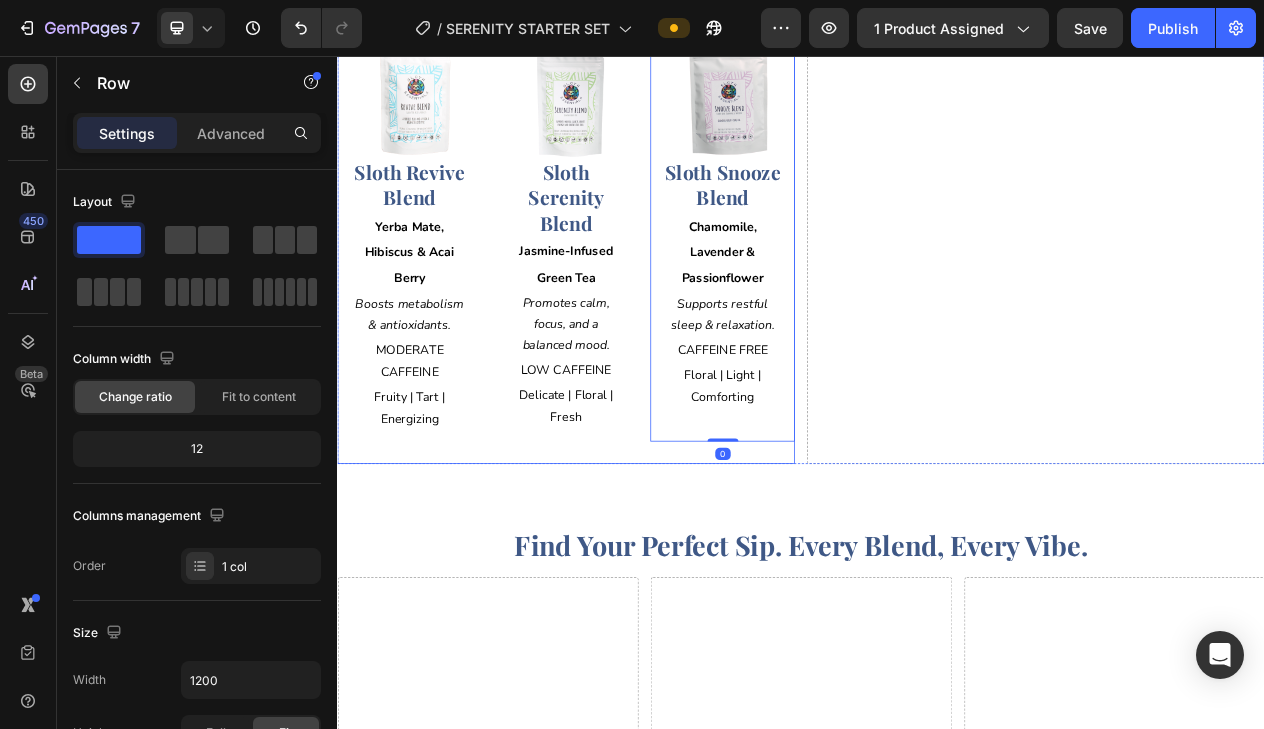 scroll, scrollTop: 2482, scrollLeft: 0, axis: vertical 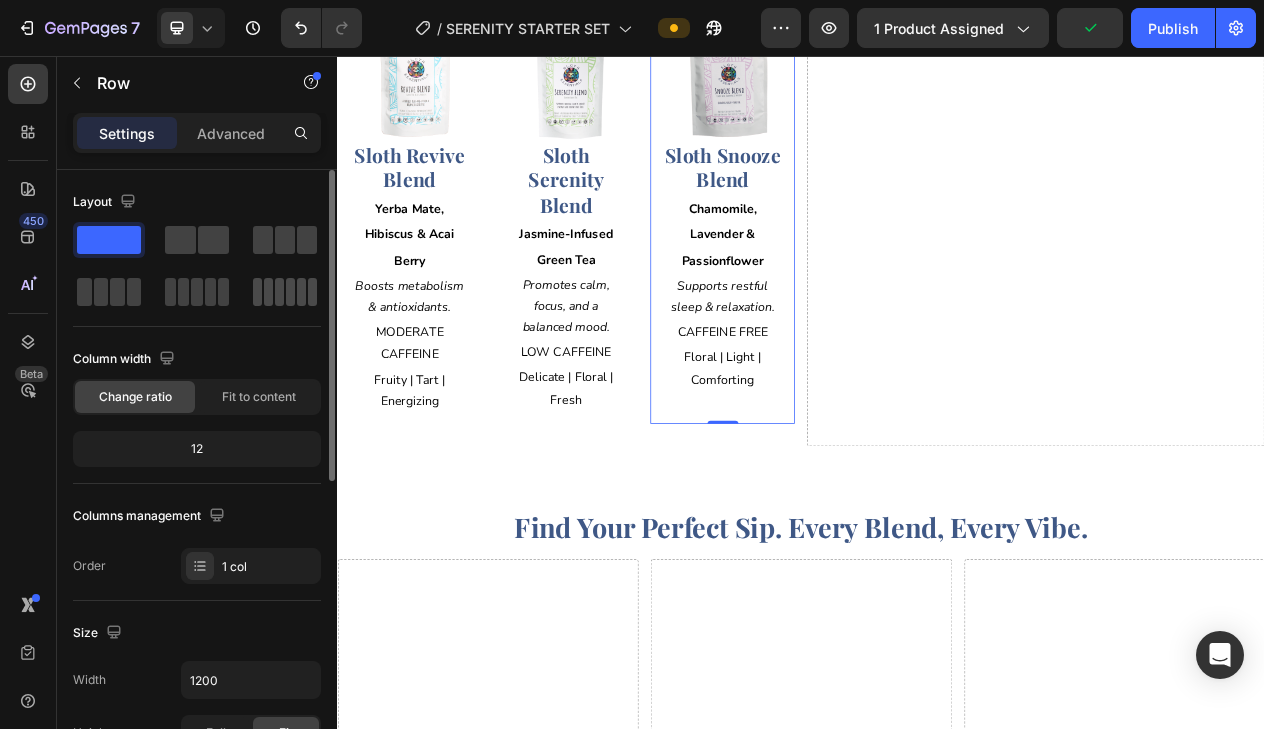 drag, startPoint x: 285, startPoint y: 245, endPoint x: 274, endPoint y: 275, distance: 31.95309 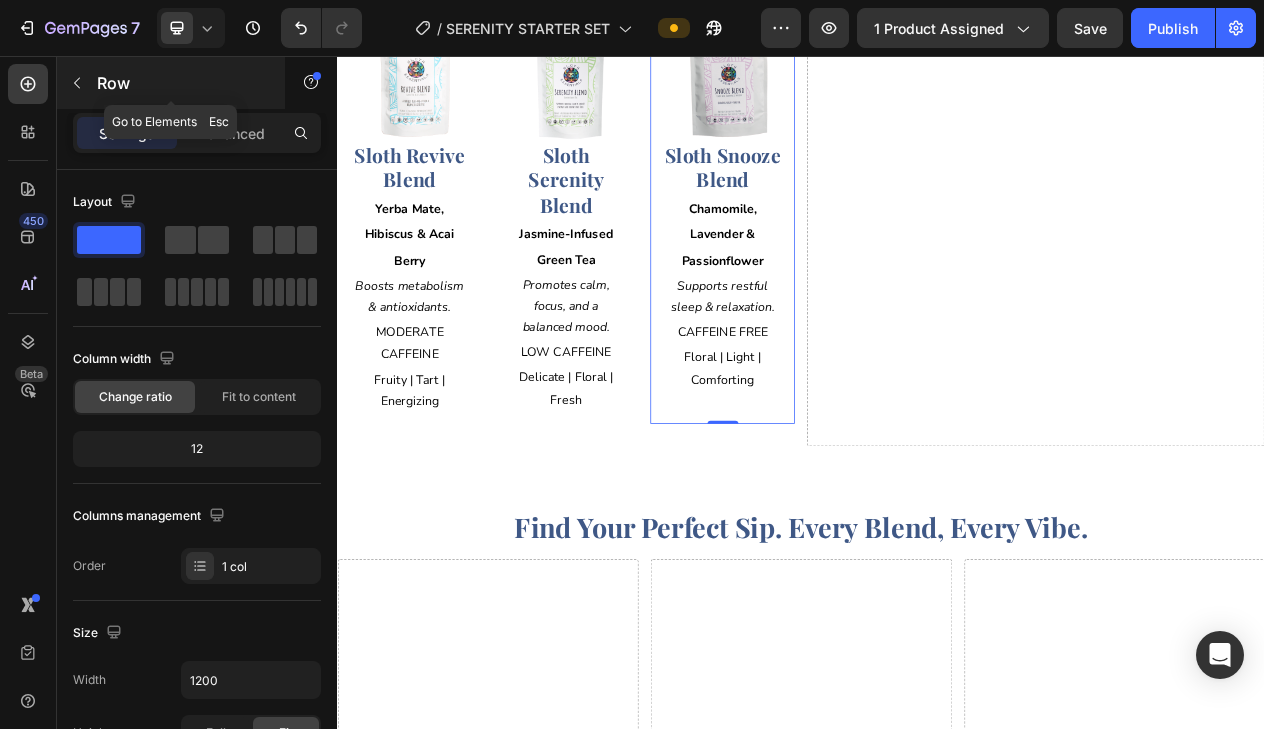 click 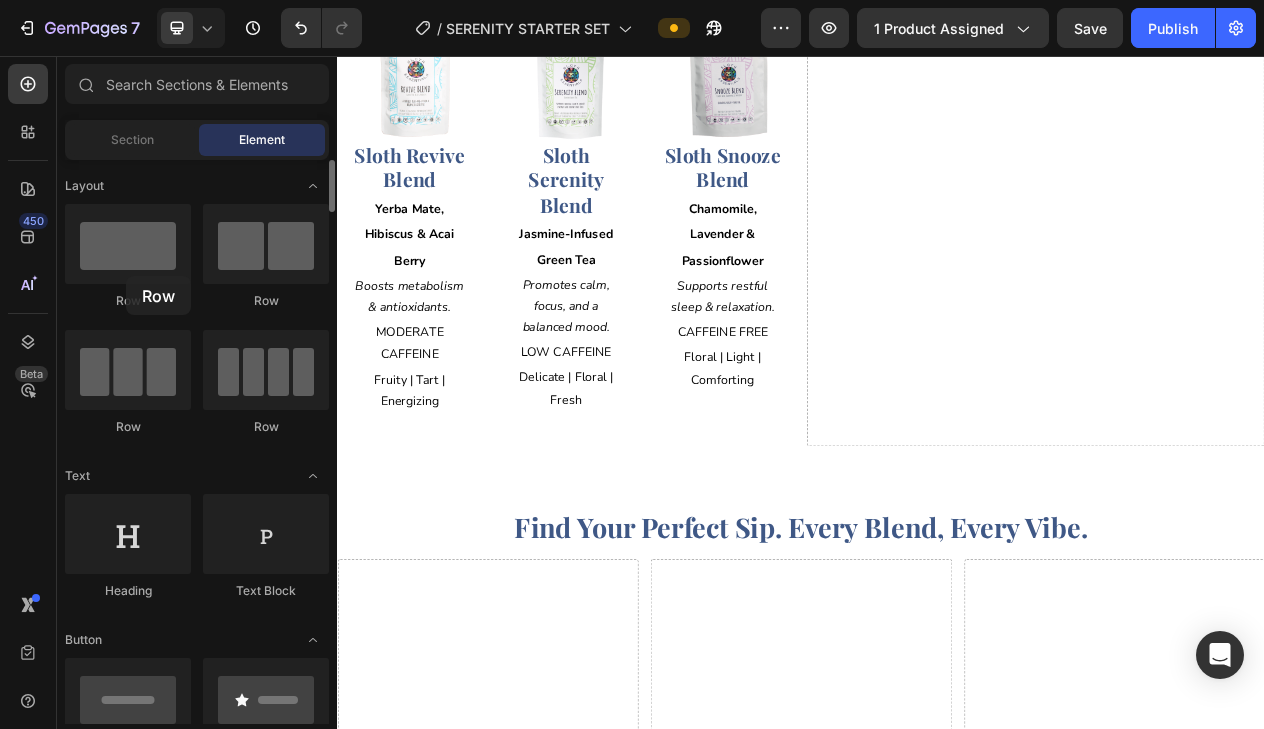 drag, startPoint x: 144, startPoint y: 364, endPoint x: 111, endPoint y: 296, distance: 75.58439 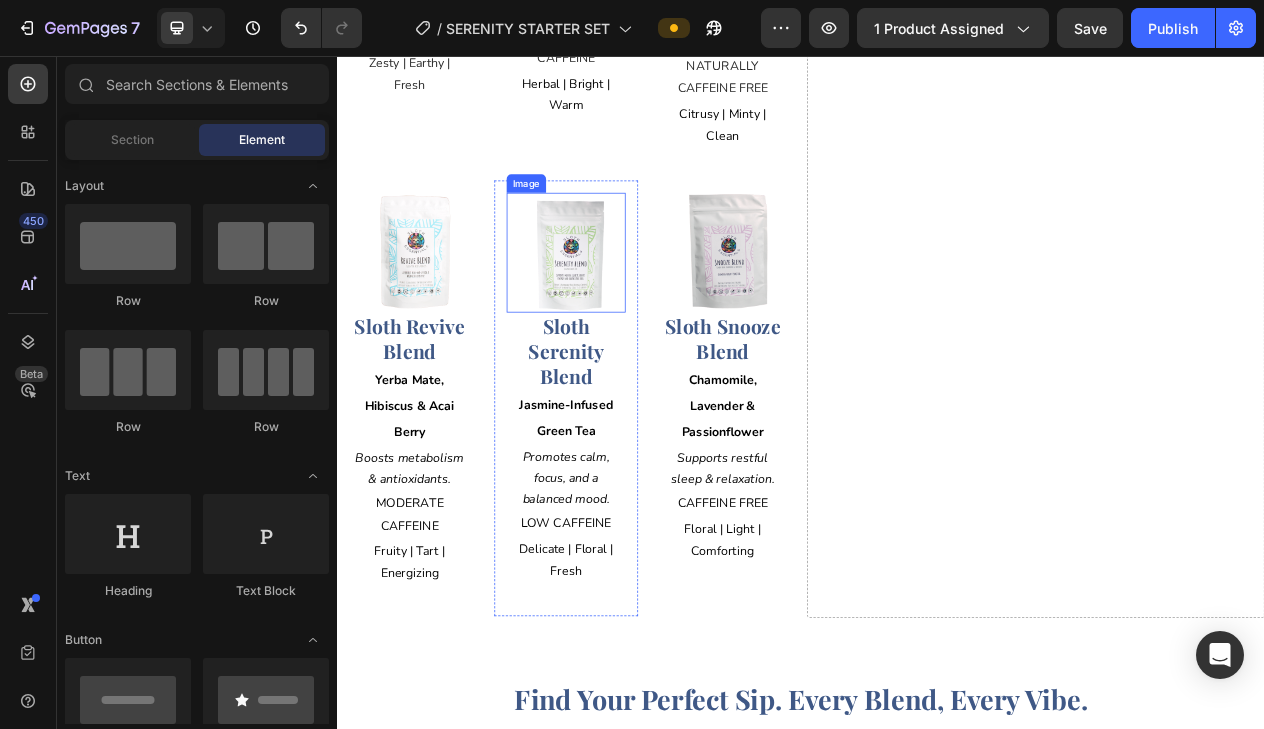 scroll, scrollTop: 2209, scrollLeft: 0, axis: vertical 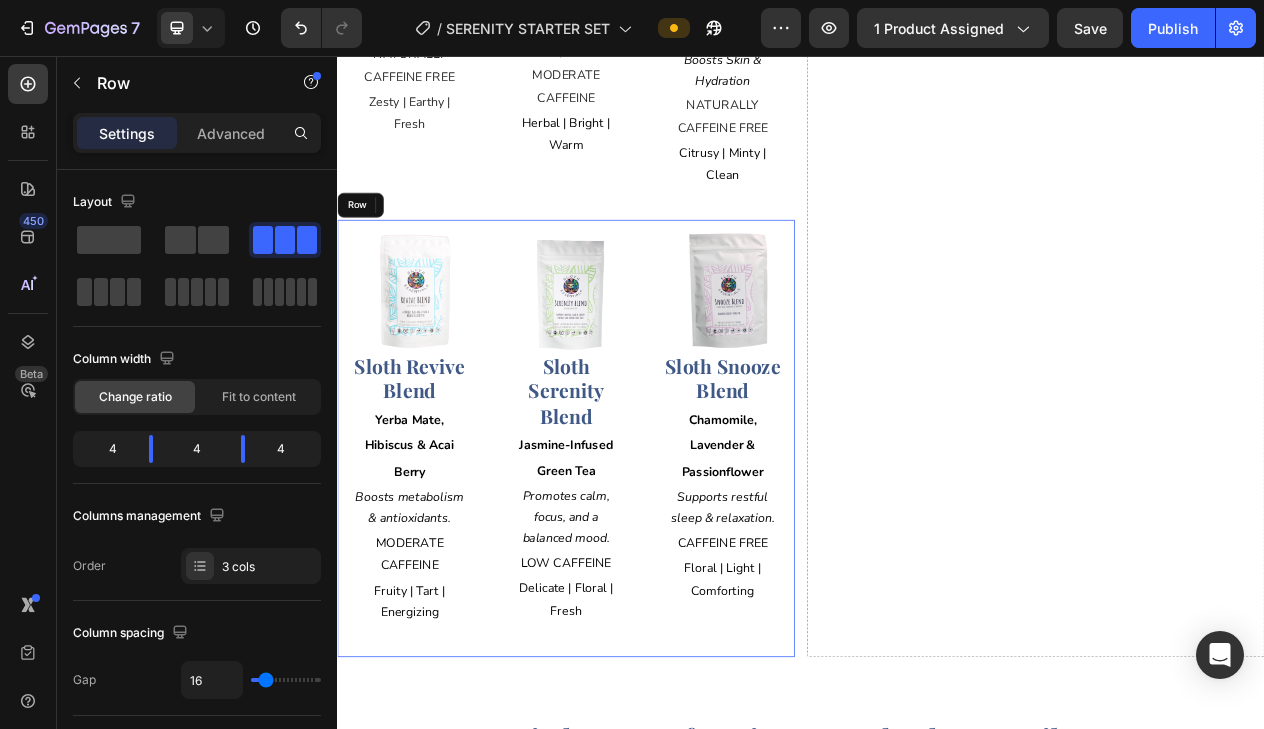 click on "Image Sloth Revive Blend Heading Yerba Mate, Hibiscus & Acai Berry Text Block Boosts metabolism & antioxidants. Text Block MODERATE CAFFEINE Text Block Fruity | Tart | Energizing Text Block Row Image Sloth Serenity Blend Heading Jasmine-Infused Green Tea Text Block Promotes calm, focus, and a balanced mood. Text Block LOW CAFFEINE Text Block Delicate | Floral | Fresh Text Block Row Image Sloth Snooze Blend Heading Chamomile, Lavender & Passionflower Text Block Supports restful sleep & relaxation. Text Block CAFFEINE FREE Text Block Floral | Light | Comforting Text Block Row Row" at bounding box center [633, 551] 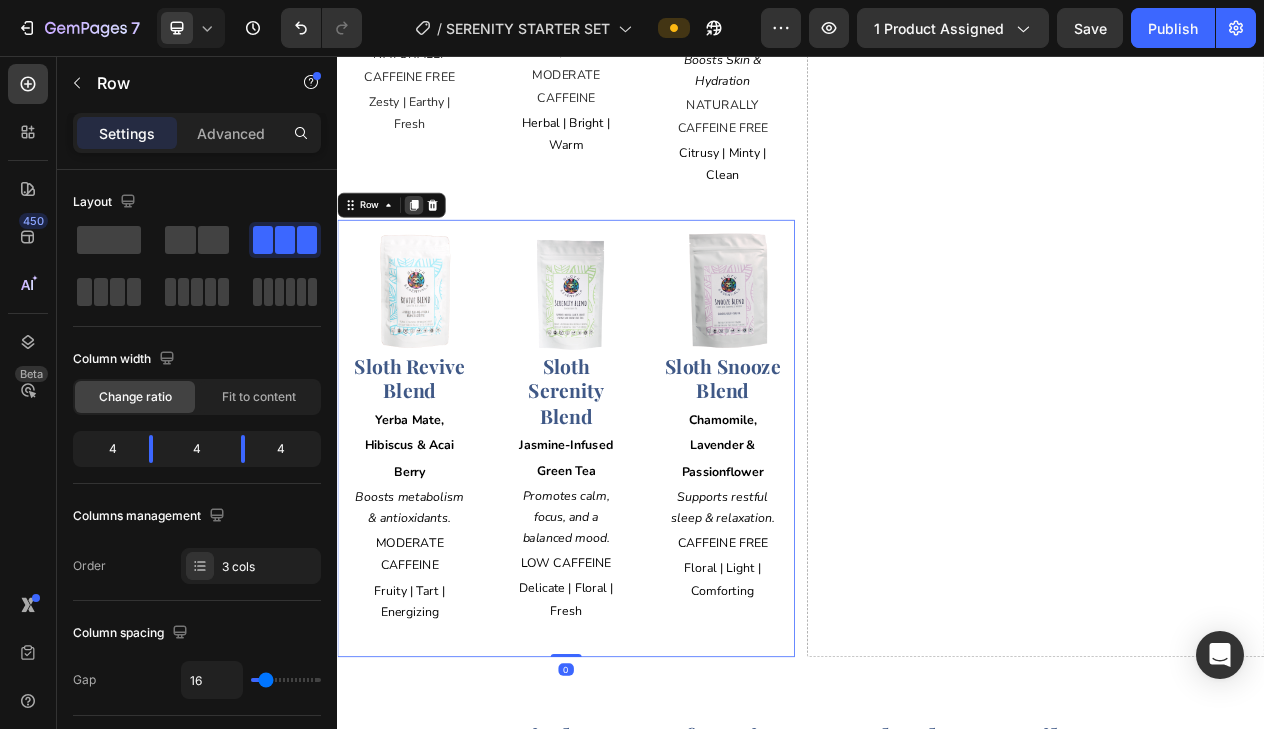 click 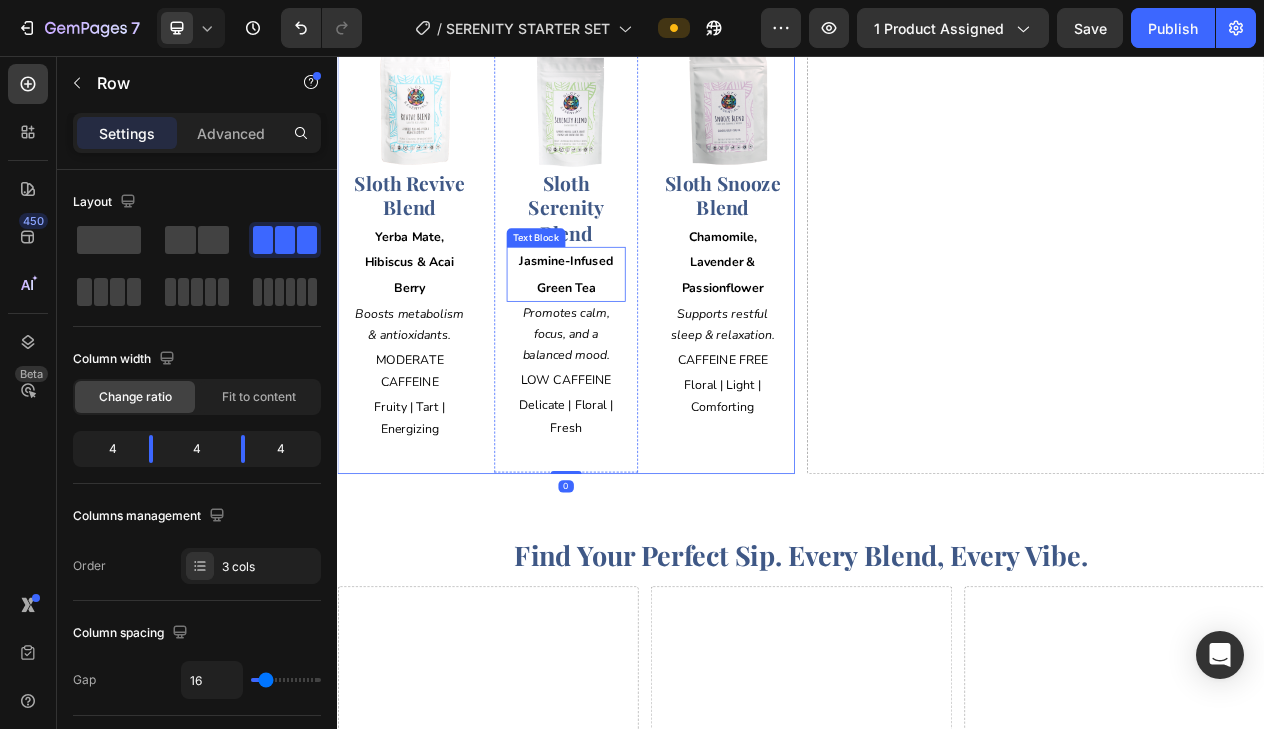scroll, scrollTop: 3014, scrollLeft: 0, axis: vertical 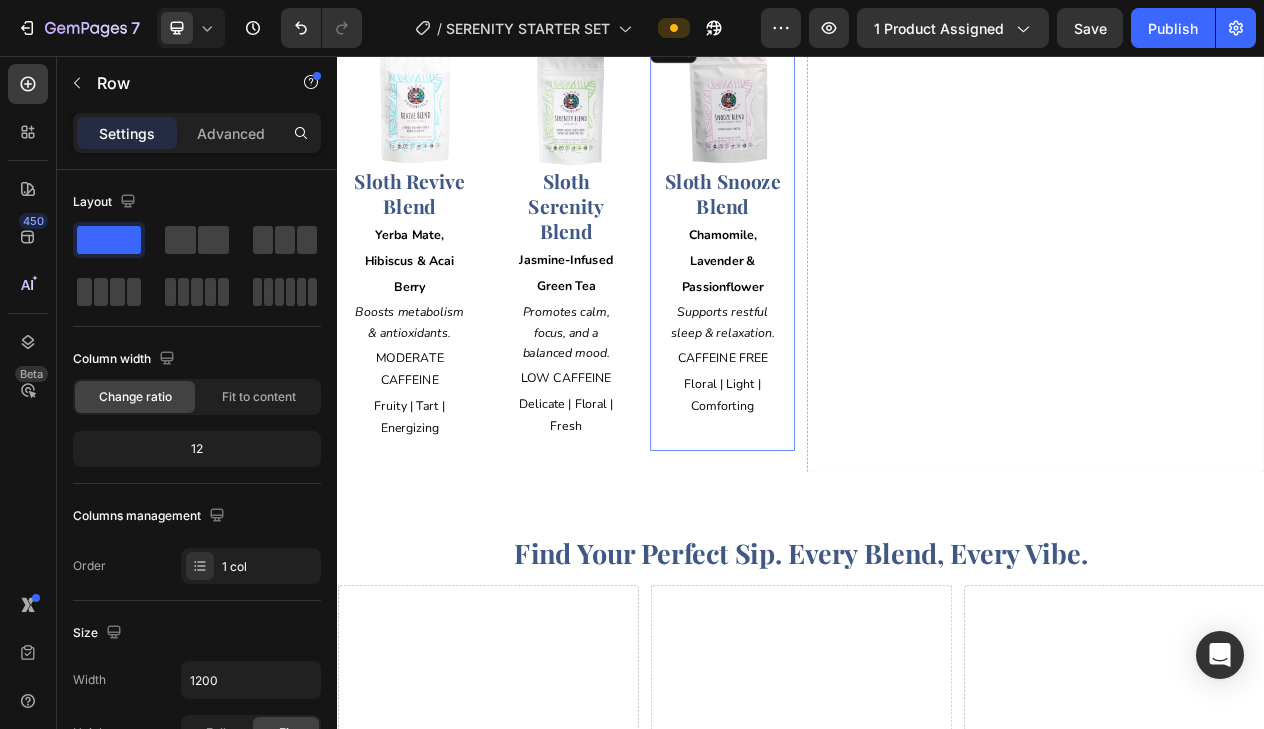 click on "Image Sloth Snooze Blend Heading Chamomile, Lavender & Passionflower Text Block Supports restful sleep & relaxation. Text Block CAFFEINE FREE Text Block Floral | Light | Comforting Text Block" at bounding box center [835, 297] 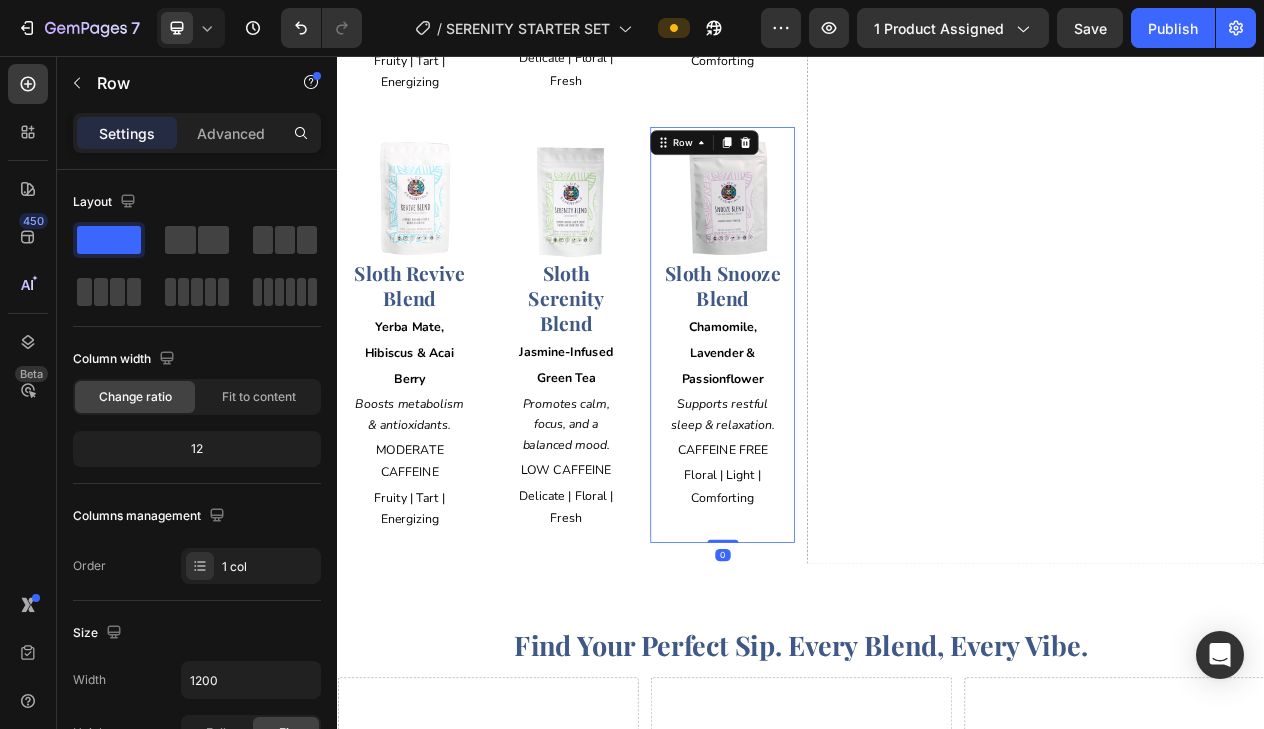 scroll, scrollTop: 2897, scrollLeft: 0, axis: vertical 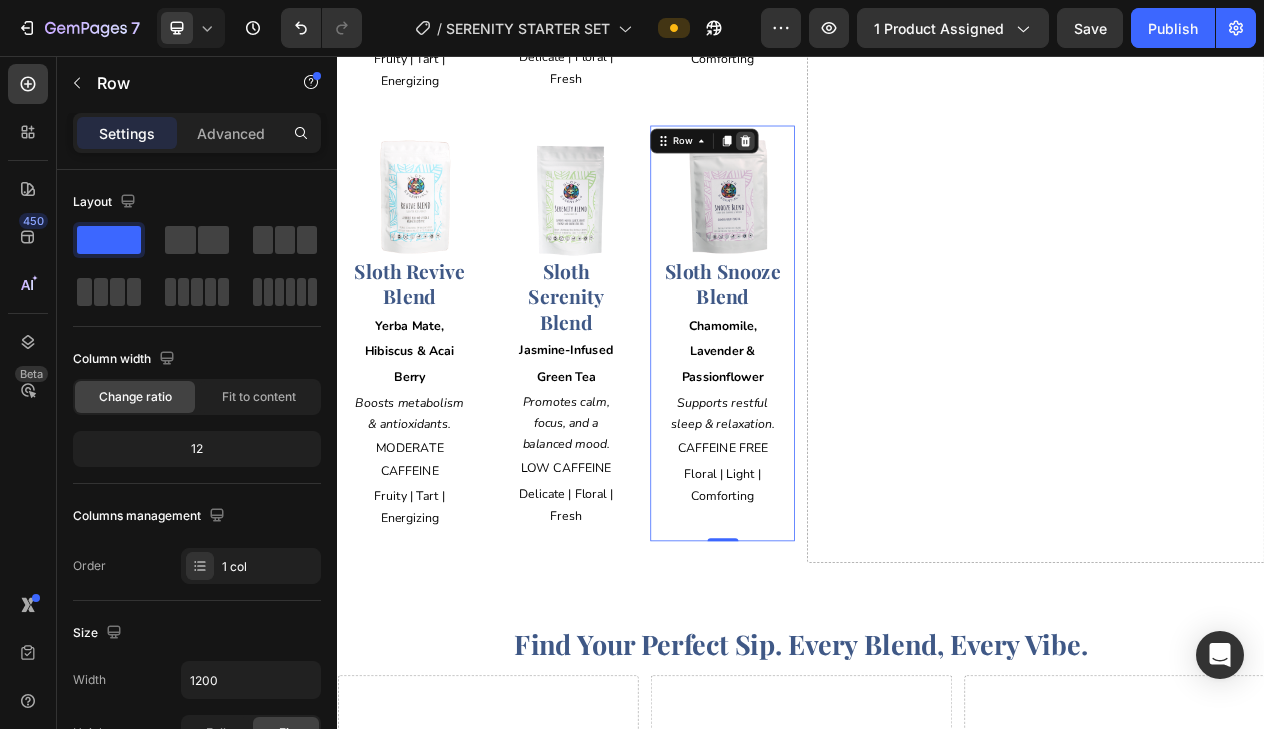 click 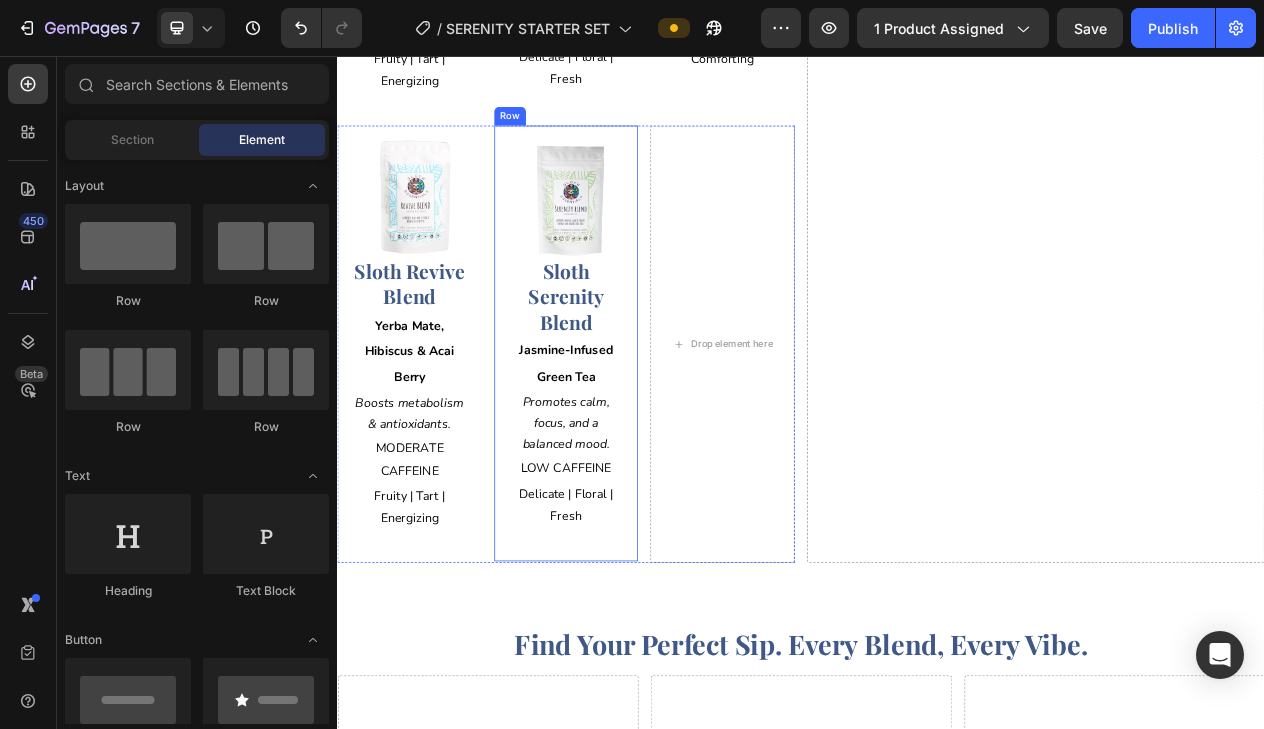 click on "Image Sloth Serenity Blend Heading Jasmine-Infused Green Tea Text Block Promotes calm, focus, and a balanced mood. Text Block LOW CAFFEINE Text Block Delicate | Floral | Fresh Text Block Row" at bounding box center (633, 427) 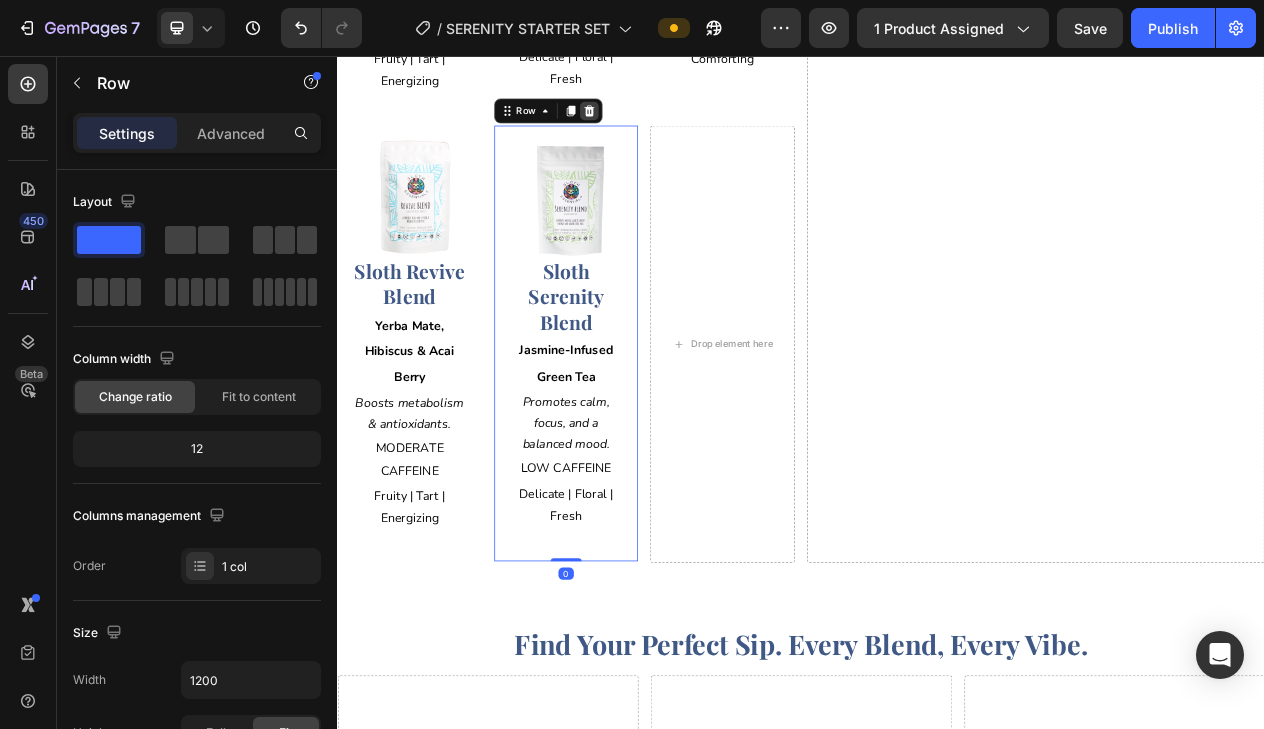click 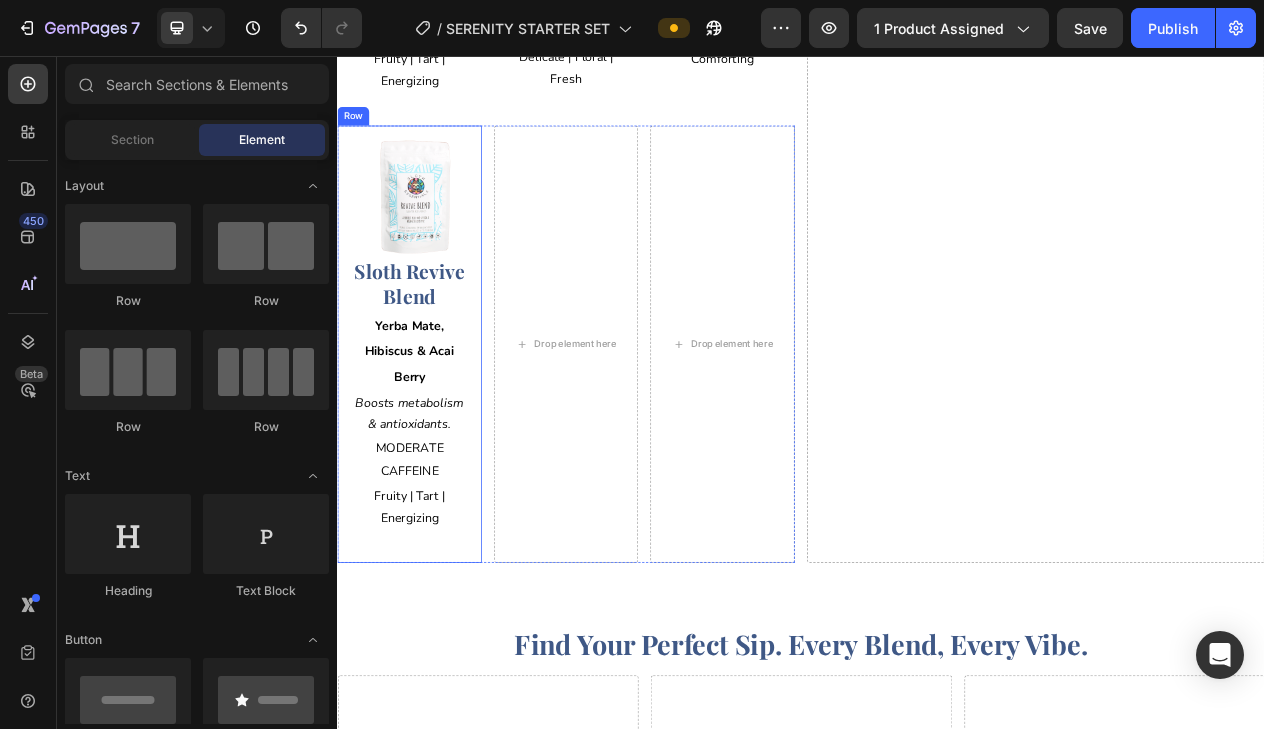 click on "Image Sloth Revive Blend Heading Yerba Mate, Hibiscus & Acai Berry Text Block Boosts metabolism & antioxidants. Text Block MODERATE CAFFEINE Text Block Fruity | Tart | Energizing Text Block Row" at bounding box center (430, 429) 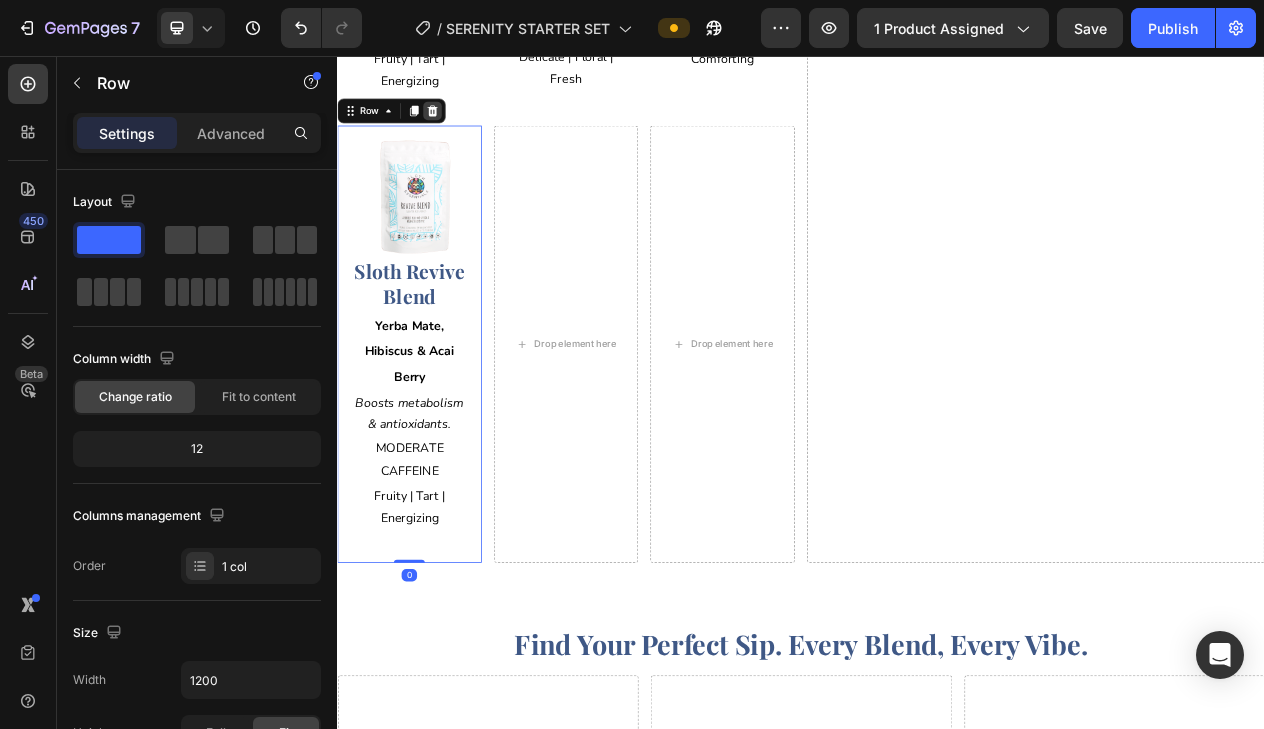 click 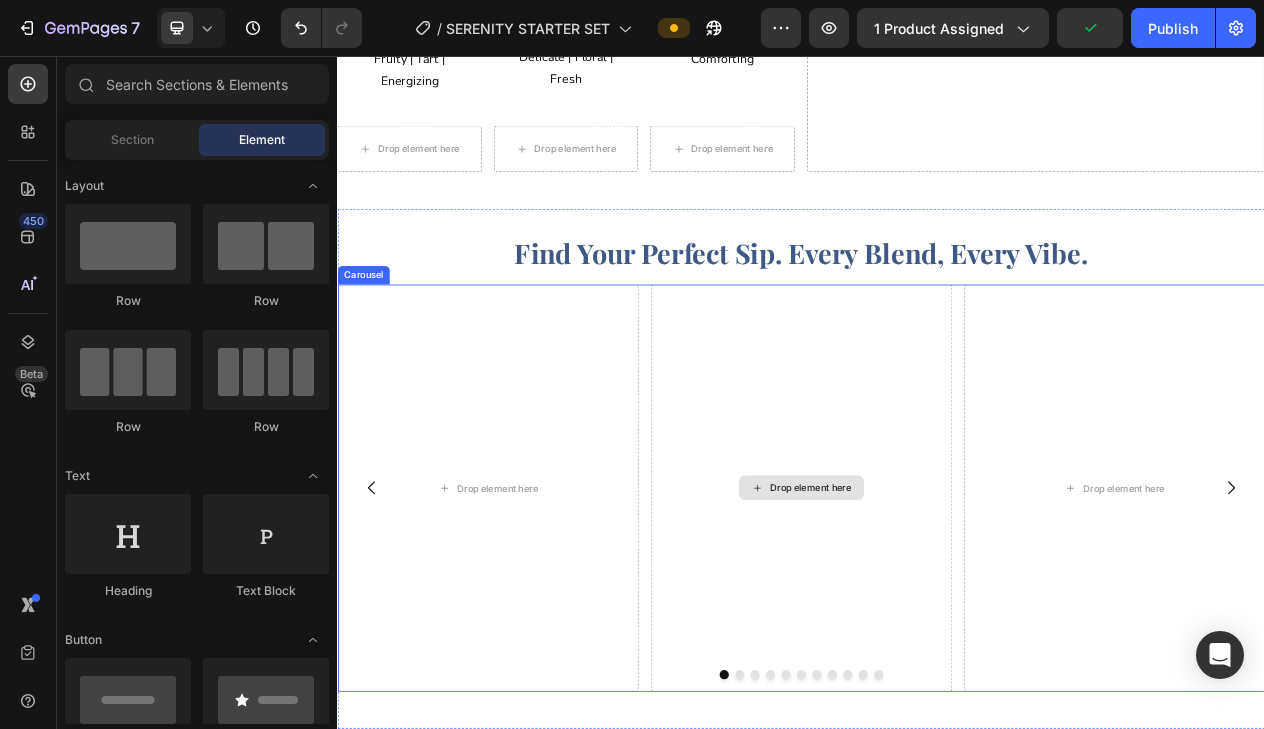 scroll, scrollTop: 2930, scrollLeft: 0, axis: vertical 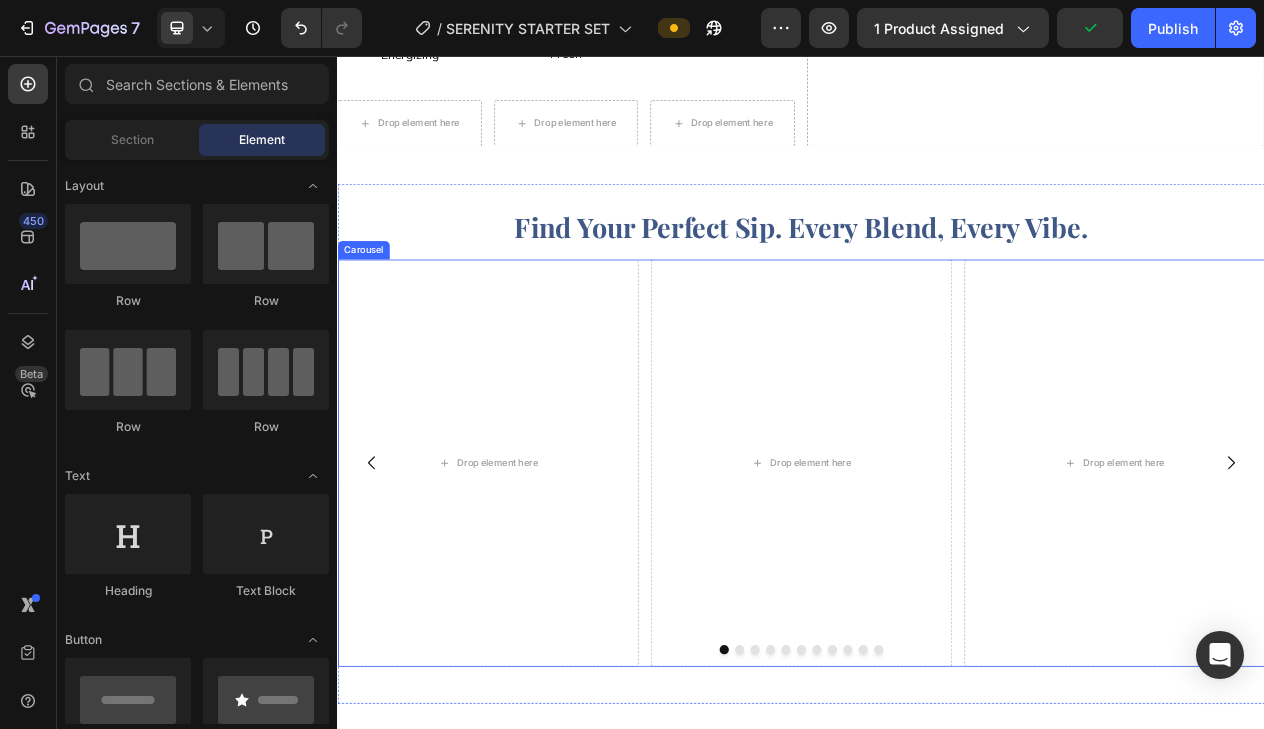 click at bounding box center [1017, 824] 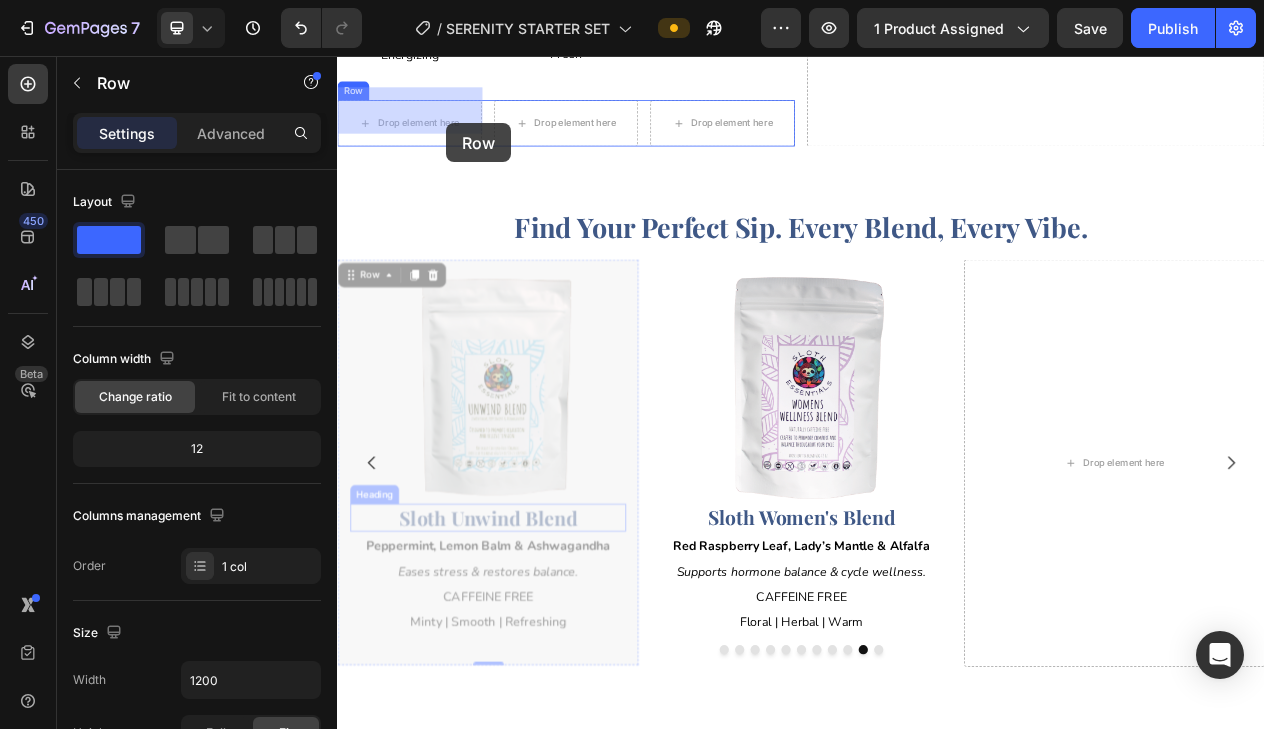 drag, startPoint x: 716, startPoint y: 786, endPoint x: 478, endPoint y: 143, distance: 685.6333 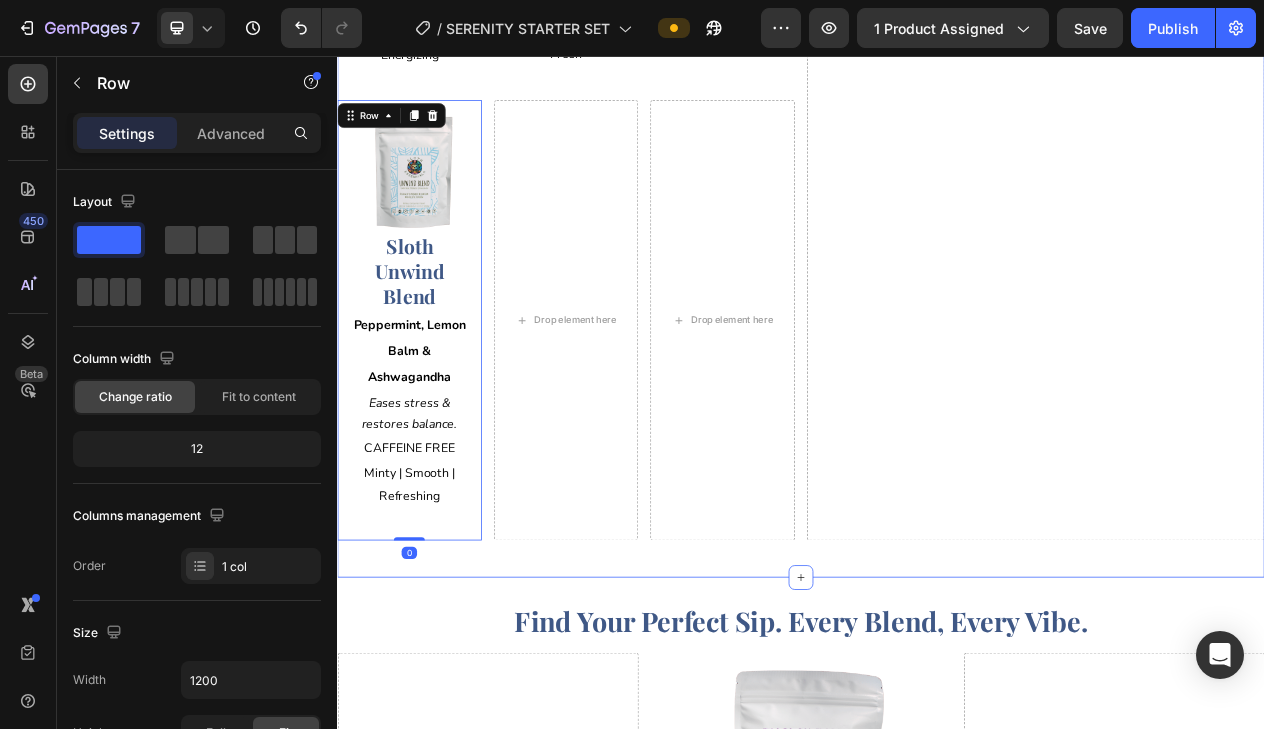 scroll, scrollTop: 3086, scrollLeft: 0, axis: vertical 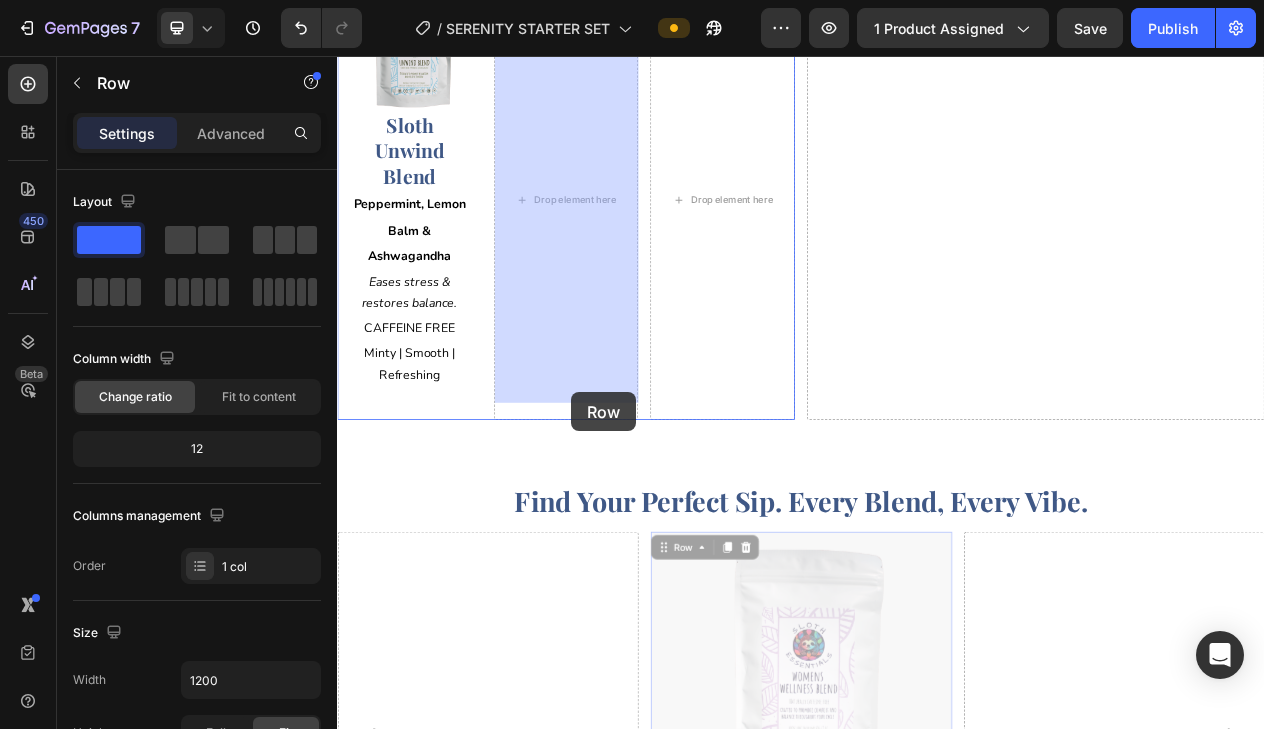 drag, startPoint x: 753, startPoint y: 740, endPoint x: 636, endPoint y: 478, distance: 286.9373 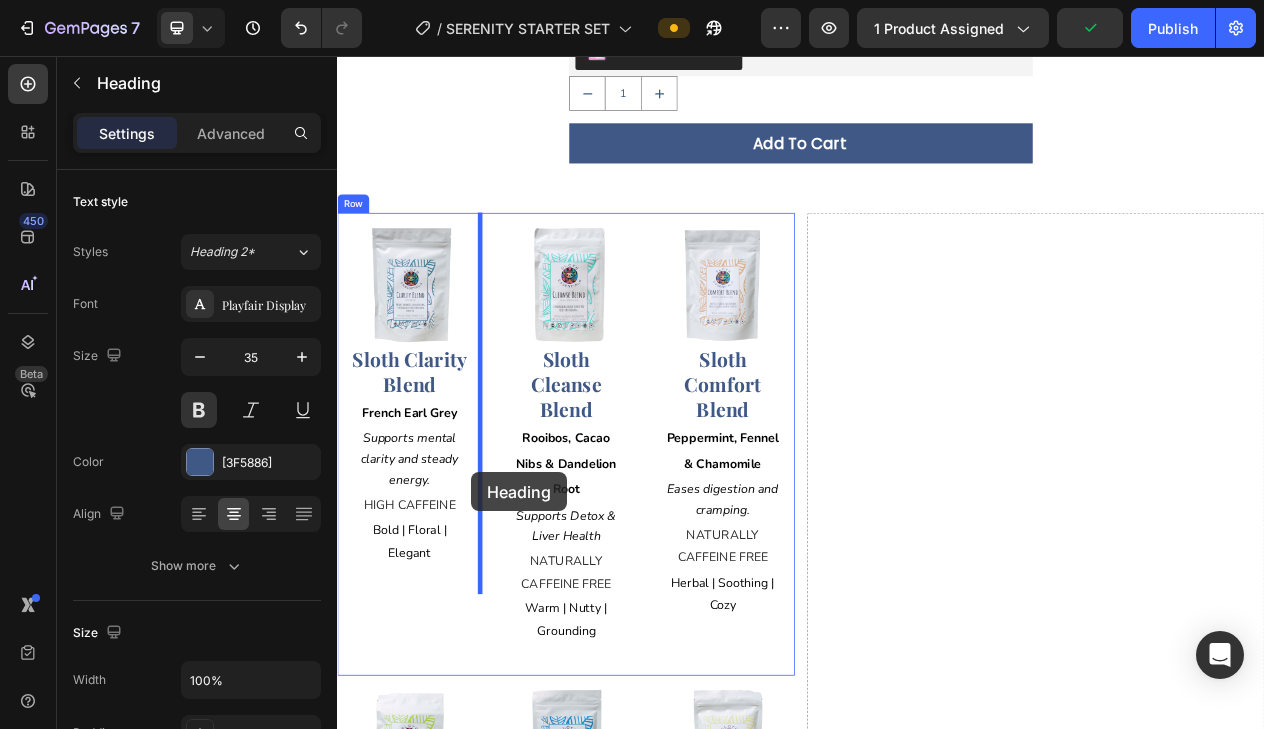 scroll, scrollTop: 1045, scrollLeft: 0, axis: vertical 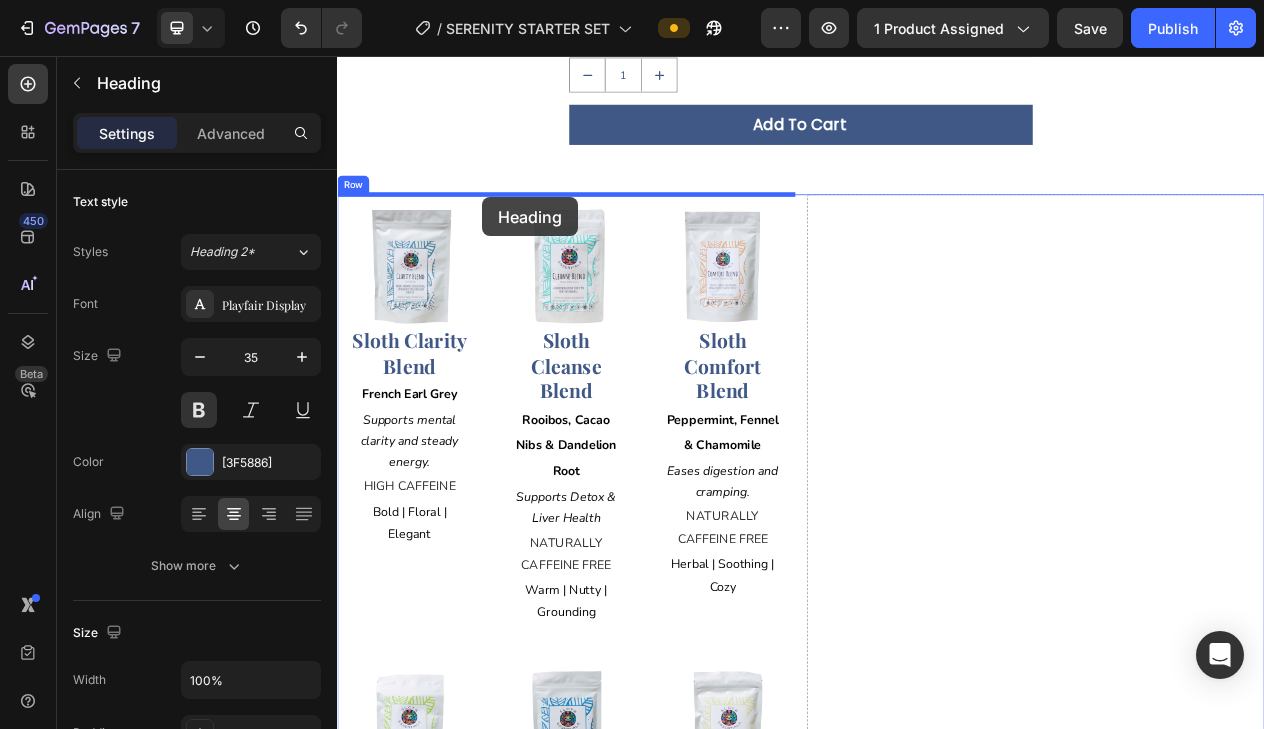 drag, startPoint x: 738, startPoint y: 642, endPoint x: 525, endPoint y: 239, distance: 455.82672 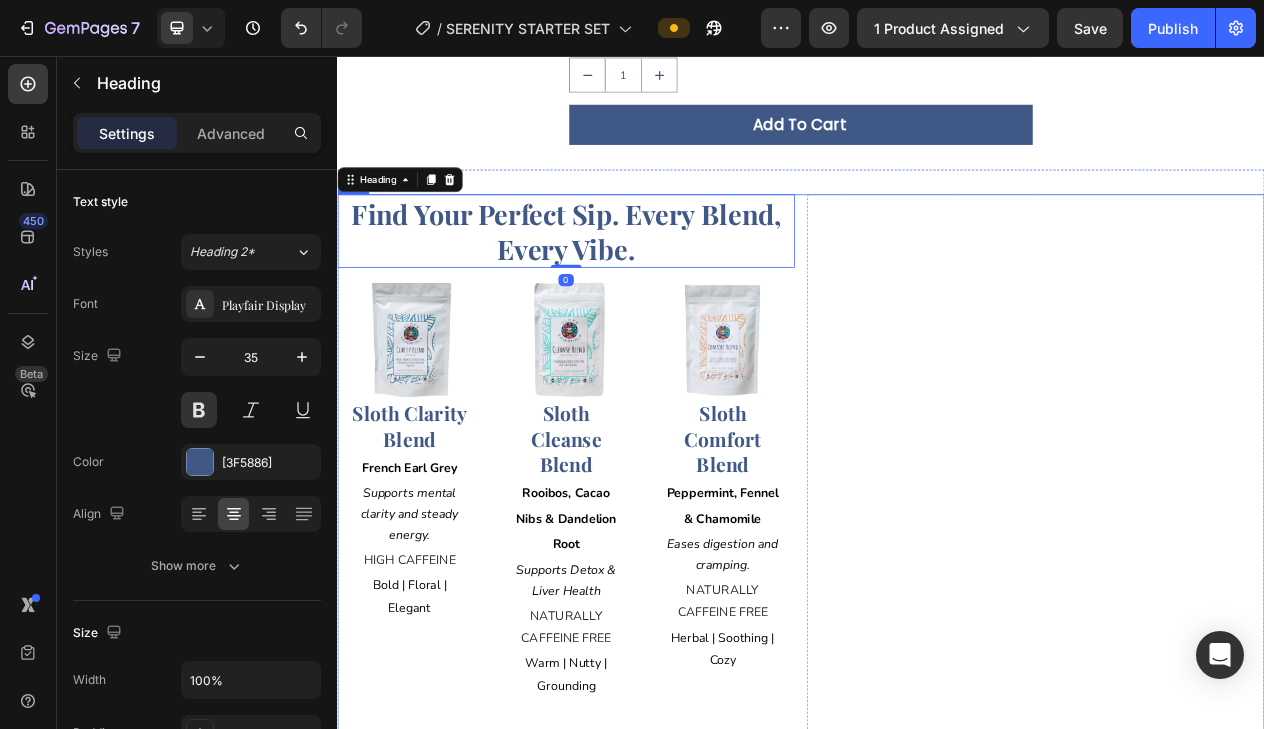 click on "Drop element here" at bounding box center [1241, 1462] 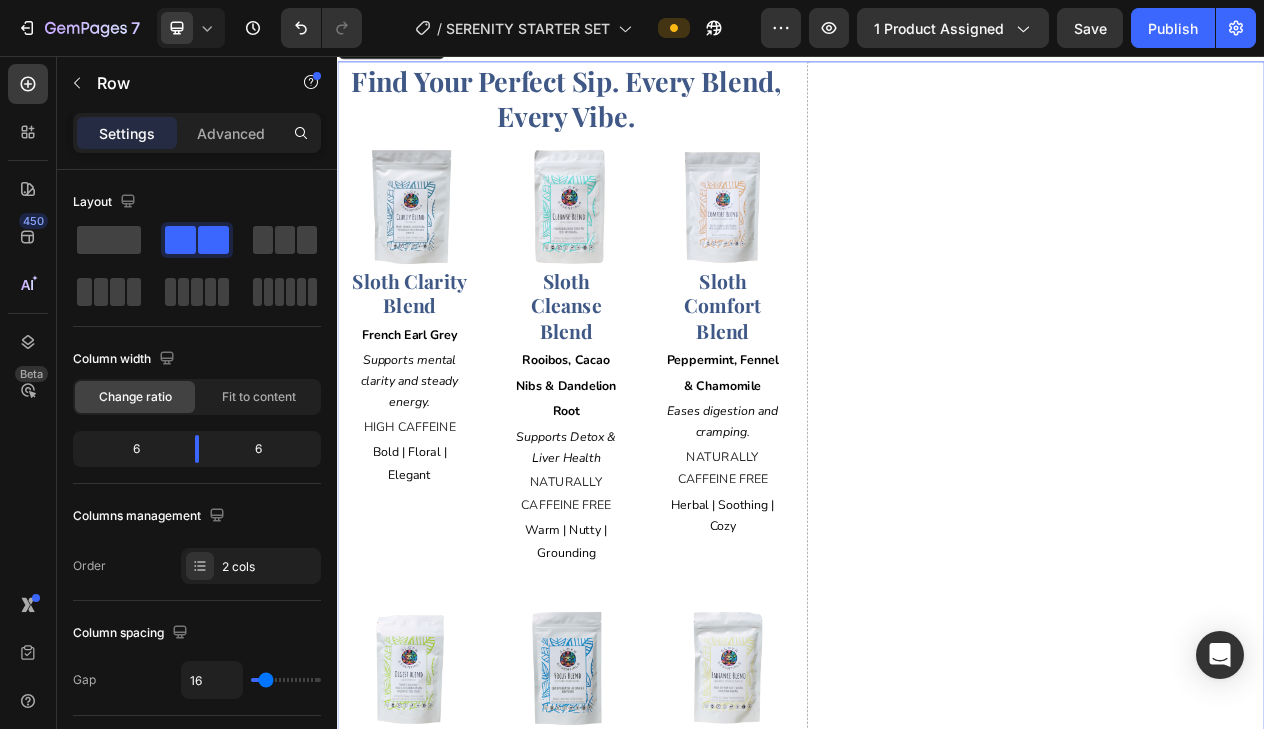scroll, scrollTop: 1227, scrollLeft: 0, axis: vertical 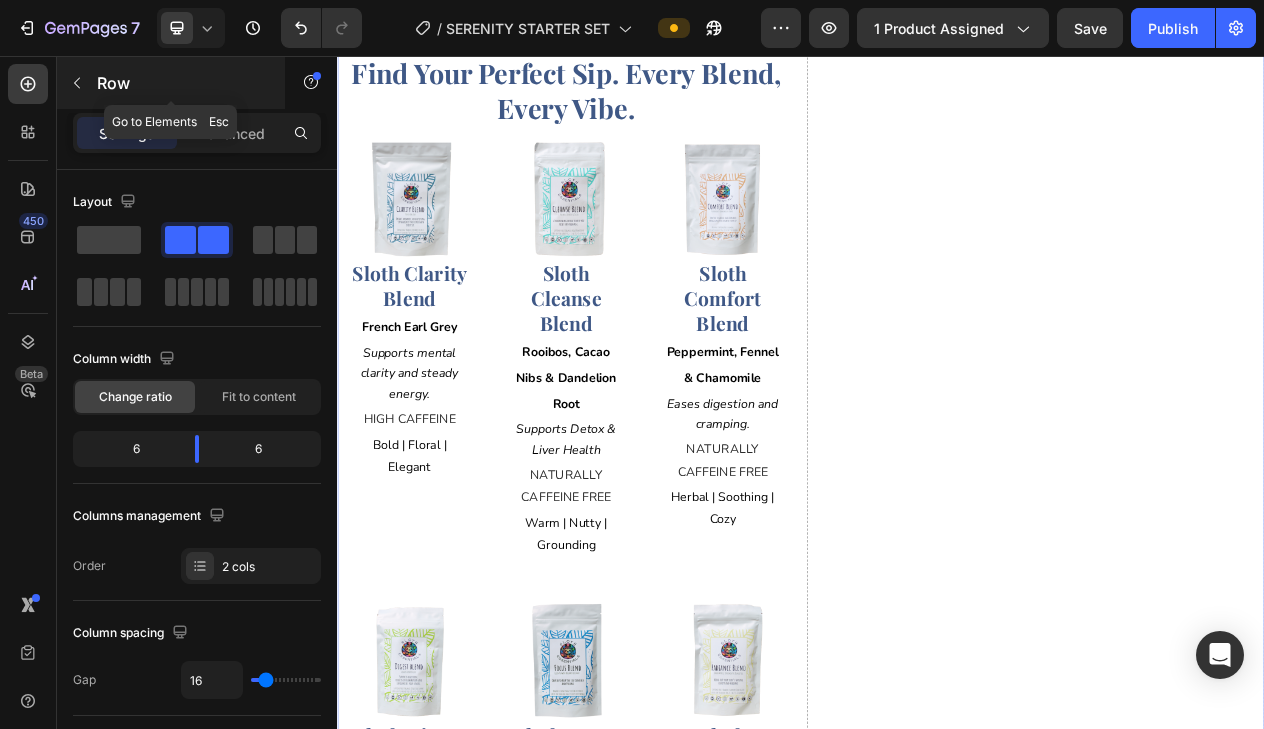 click at bounding box center (77, 83) 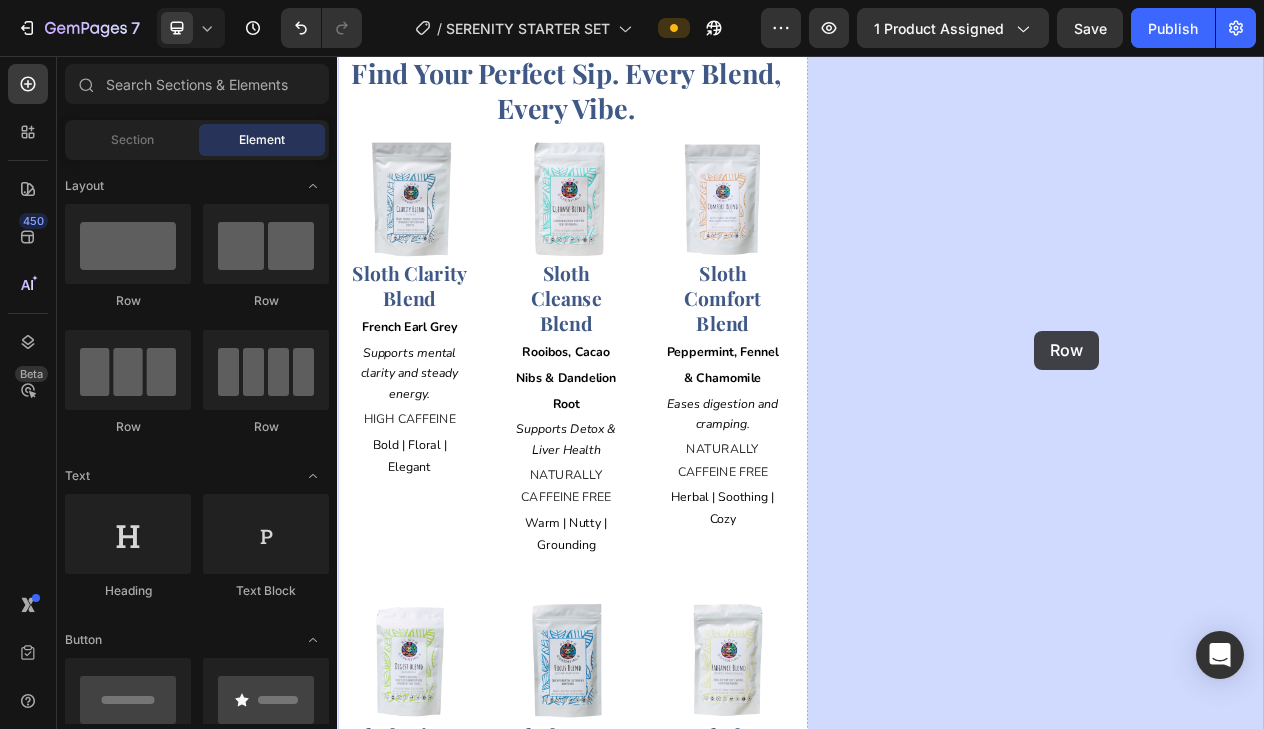 drag, startPoint x: 602, startPoint y: 293, endPoint x: 1239, endPoint y: 412, distance: 648.0201 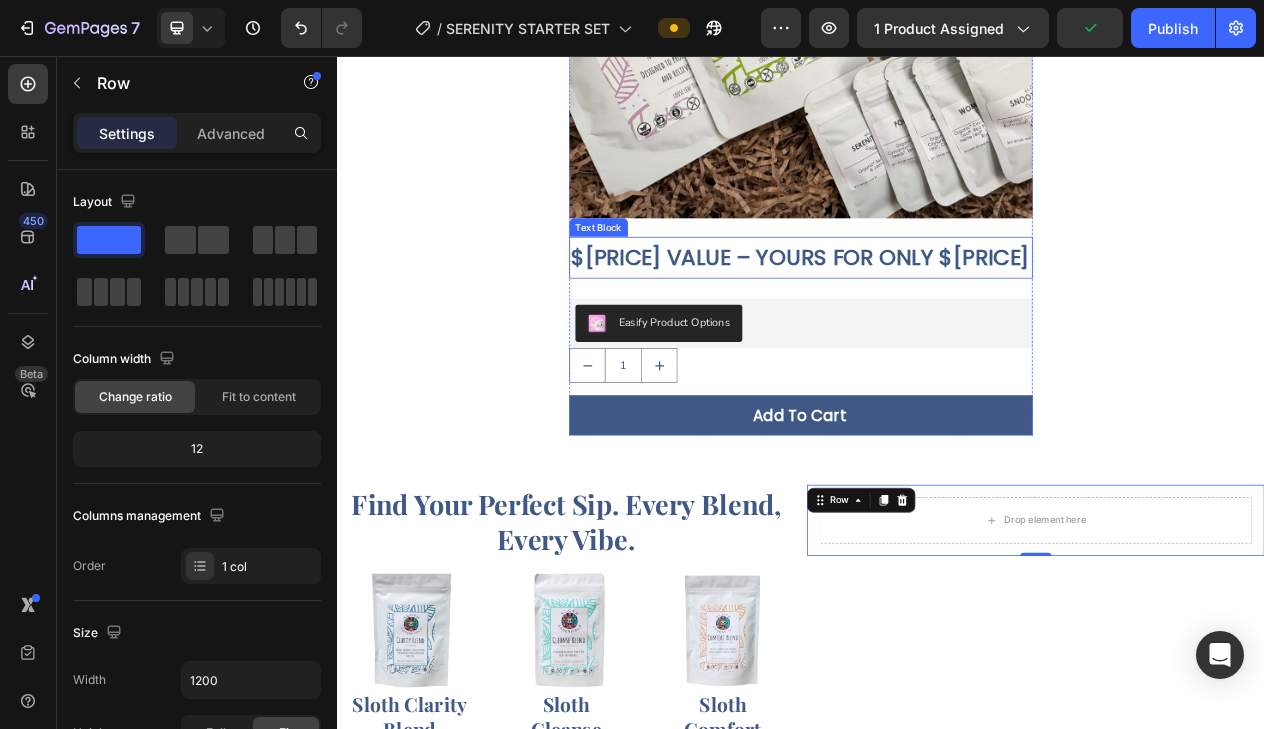 scroll, scrollTop: 671, scrollLeft: 0, axis: vertical 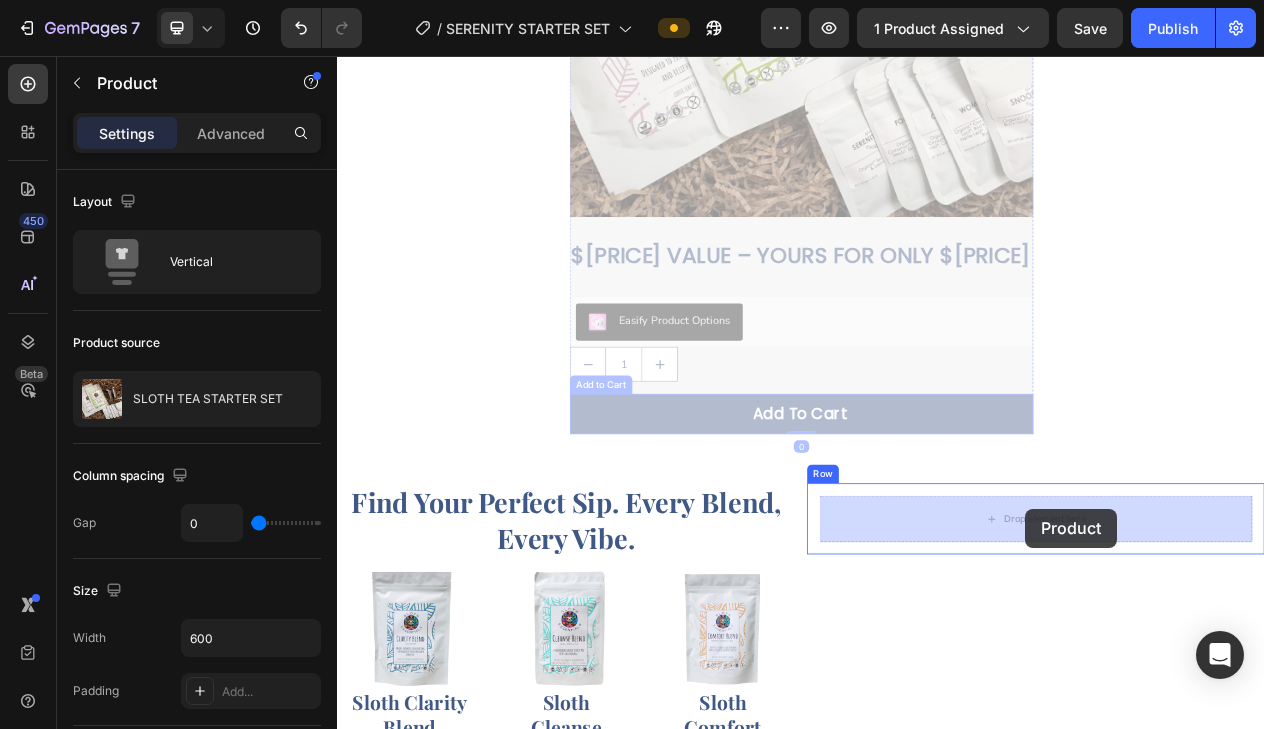 drag, startPoint x: 1228, startPoint y: 481, endPoint x: 1228, endPoint y: 641, distance: 160 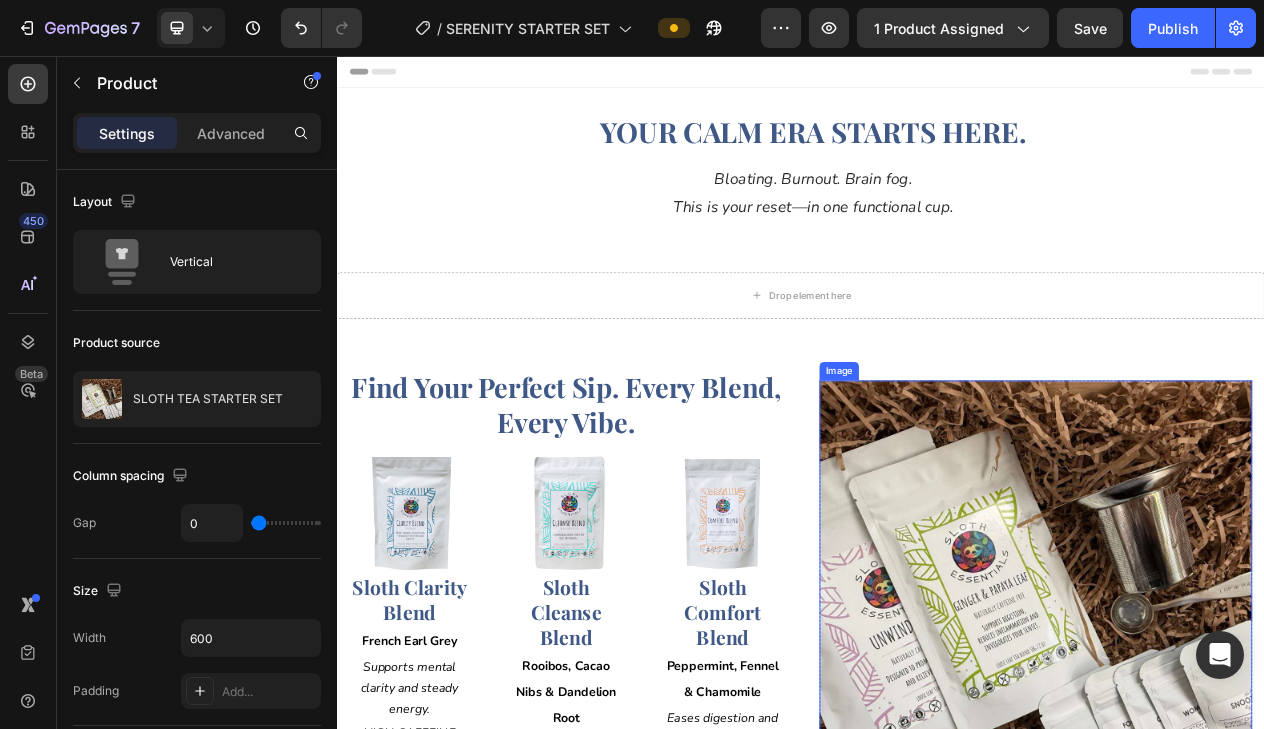 scroll, scrollTop: 0, scrollLeft: 0, axis: both 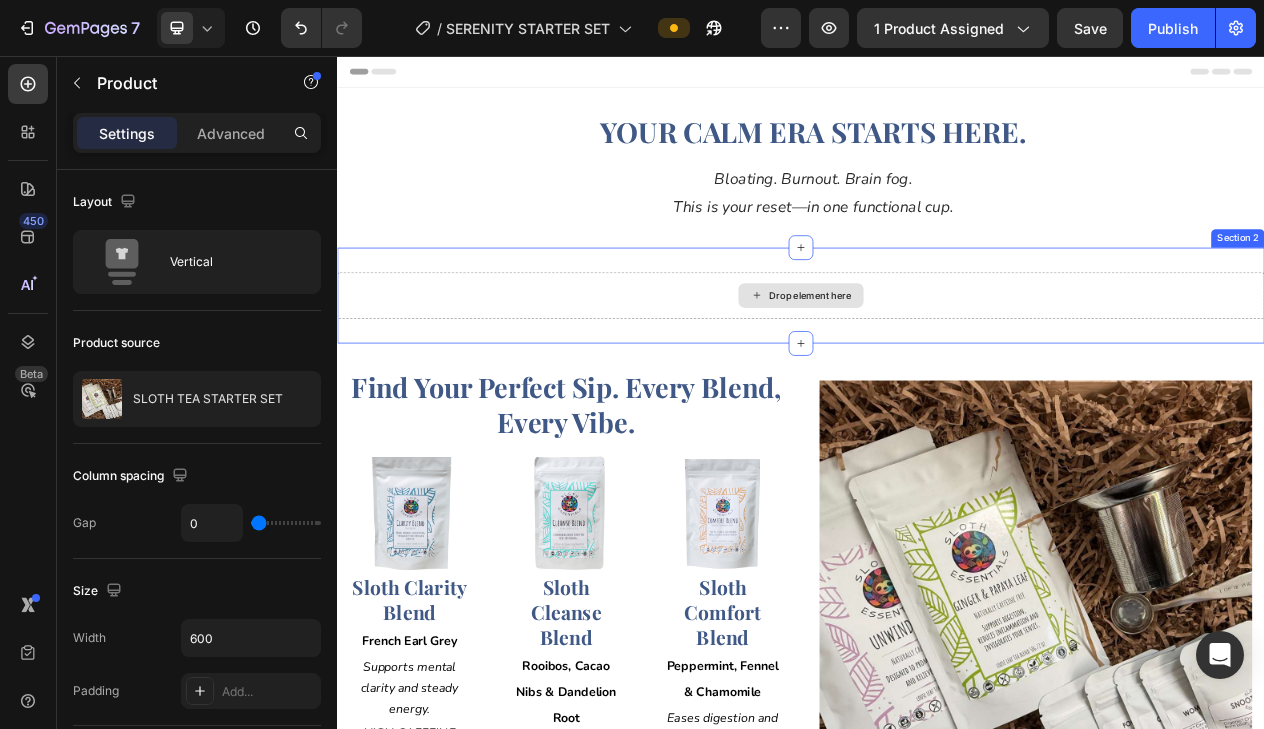 click on "Drop element here" at bounding box center [937, 366] 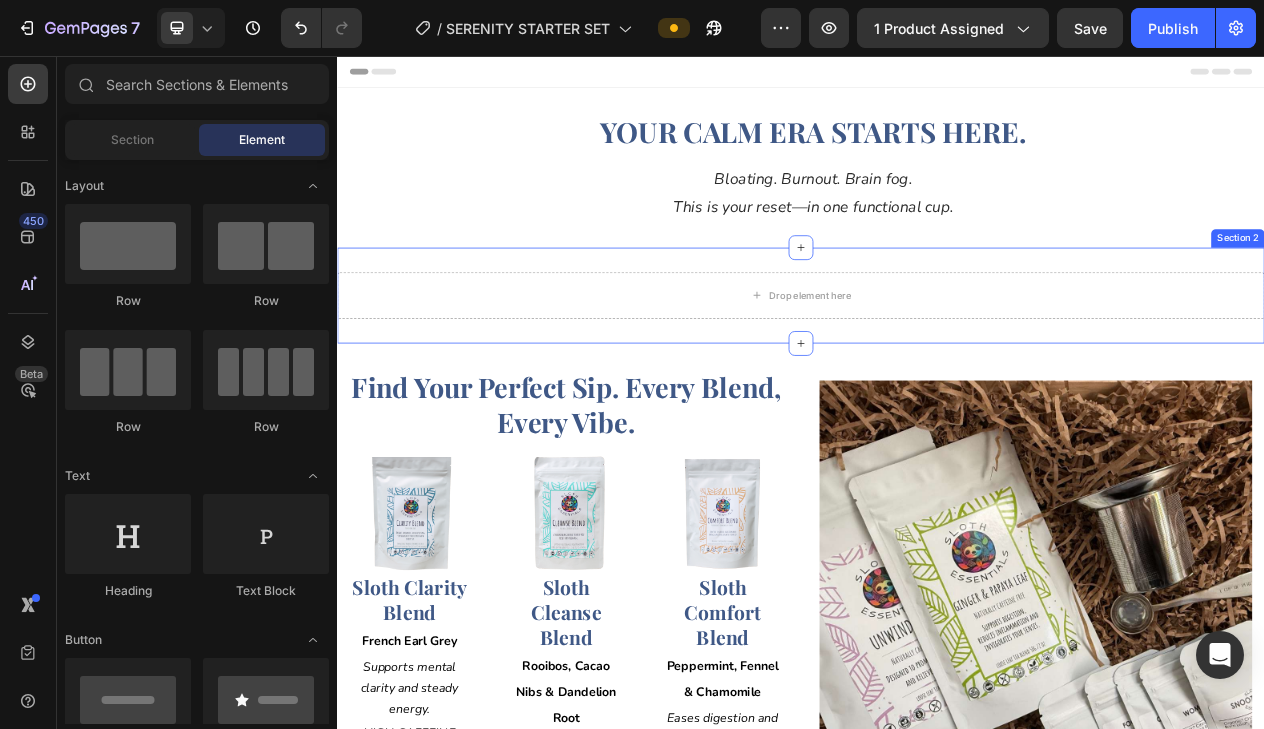 click on "Drop element here Section 2" at bounding box center (937, 366) 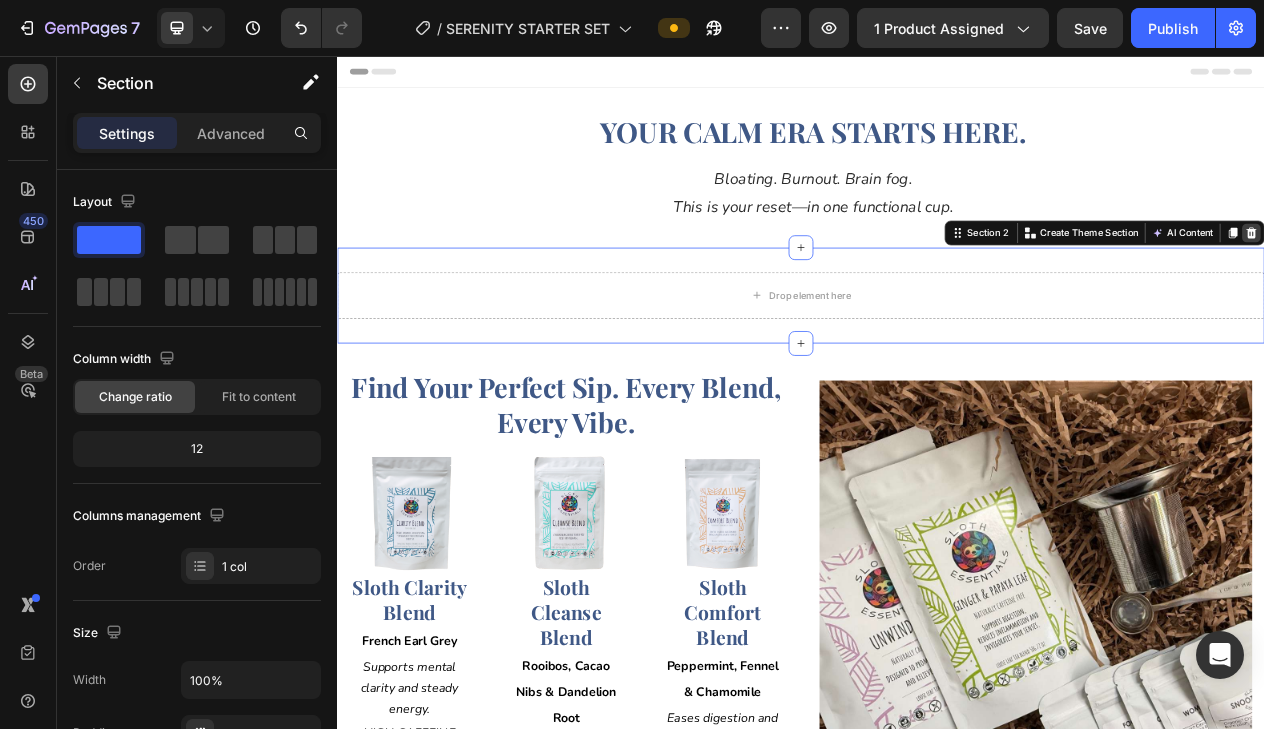 click 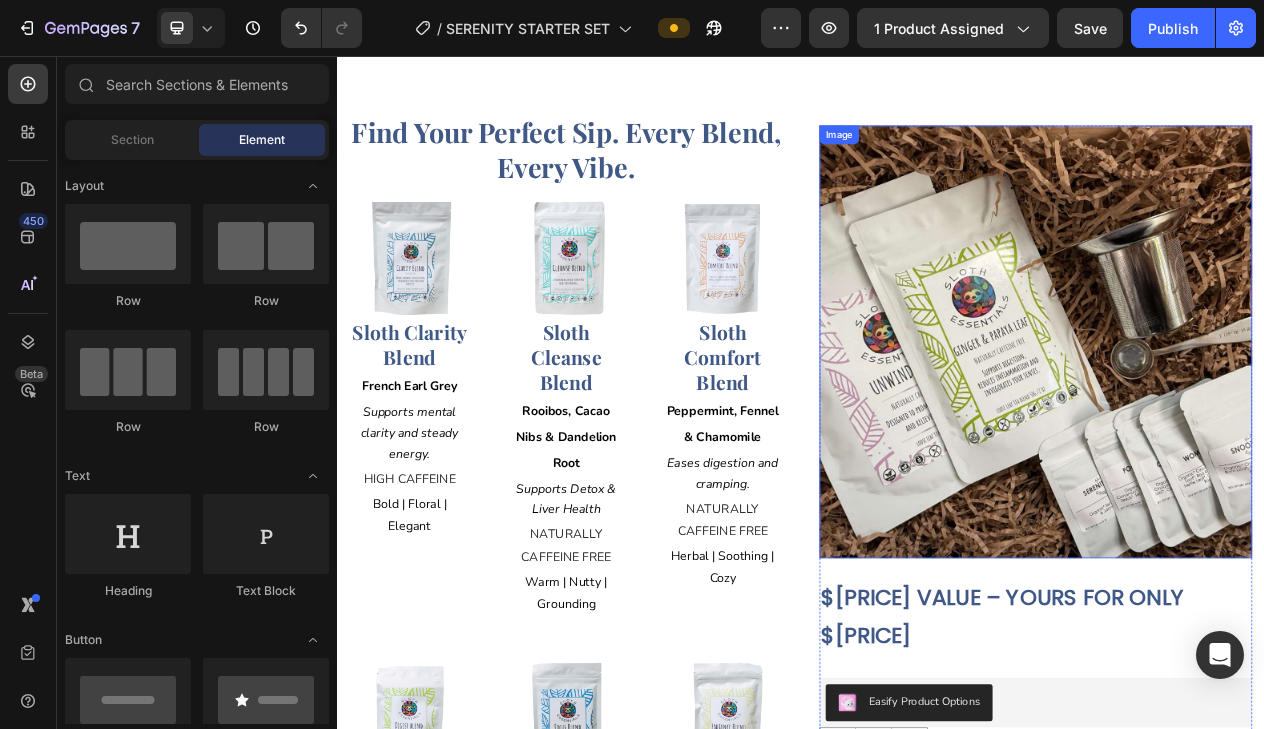 scroll, scrollTop: 205, scrollLeft: 0, axis: vertical 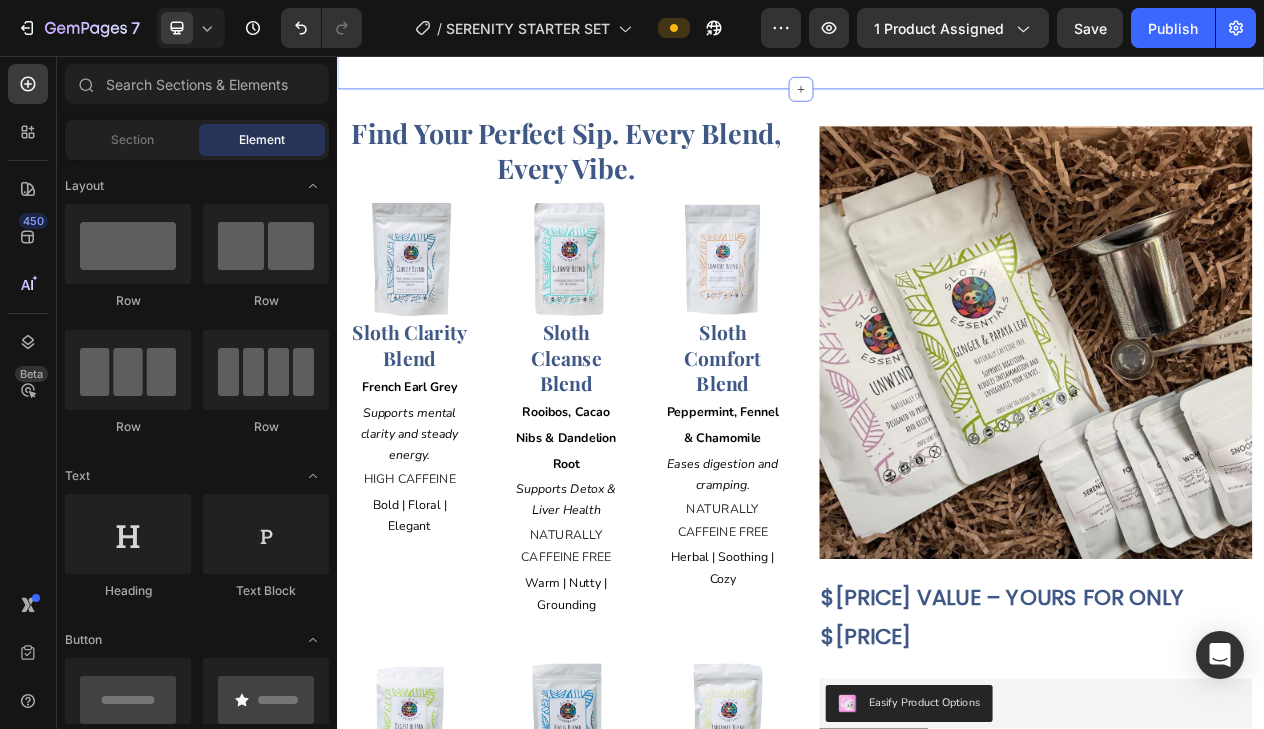 drag, startPoint x: 1173, startPoint y: 94, endPoint x: 1075, endPoint y: 97, distance: 98.045906 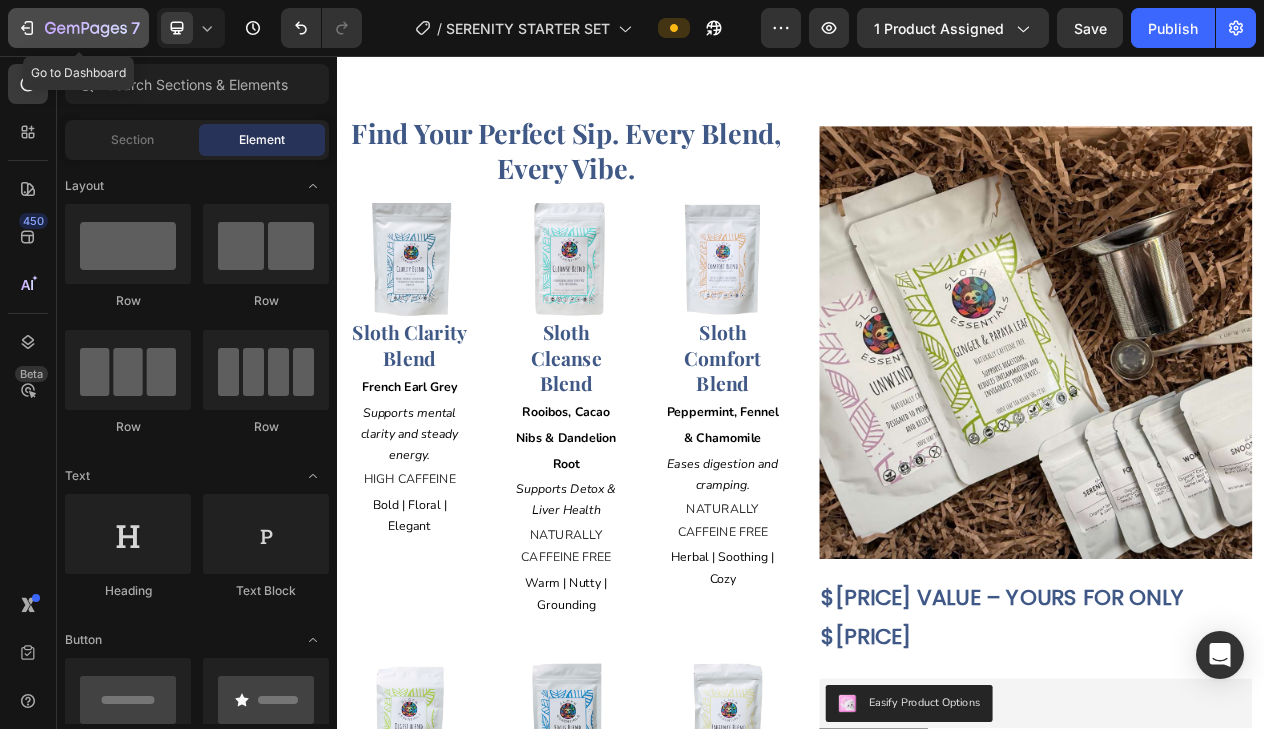 click 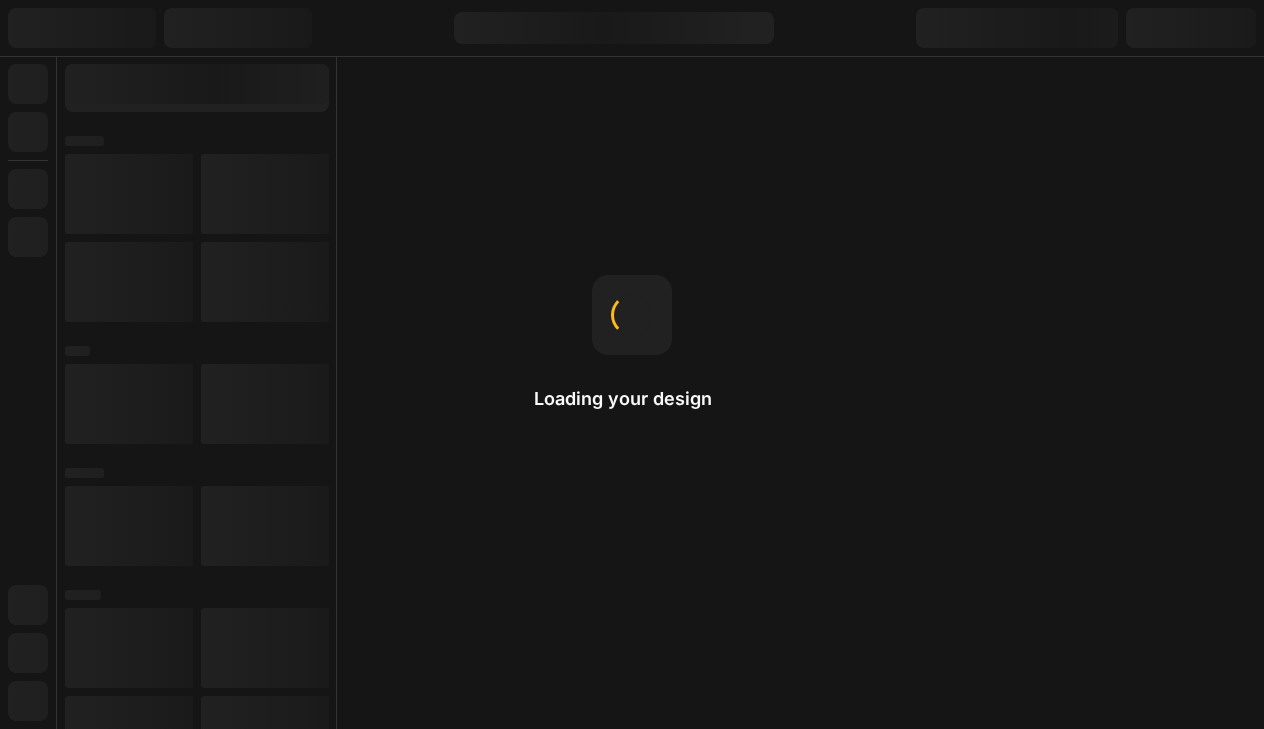 scroll, scrollTop: 0, scrollLeft: 0, axis: both 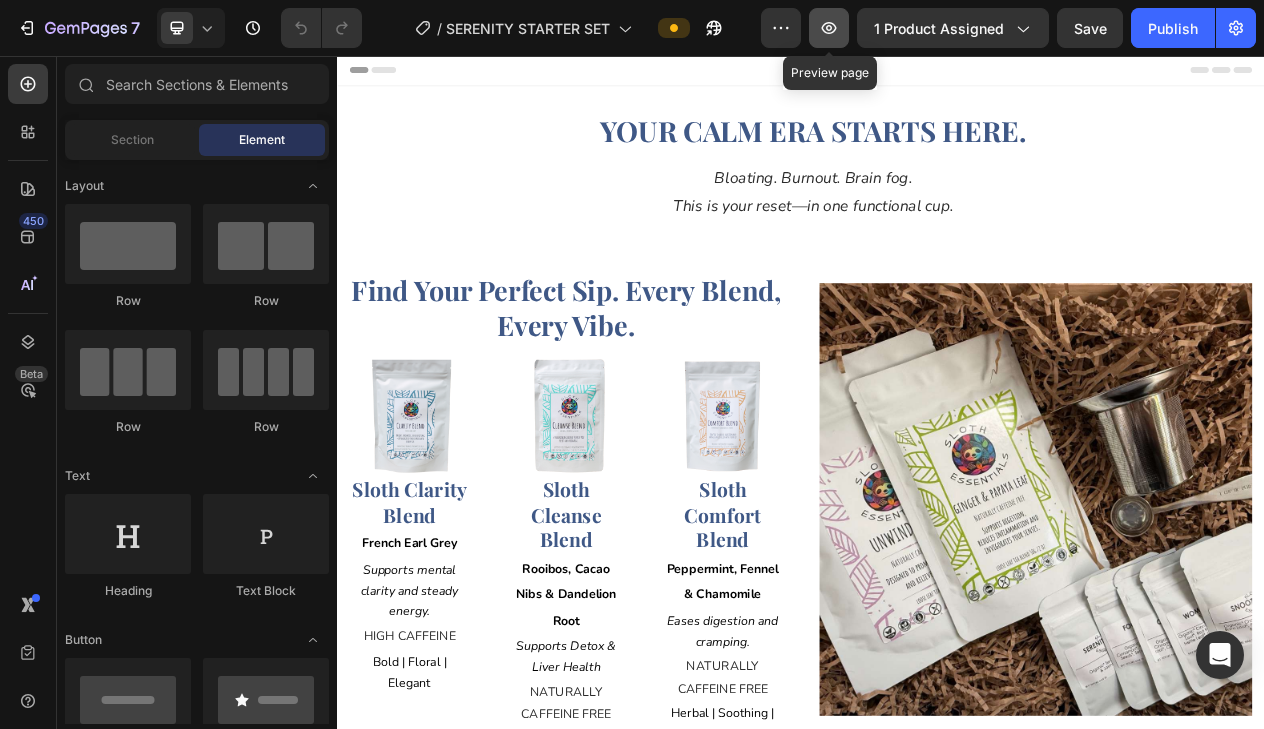 click 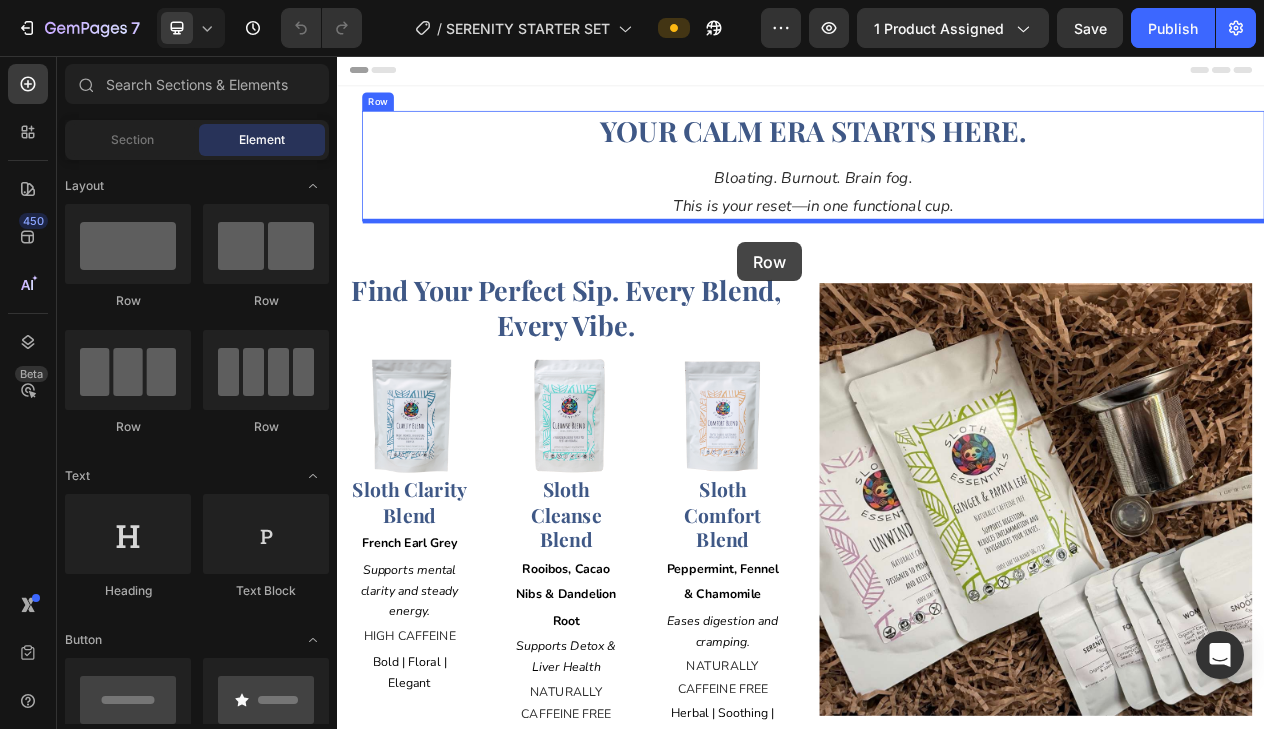 drag, startPoint x: 477, startPoint y: 320, endPoint x: 855, endPoint y: 297, distance: 378.6991 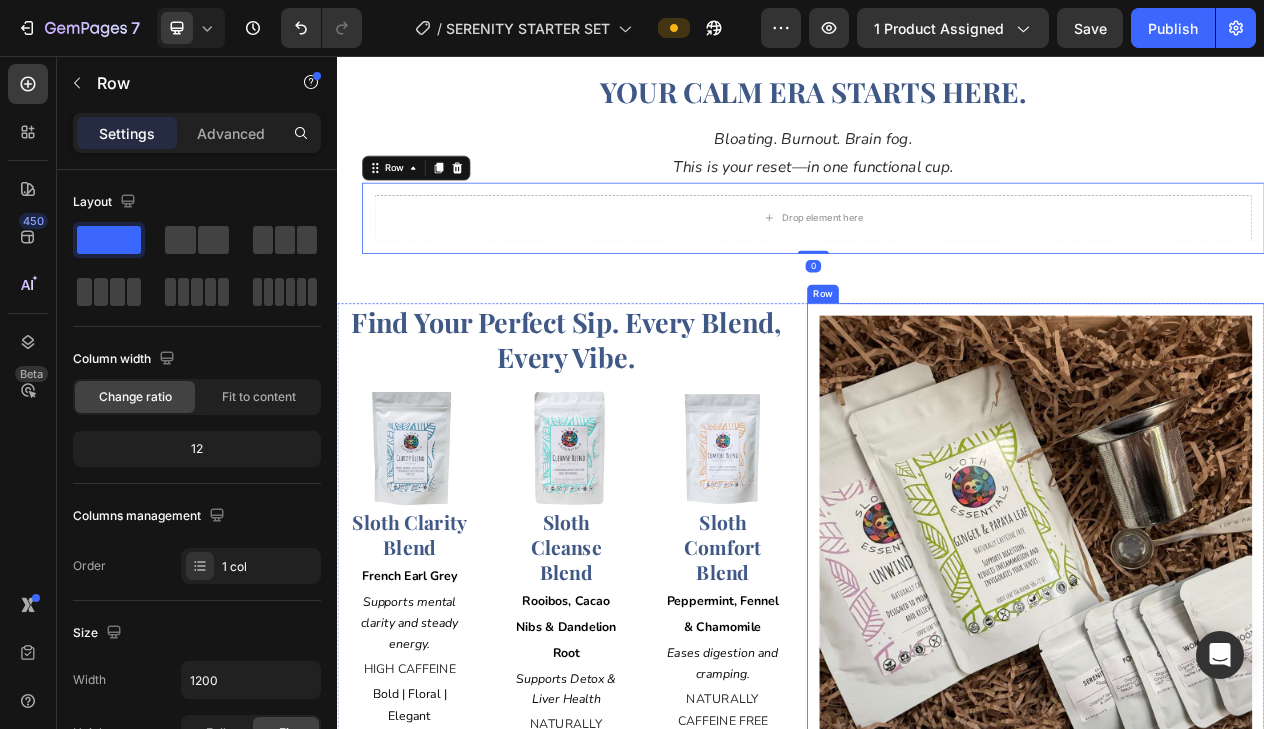 scroll, scrollTop: 55, scrollLeft: 0, axis: vertical 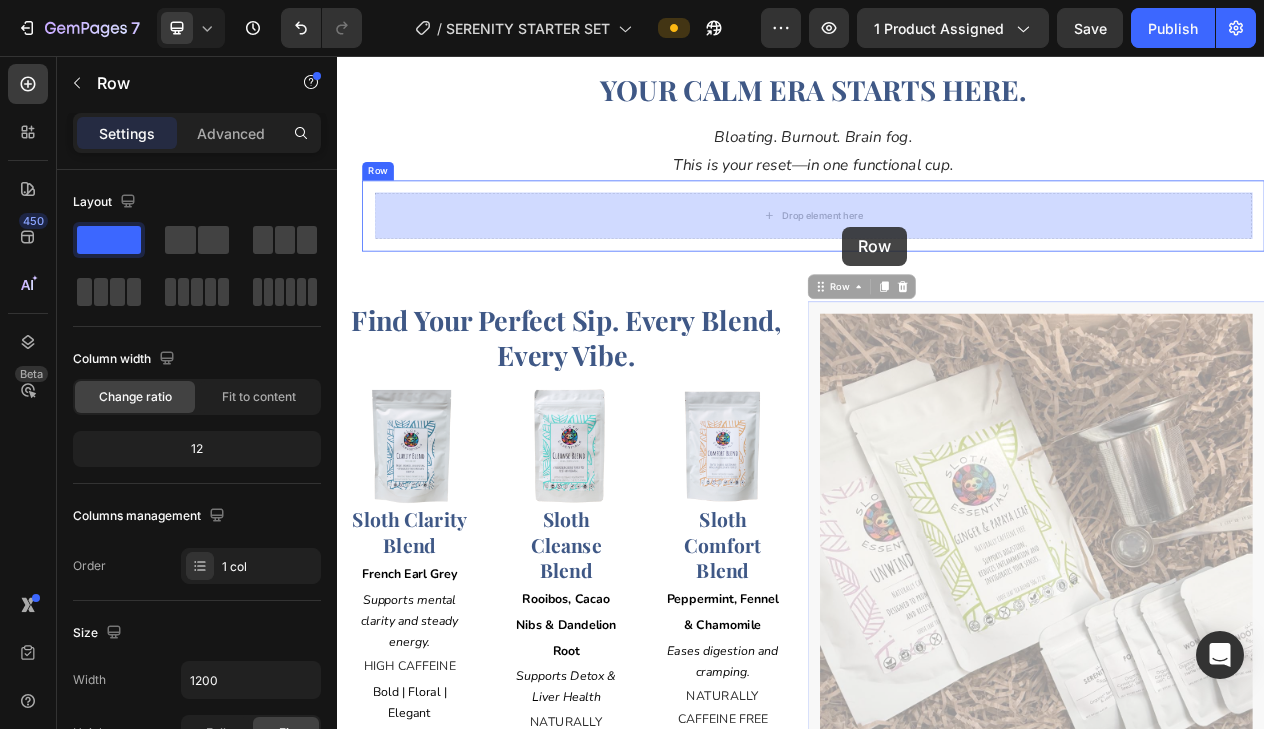 drag, startPoint x: 1048, startPoint y: 378, endPoint x: 991, endPoint y: 276, distance: 116.846054 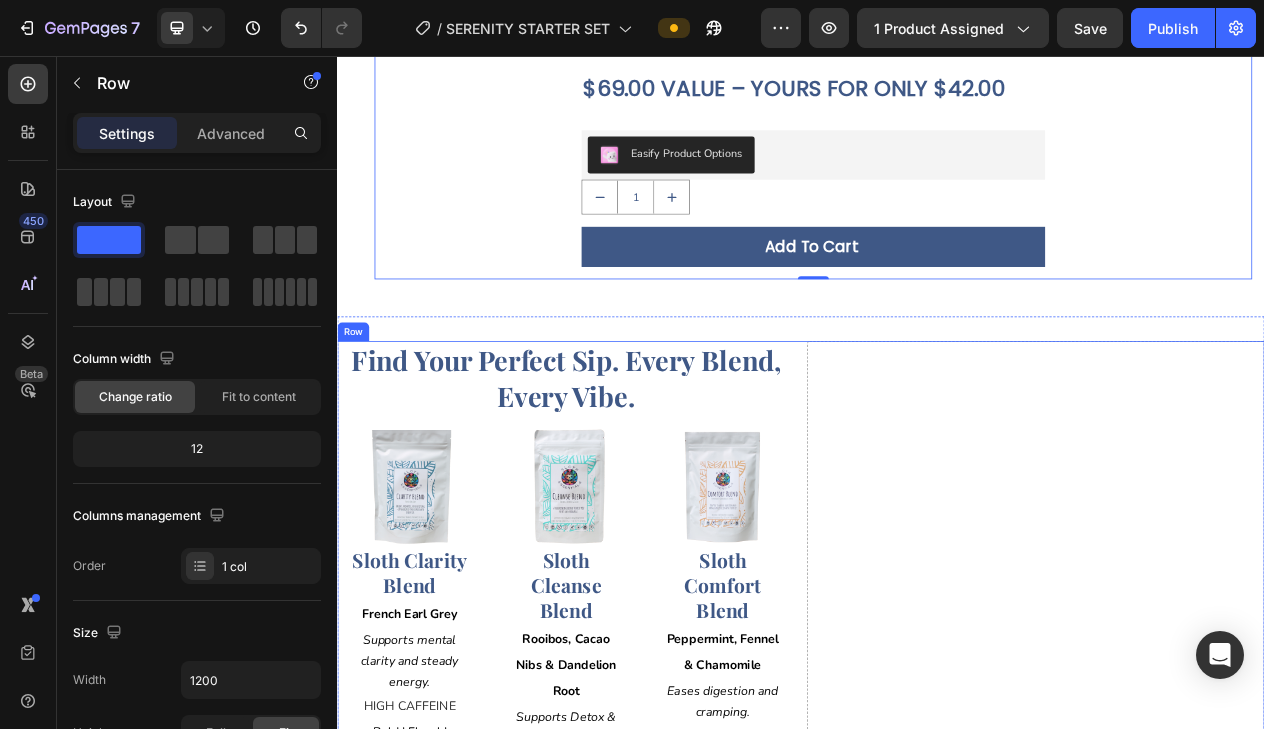 scroll, scrollTop: 884, scrollLeft: 0, axis: vertical 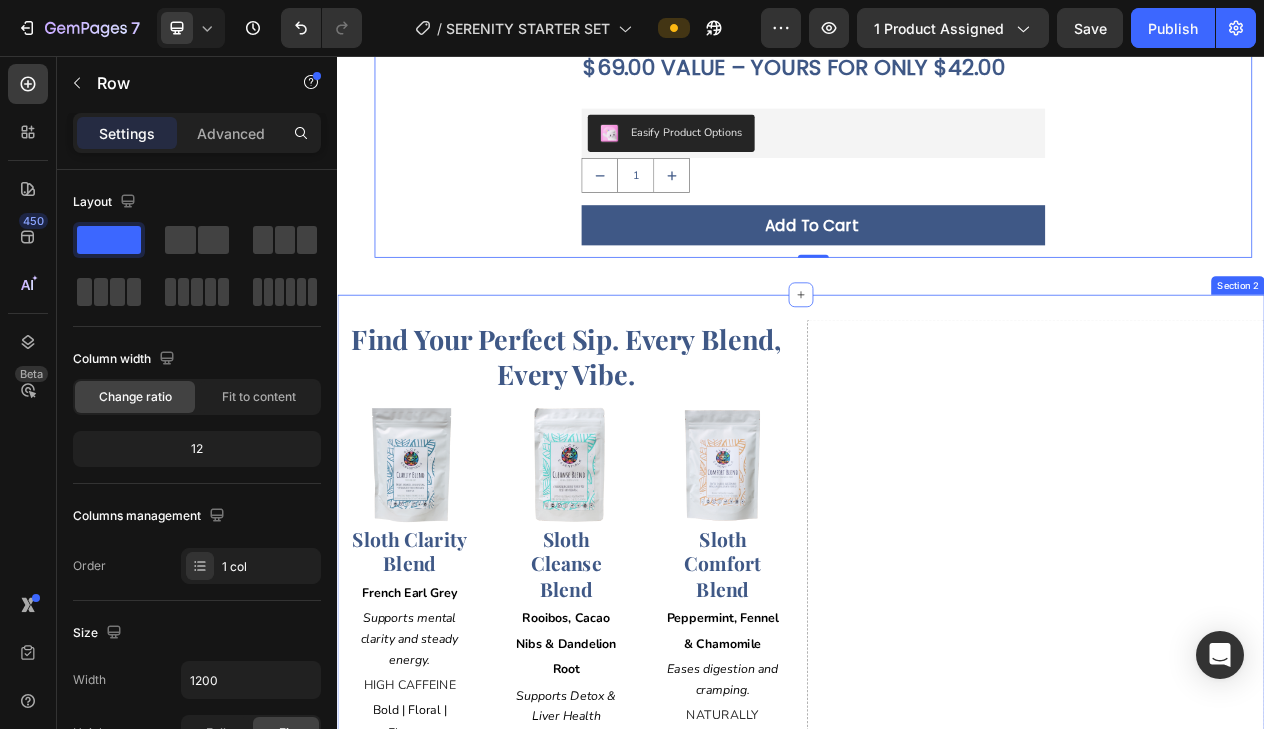 click on "Find Your Perfect Sip. Every Blend, Every Vibe. Heading Image Sloth Clarity Blend Heading French Earl Grey Text Block Supports mental clarity and steady energy. Text Block HIGH CAFFEINE Text Block Bold | Floral | Elegant Text Block Row Image Sloth Cleanse Blend Heading Rooibos, Cacao Nibs & Dandelion Root Text Block Supports Detox & Liver Health Text Block NATURALLY CAFFEINE FREE Text Block Warm | Nutty | Grounding Text Block Row Image Sloth Comfort Blend Heading Peppermint, Fennel & Chamomile Text Block Eases digestion and cramping. Text Block NATURALLY CAFFEINE FREE Text Block Herbal | Soothing | Cozy Text Block Row Row Image Sloth Digest Blend Heading Ginger, Papaya Leaf & Cinnamon Text Block Relieves bloat and discomfort Text Block NATURALLY CAFFEINE FREE Text Block Zesty | Earthy | Fresh Text Block Row Image Sloth Focus Blend Heading Green Tea with Rosemary & Ginger Text Block For focus, energy, and mental sharpness. Text Block MODERATE CAFFEINE Text Block Herbal | Bright | Warm Text Block Row Image Row" at bounding box center [937, 1632] 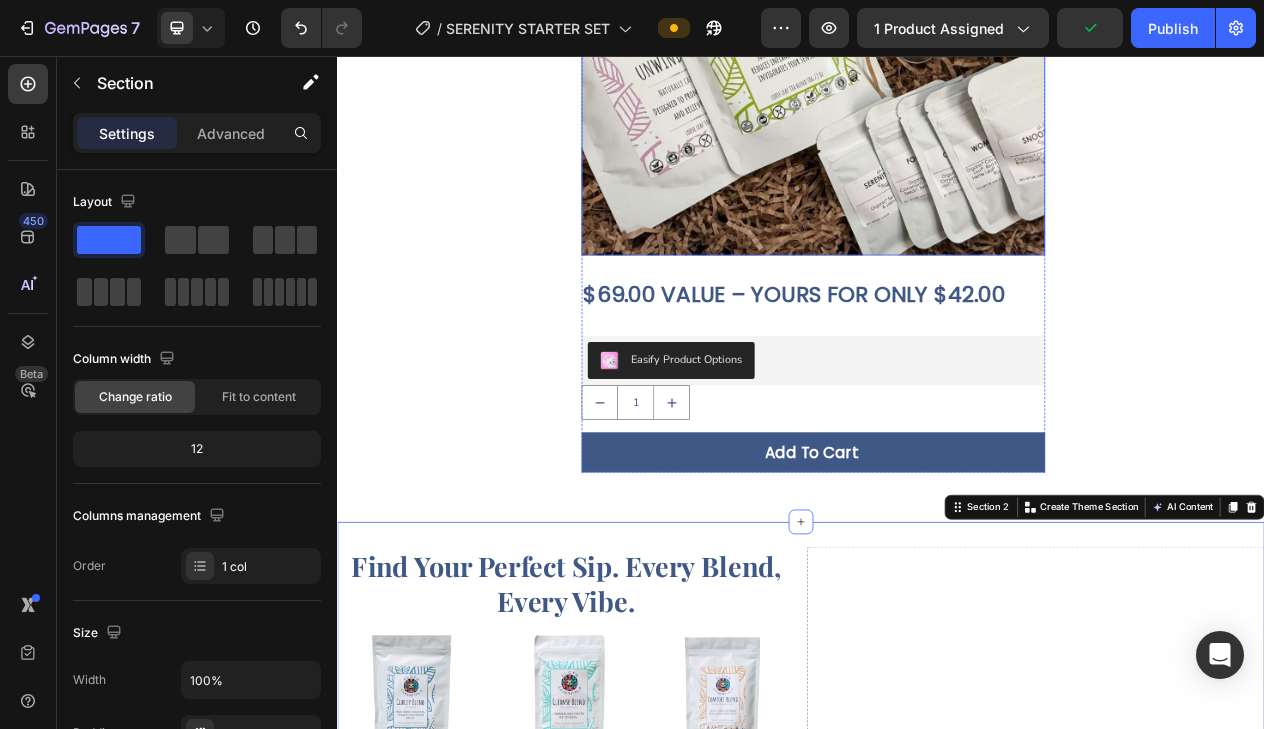 scroll, scrollTop: 723, scrollLeft: 0, axis: vertical 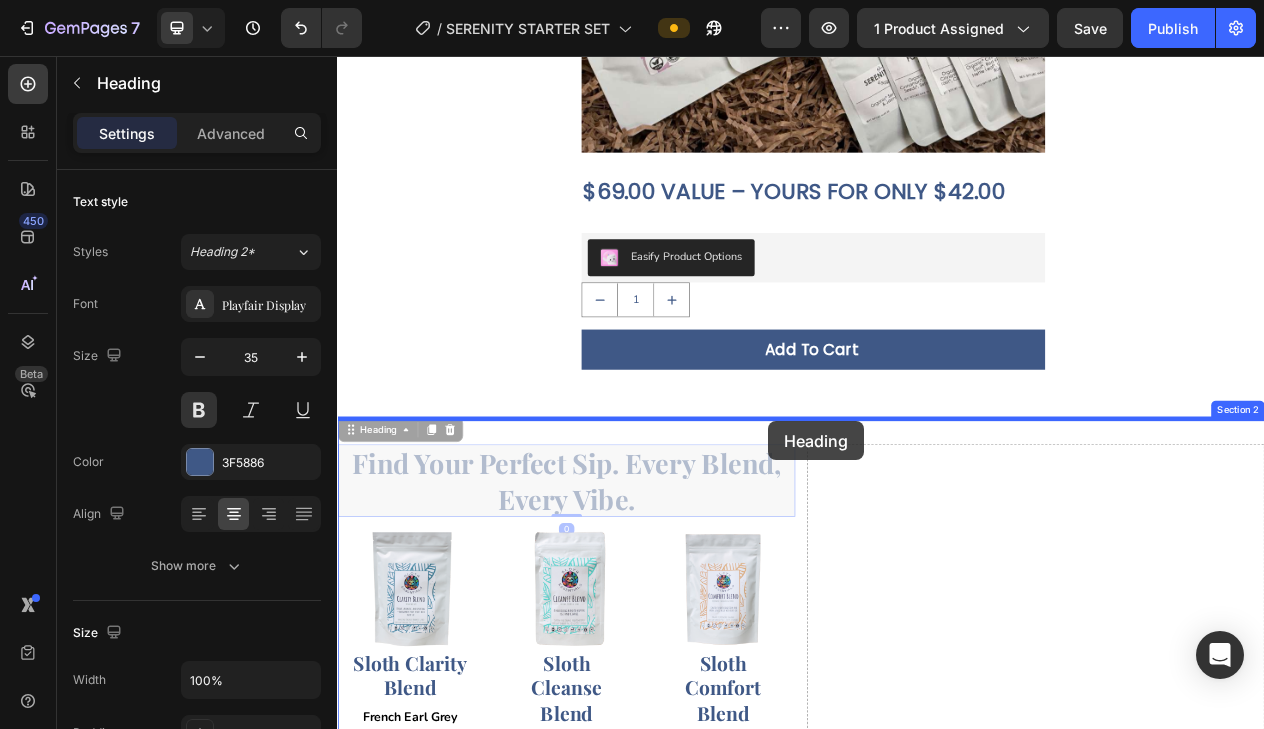 drag, startPoint x: 727, startPoint y: 571, endPoint x: 894, endPoint y: 529, distance: 172.20047 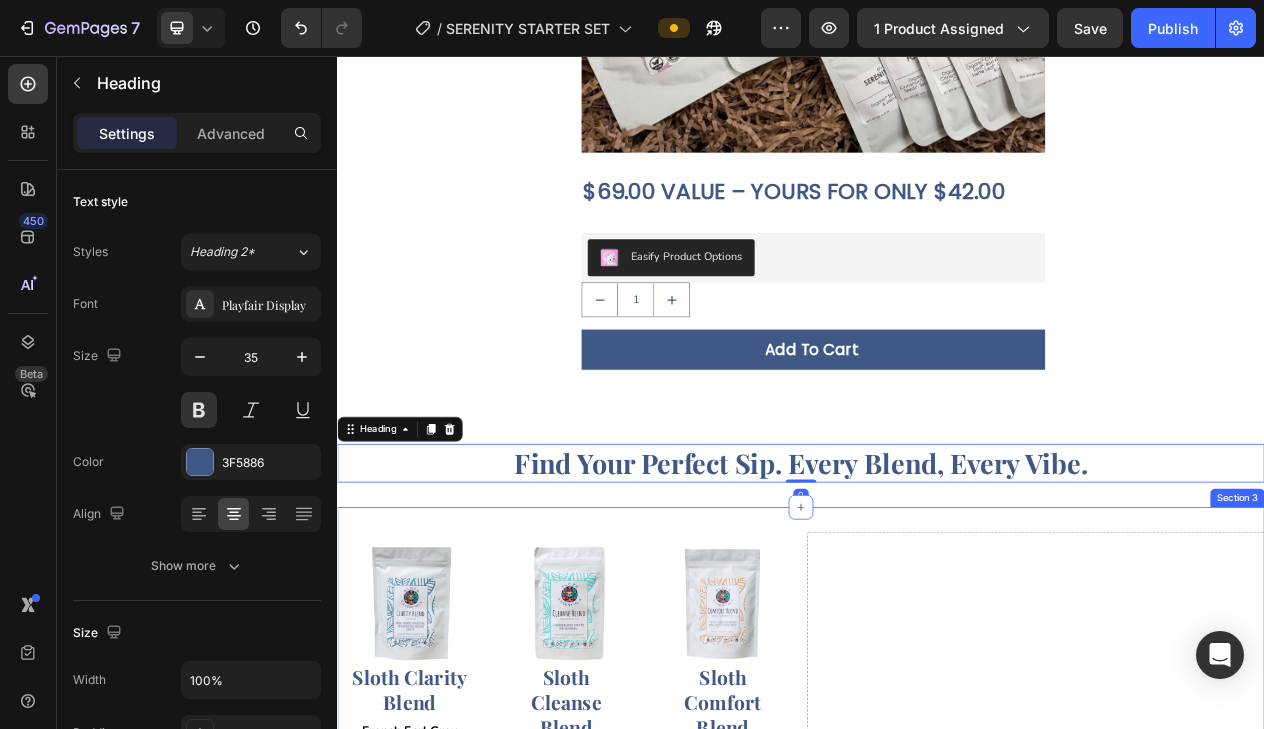 click on "Image Sloth Clarity Blend Heading French Earl Grey Text Block Supports mental clarity and steady energy. Text Block HIGH CAFFEINE Text Block Bold | Floral | Elegant Text Block Row Image Sloth Cleanse Blend Heading Rooibos, Cacao Nibs & Dandelion Root Text Block Supports Detox & Liver Health Text Block NATURALLY CAFFEINE FREE Text Block Warm | Nutty | Grounding Text Block Row Image Sloth Comfort Blend Heading Peppermint, Fennel & Chamomile Text Block Eases digestion and cramping. Text Block NATURALLY CAFFEINE FREE Text Block Herbal | Soothing | Cozy Text Block Row Row Image Sloth Digest Blend Heading Ginger, Papaya Leaf & Cinnamon Text Block Relieves bloat and discomfort Text Block NATURALLY CAFFEINE FREE Text Block Zesty | Earthy | Fresh Text Block Row Image Sloth Focus Blend Heading Green Tea with Rosemary & Ginger Text Block For focus, energy, and mental sharpness. Text Block MODERATE CAFFEINE Text Block Herbal | Bright | Warm Text Block Row Image Sloth Radiance Blend Heading Text Block Text Block Row Row" at bounding box center [937, 1860] 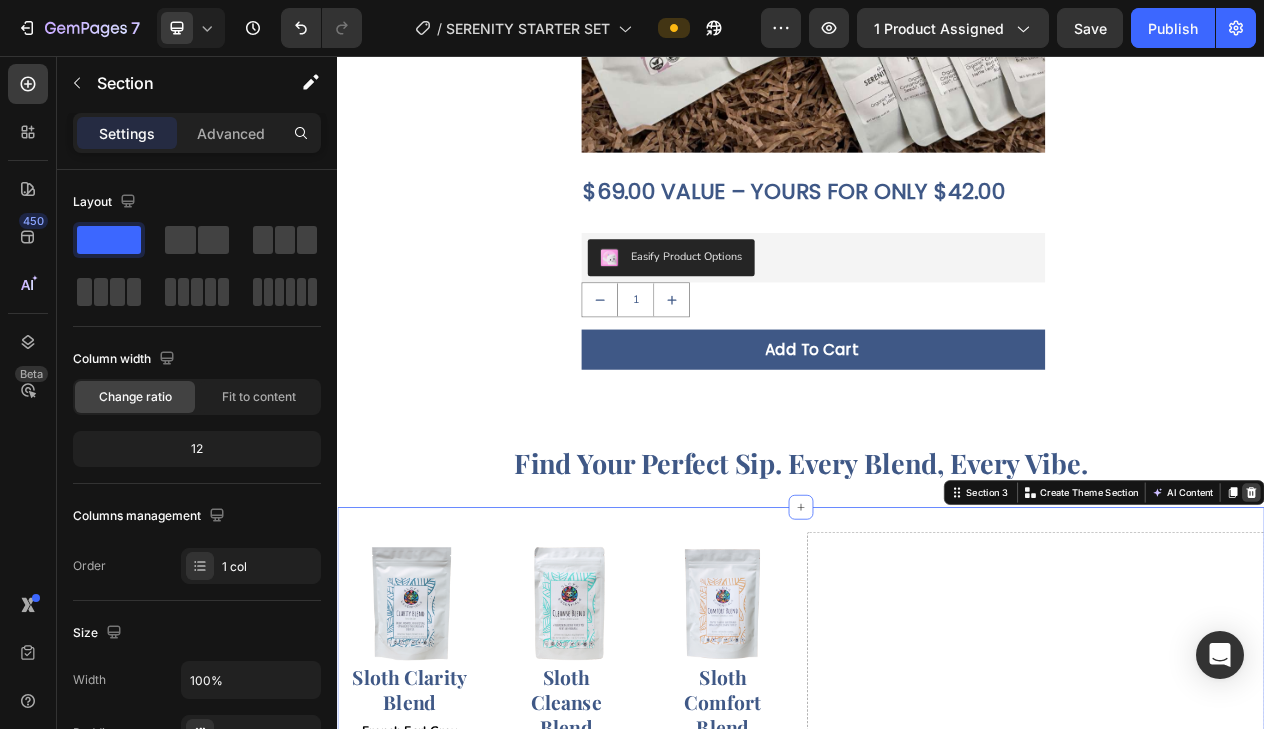 click 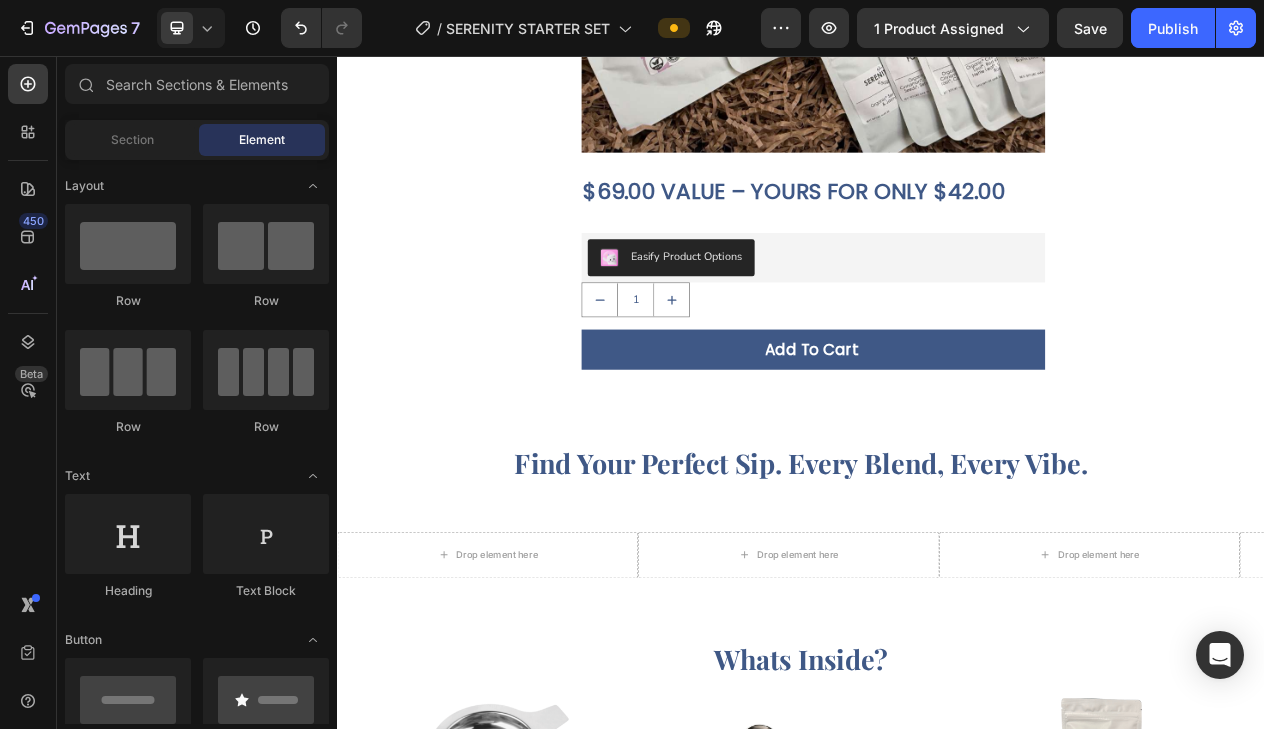 scroll, scrollTop: 788, scrollLeft: 0, axis: vertical 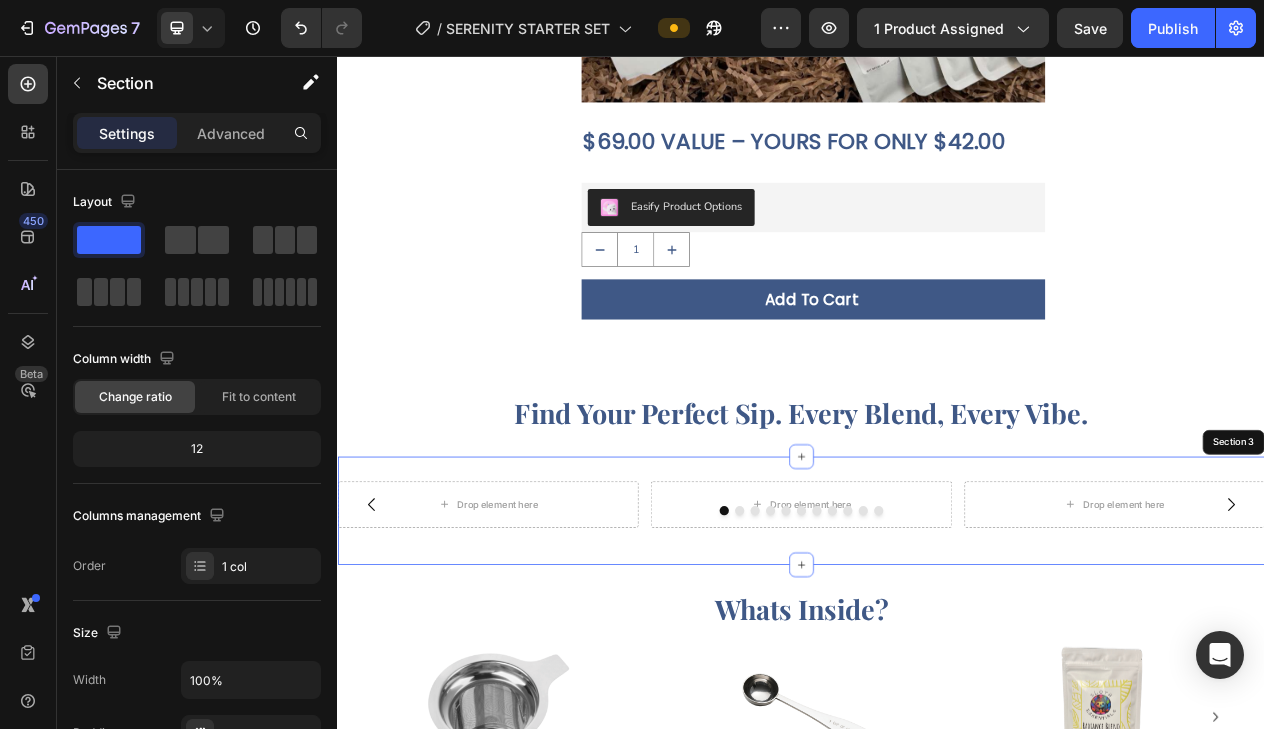 click on "Drop element here
Drop element here
Drop element here
Drop element here
Drop element here
Drop element here
Drop element here
Drop element here
Drop element here
Drop element here
Drop element here
Carousel Section 3" at bounding box center (937, 645) 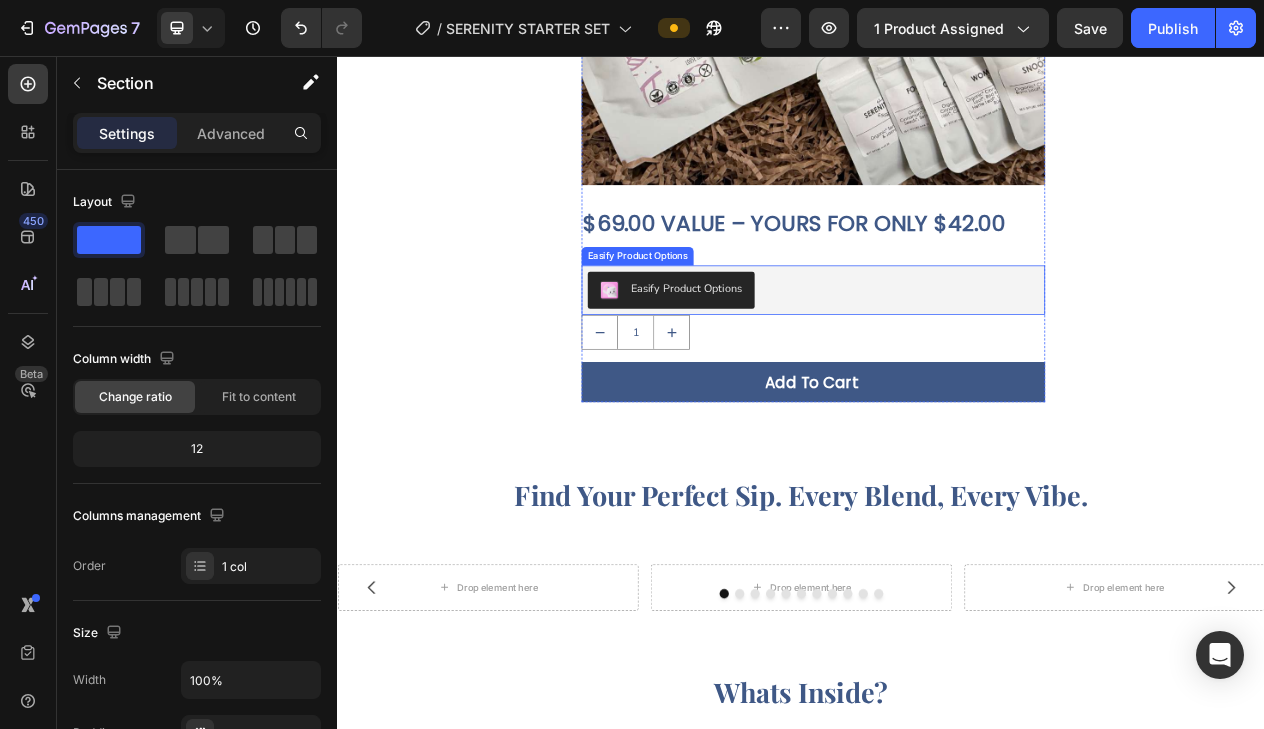 scroll, scrollTop: 685, scrollLeft: 0, axis: vertical 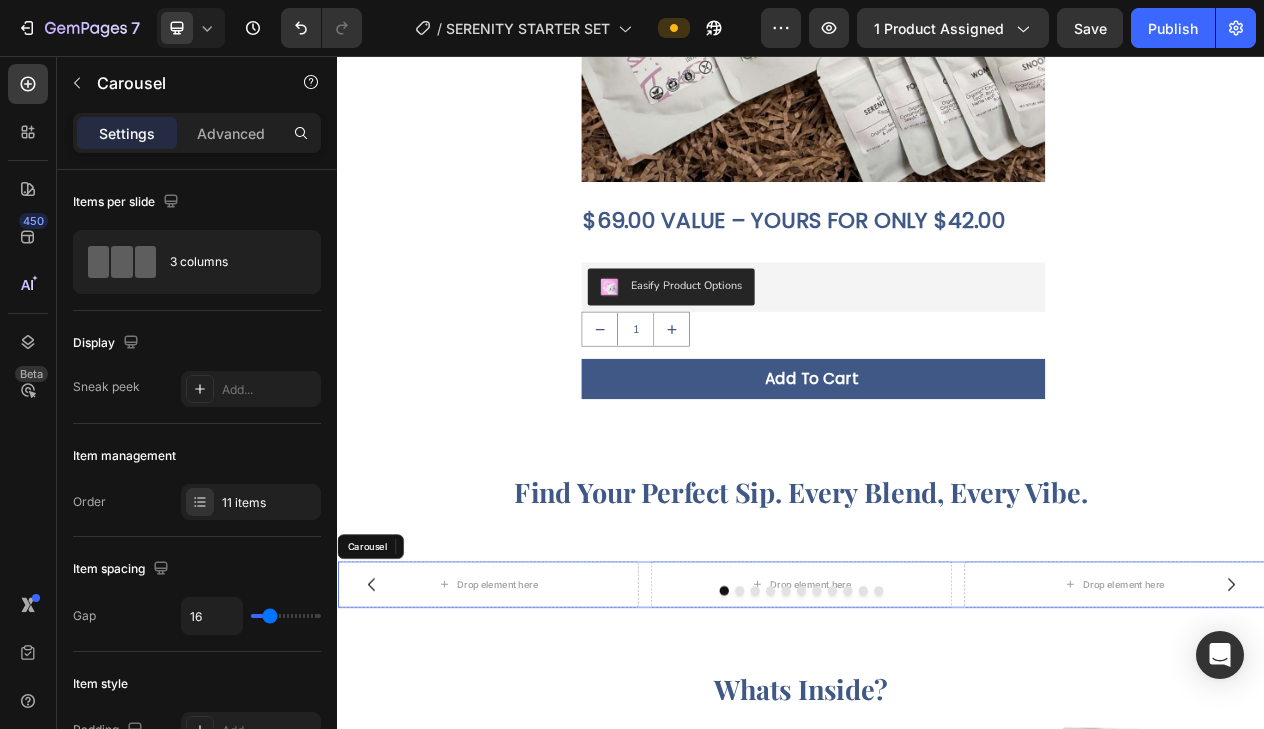 click 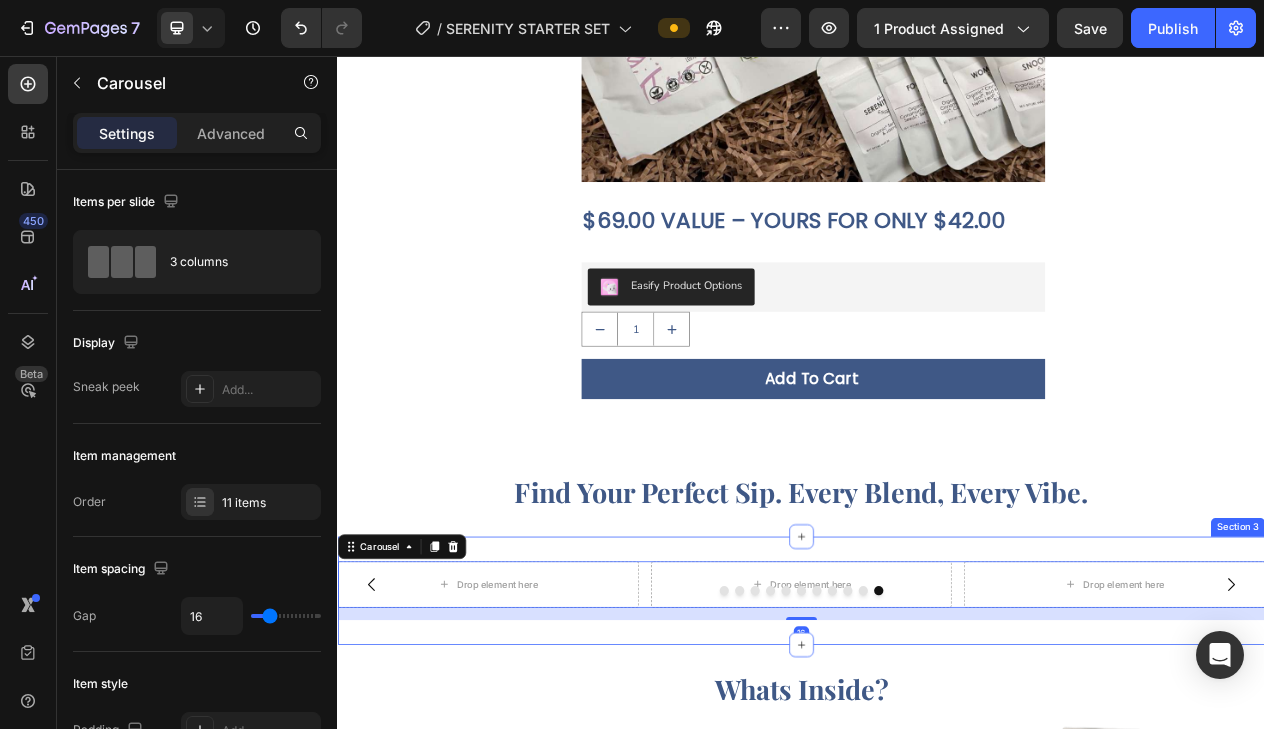 click on "Drop element here
Drop element here
Drop element here
Drop element here
Drop element here
Drop element here
Drop element here
Drop element here
Drop element here
Drop element here
Drop element here
Carousel   16 Section 3" at bounding box center [937, 748] 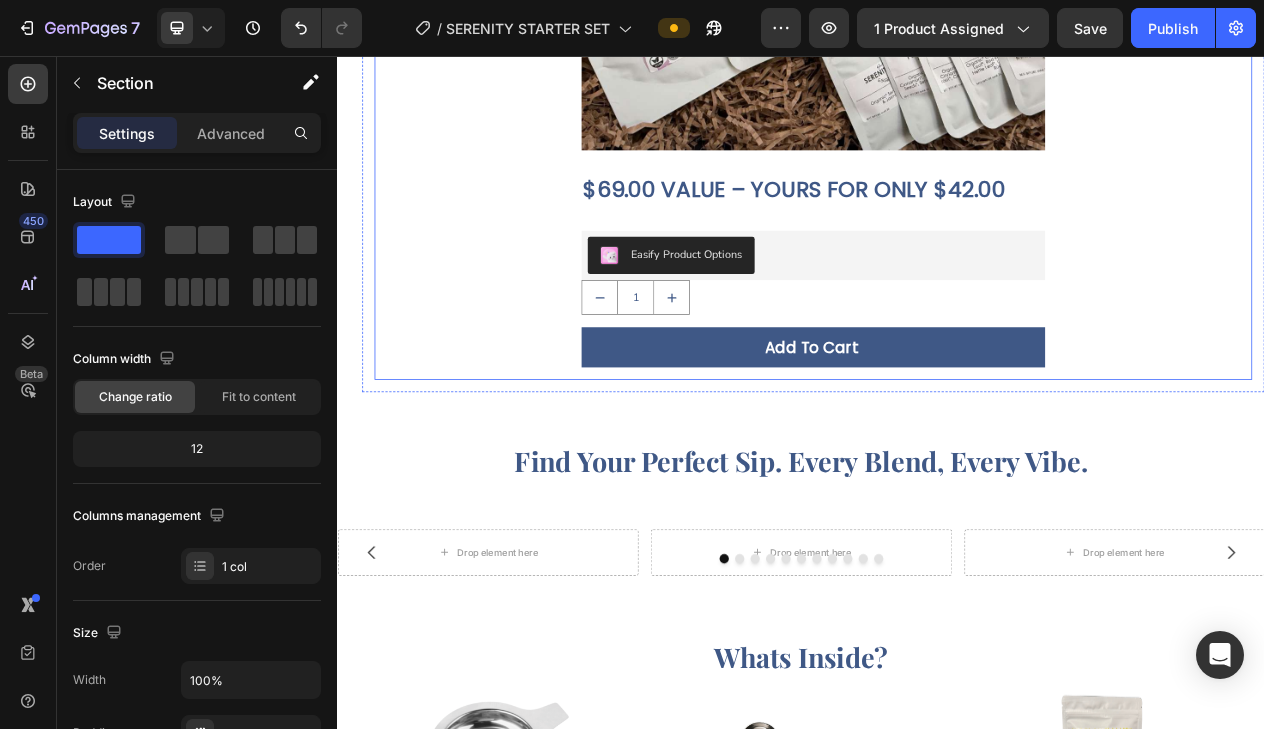scroll, scrollTop: 732, scrollLeft: 0, axis: vertical 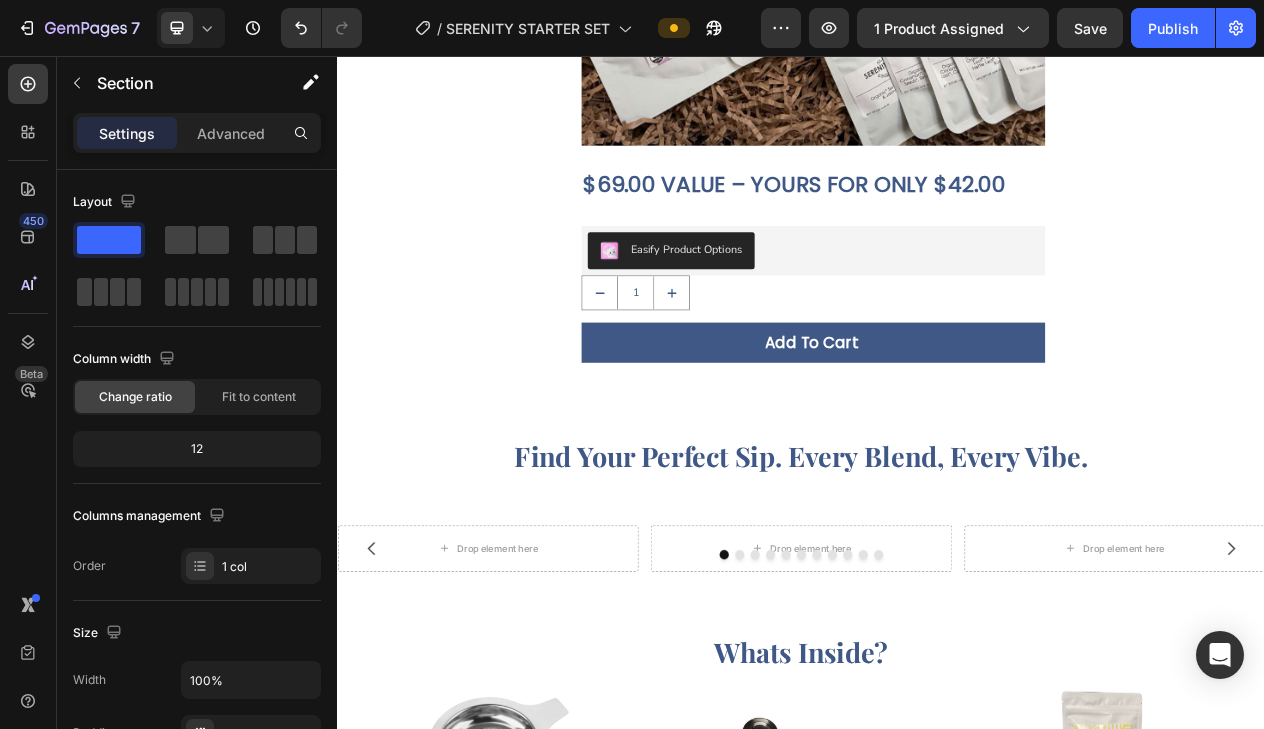 click on "Drop element here
Drop element here
Drop element here
Drop element here
Drop element here
Drop element here
Drop element here
Drop element here
Drop element here
Drop element here
Drop element here
Carousel Section 3" at bounding box center [937, 701] 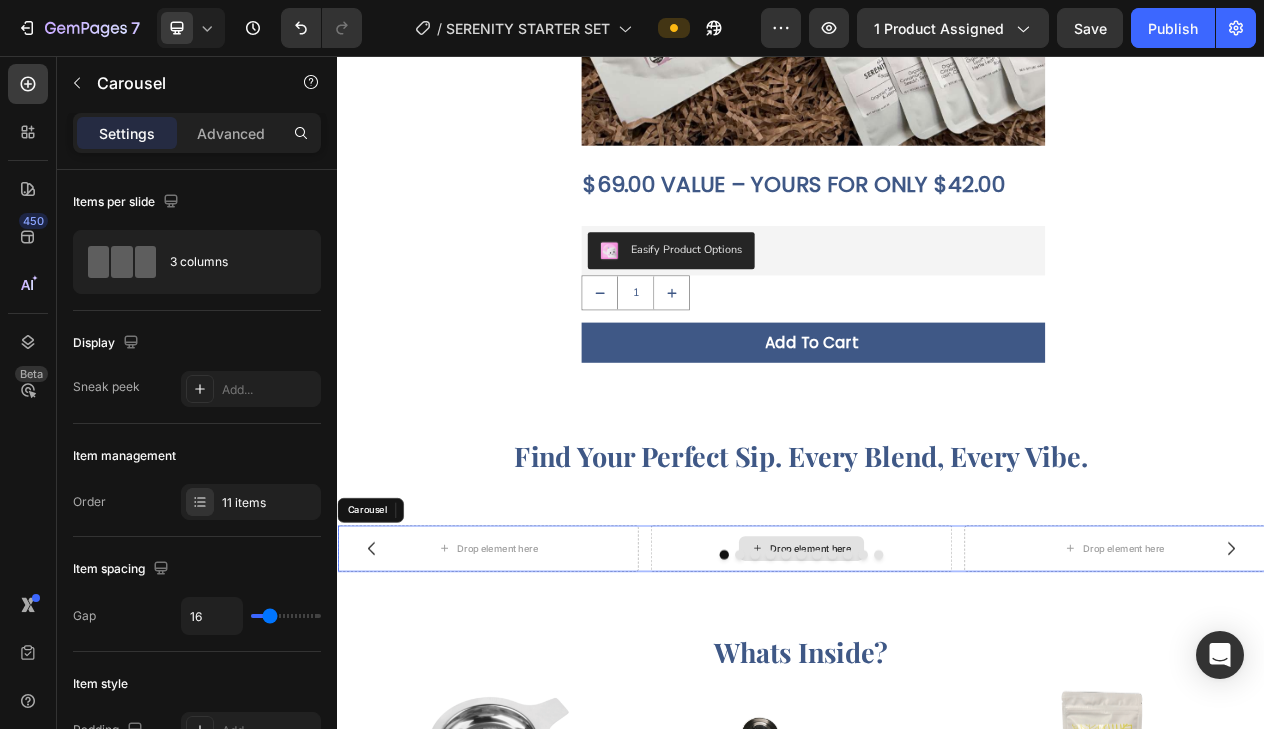 click on "Drop element here" at bounding box center (936, 693) 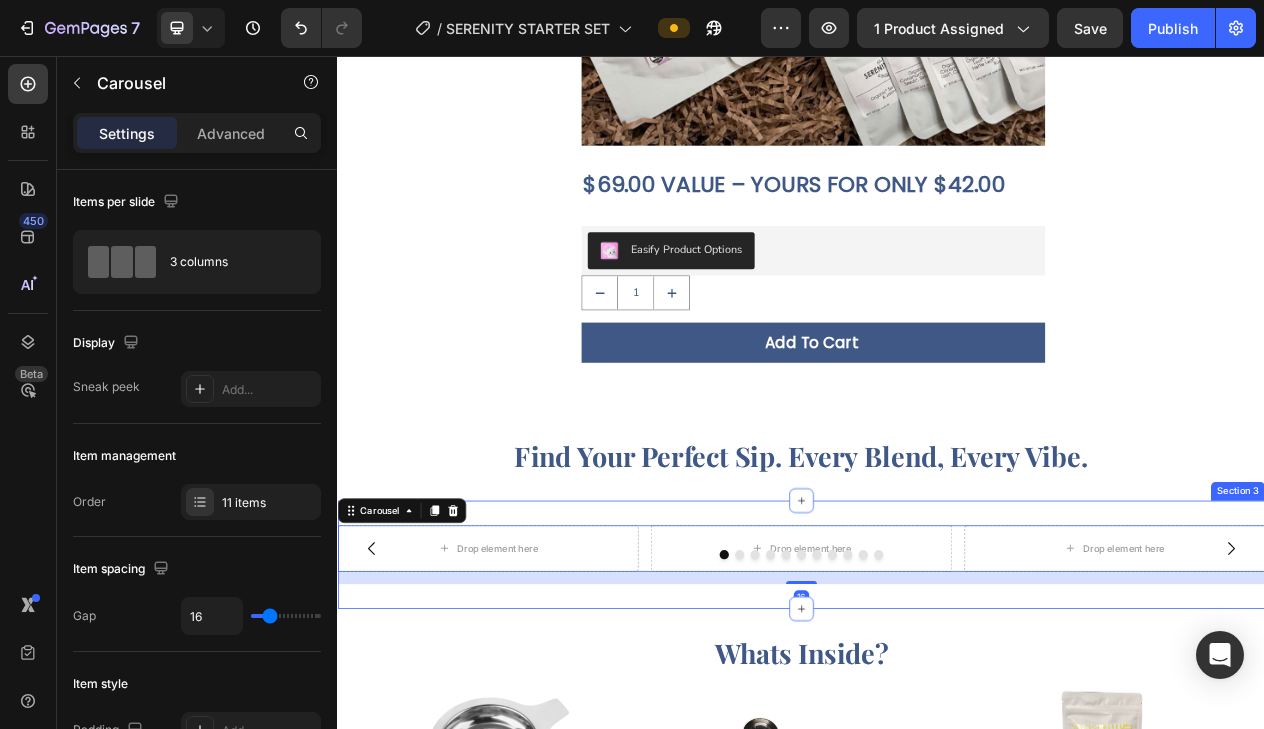 click on "Drop element here
Drop element here
Drop element here
Drop element here
Drop element here
Drop element here
Drop element here
Drop element here
Drop element here
Drop element here
Drop element here
Carousel   16 Section 3" at bounding box center (937, 701) 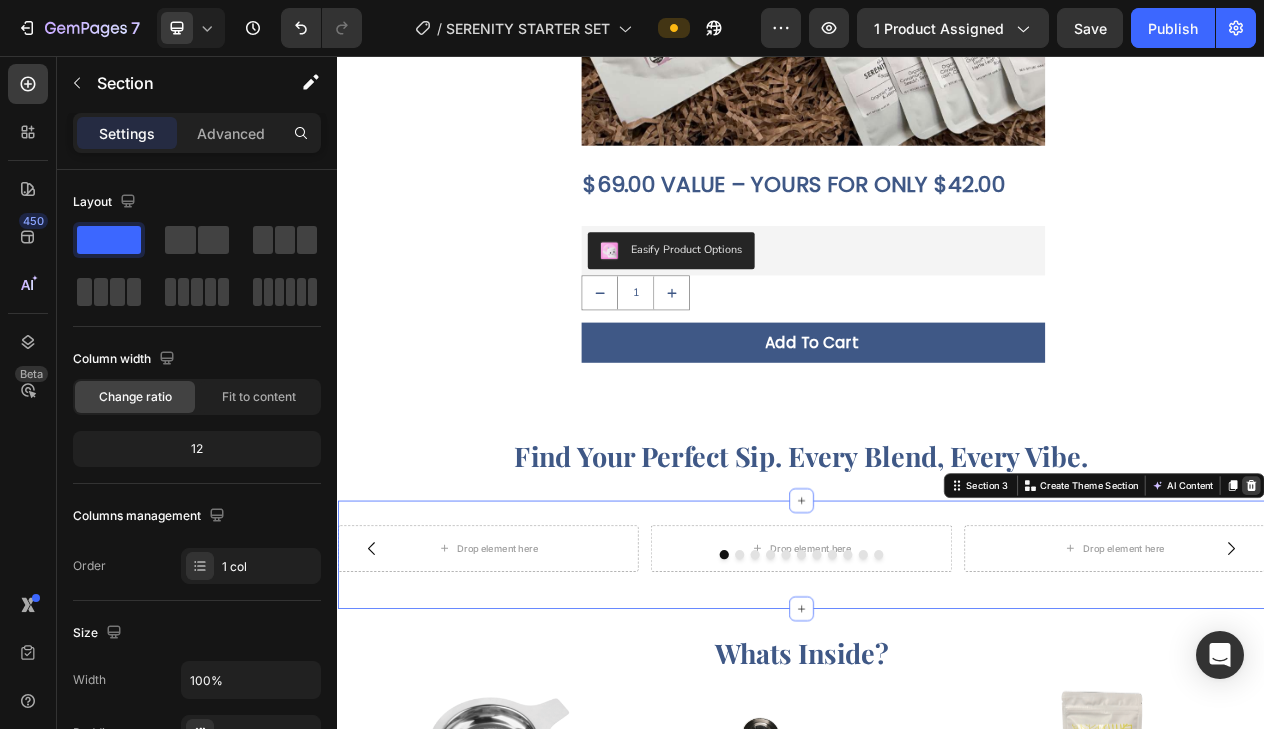 click 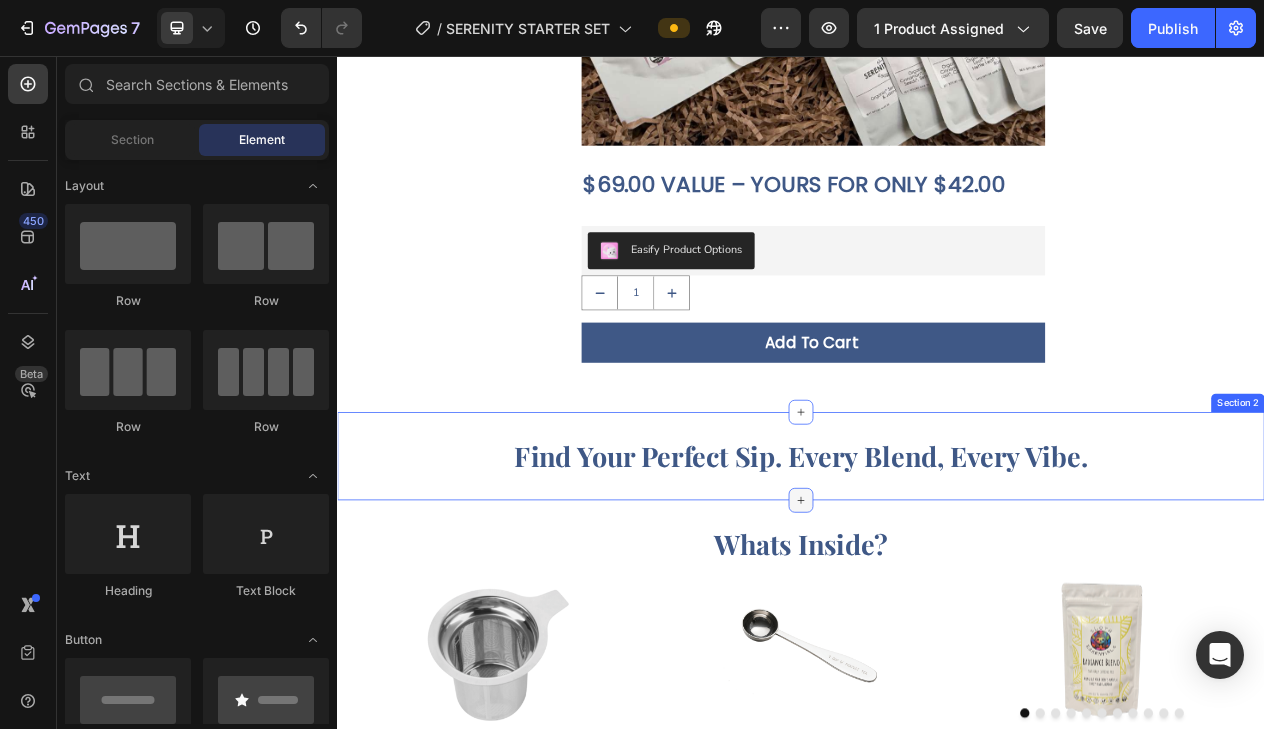 click at bounding box center (937, 631) 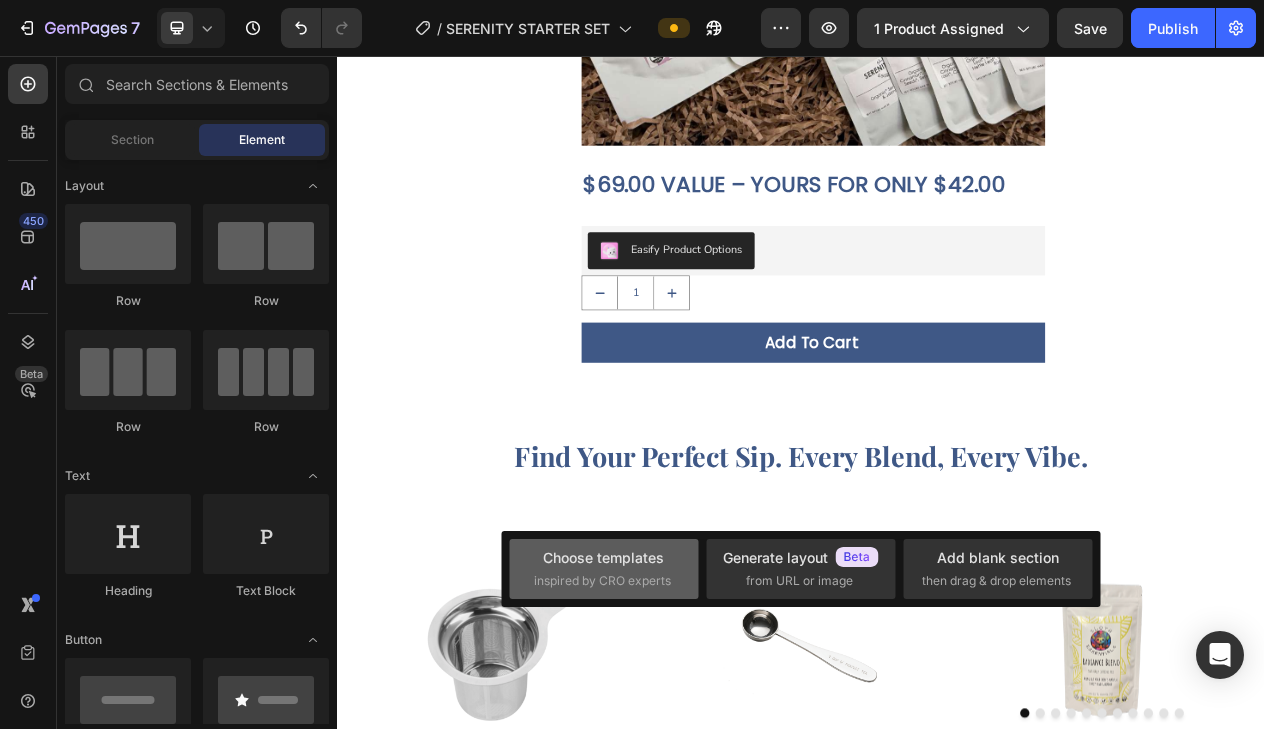 click on "Choose templates" at bounding box center [603, 557] 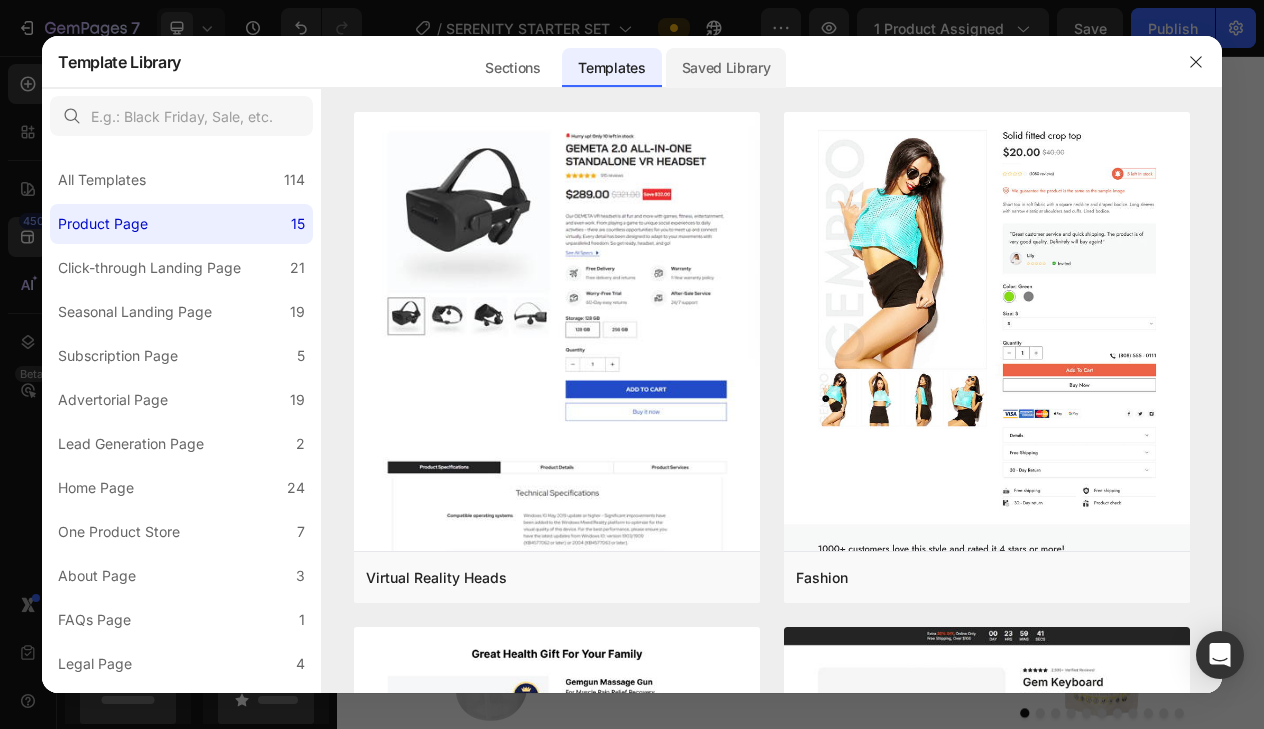 click on "Saved Library" 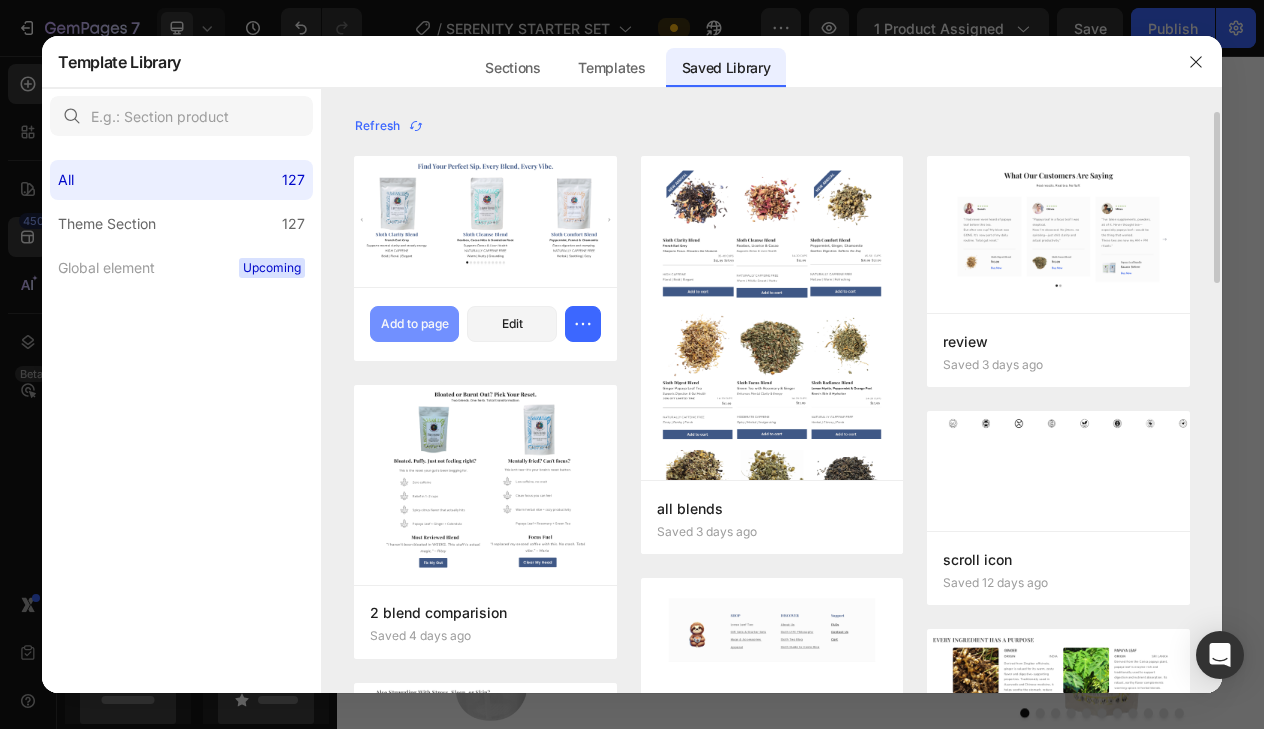 click on "Add to page" at bounding box center [415, 324] 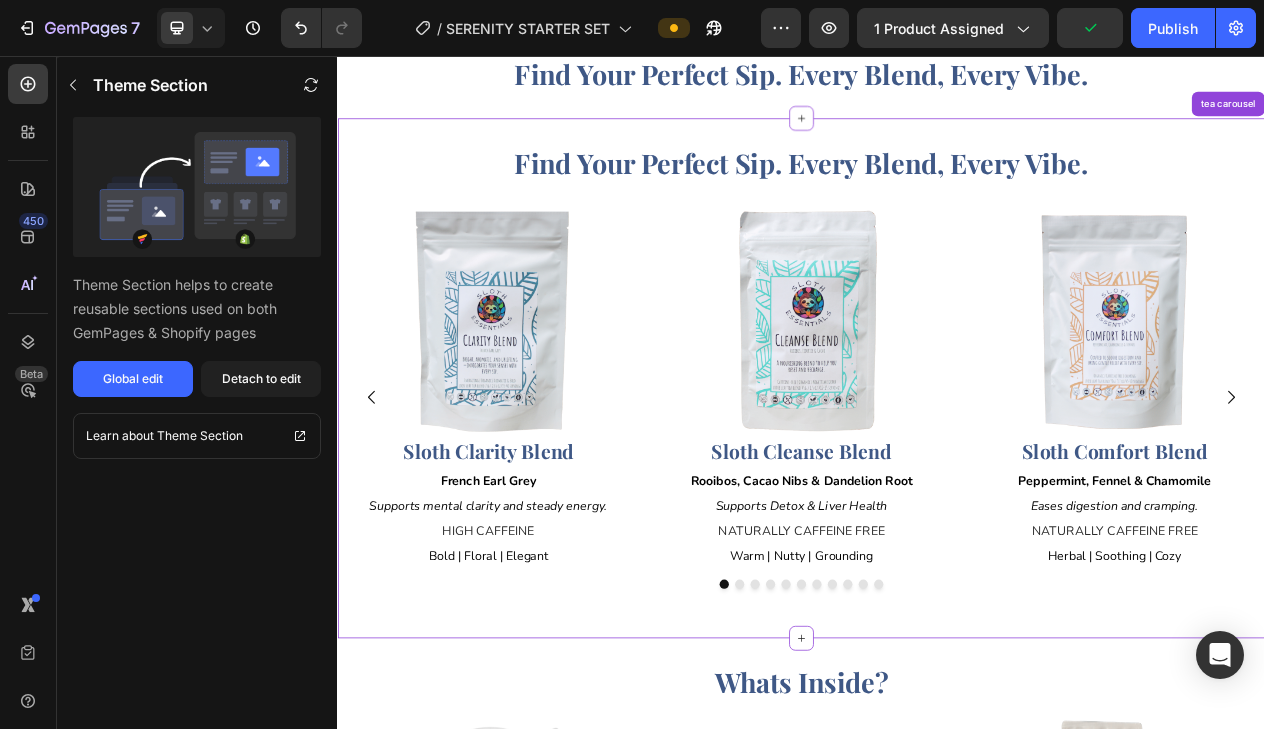 scroll, scrollTop: 619, scrollLeft: 0, axis: vertical 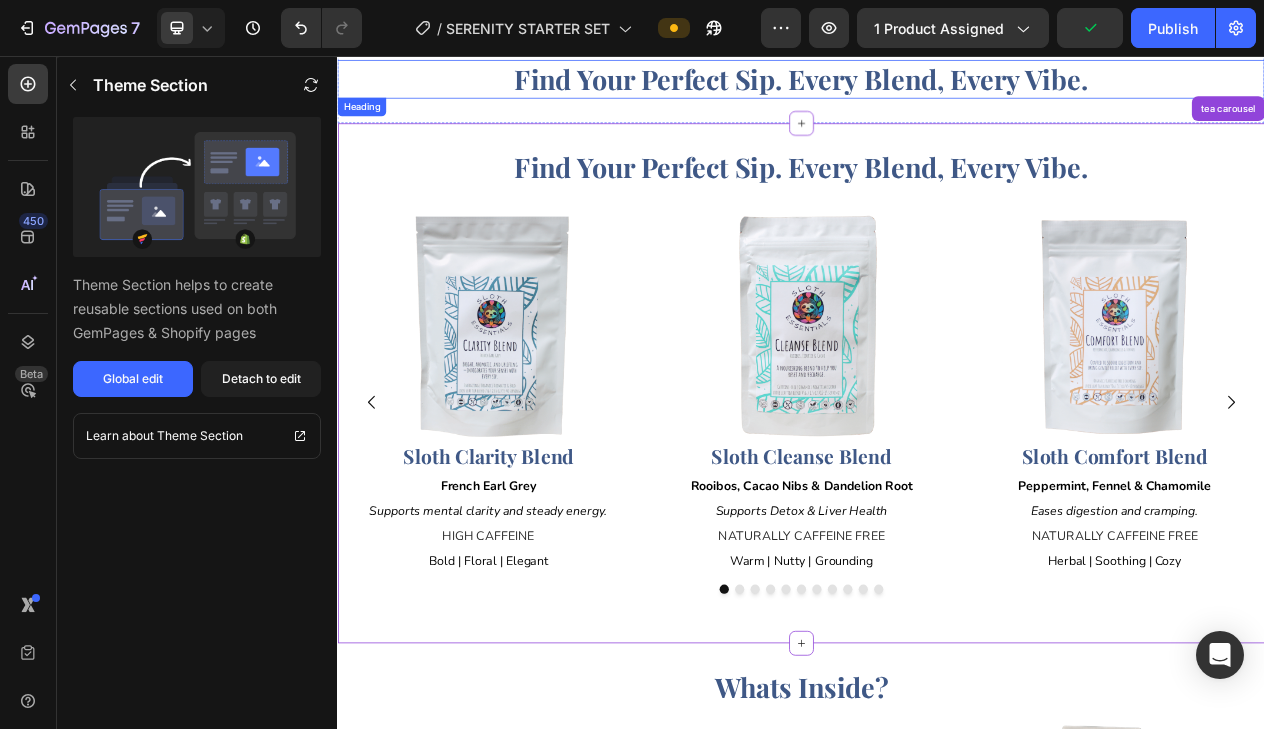 click on "Find Your Perfect Sip. Every Blend, Every Vibe." at bounding box center [937, 85] 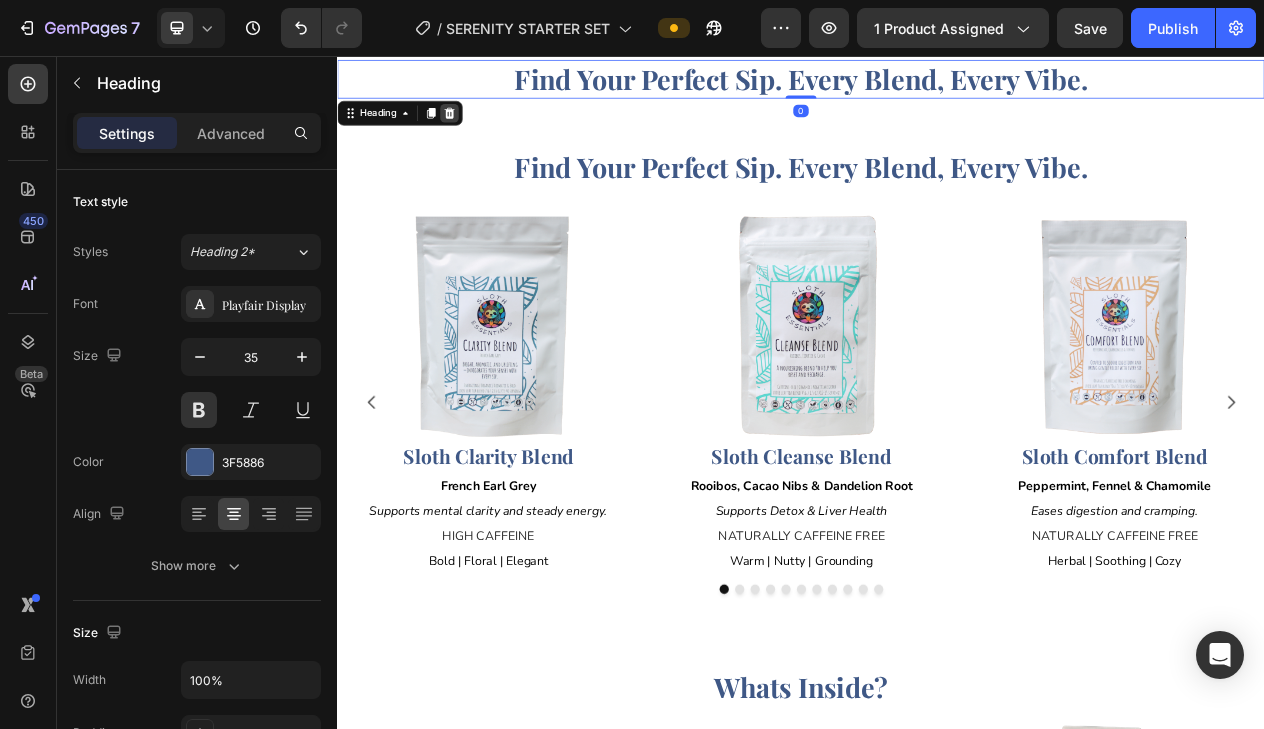 click 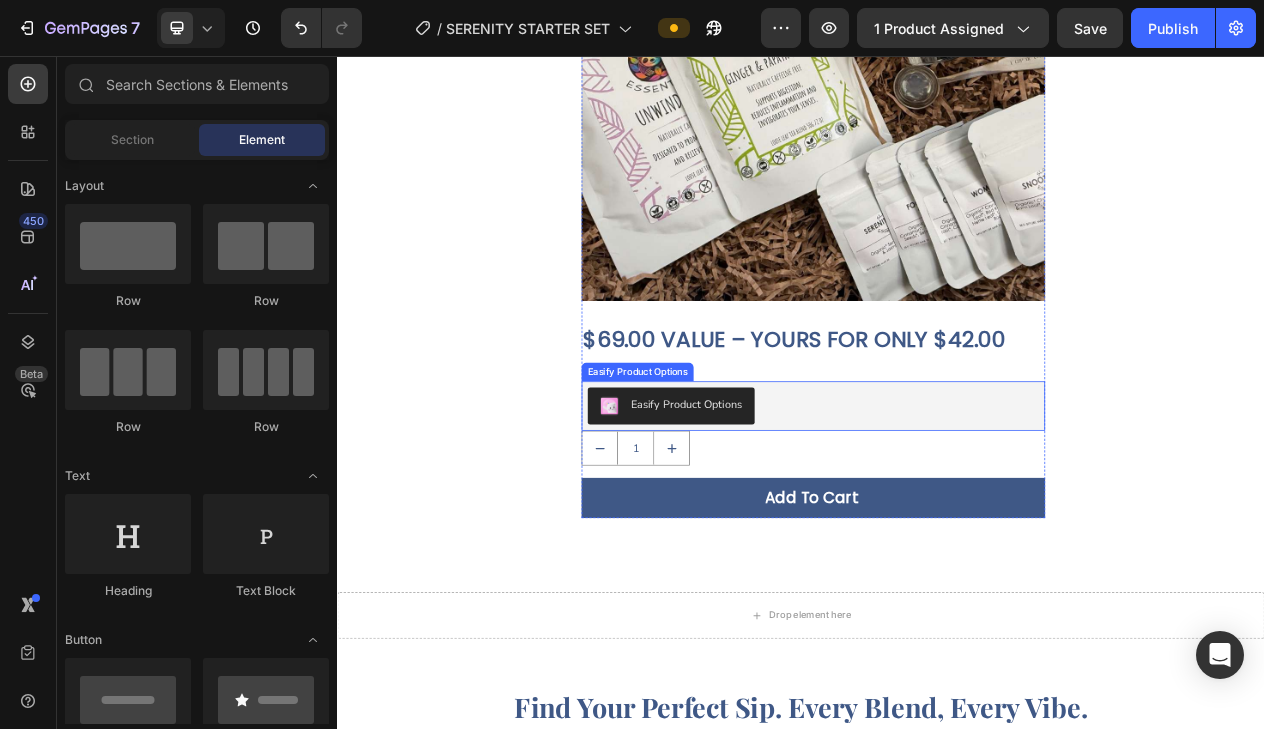 scroll, scrollTop: 545, scrollLeft: 0, axis: vertical 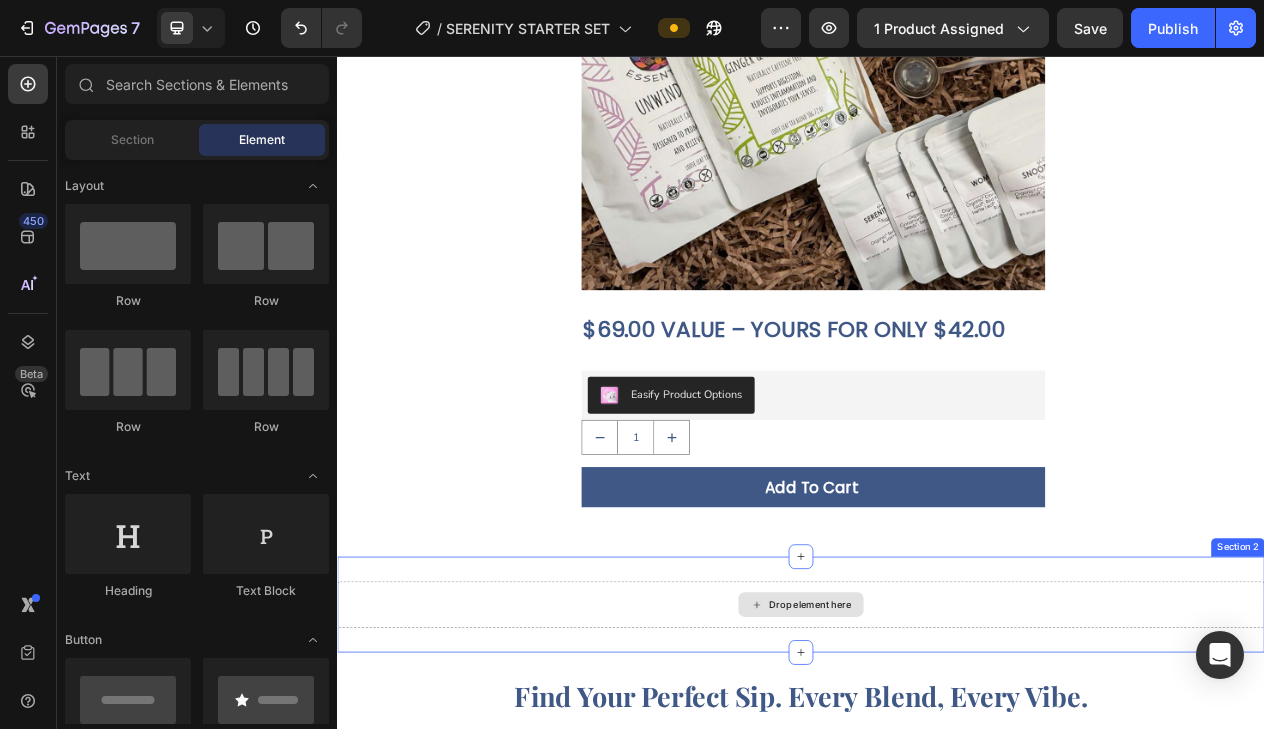 click on "Drop element here" at bounding box center (937, 766) 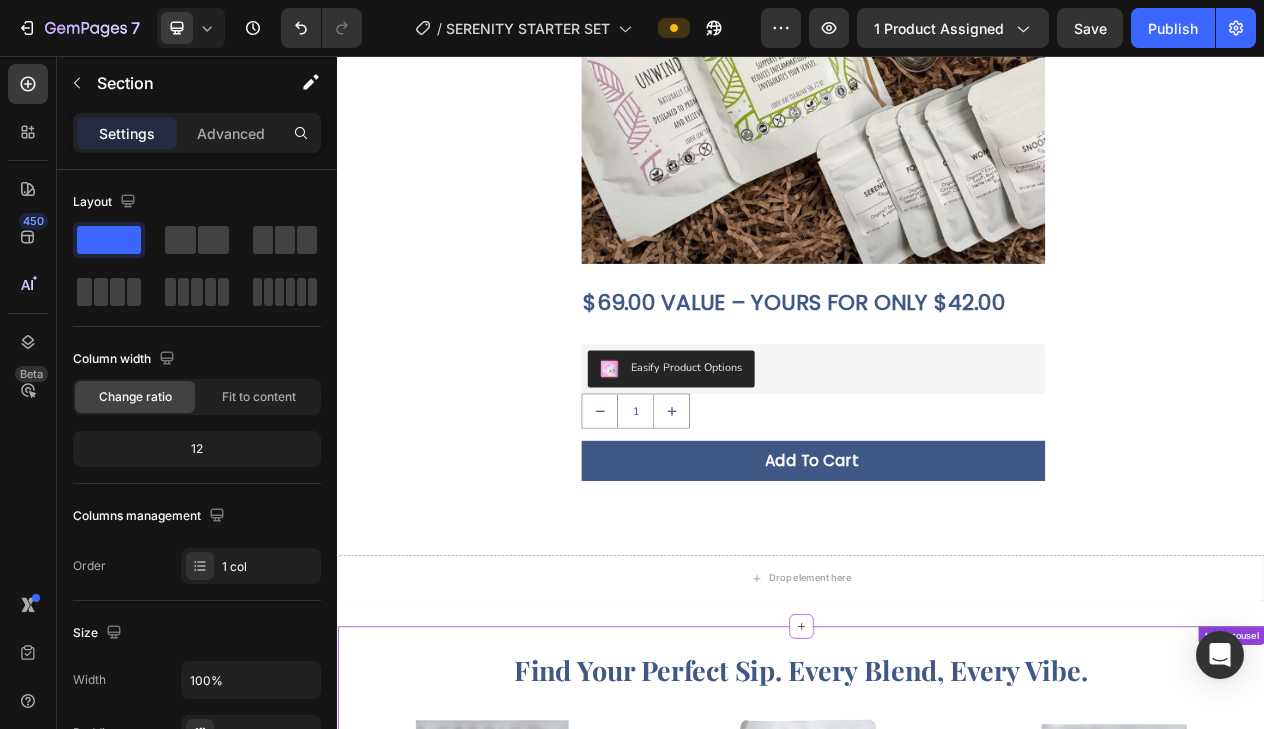 scroll, scrollTop: 564, scrollLeft: 0, axis: vertical 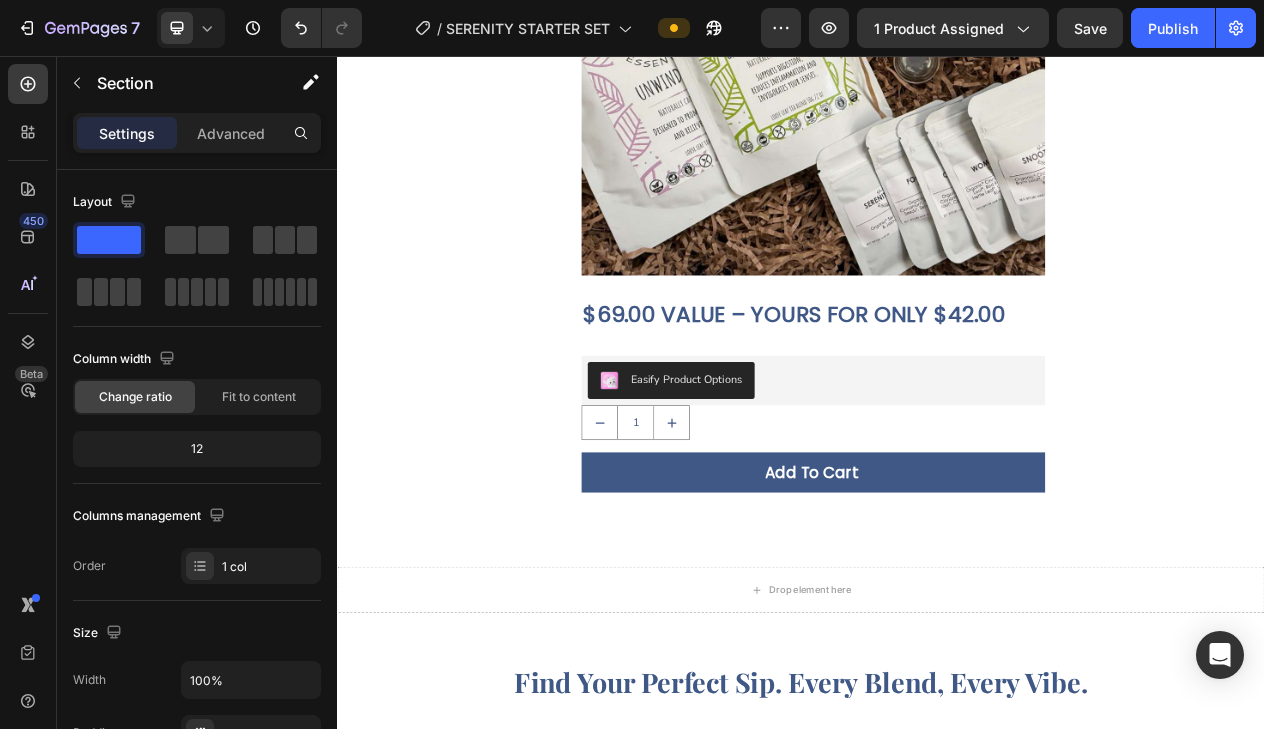 click on "Drop element here Section 2" at bounding box center (937, 747) 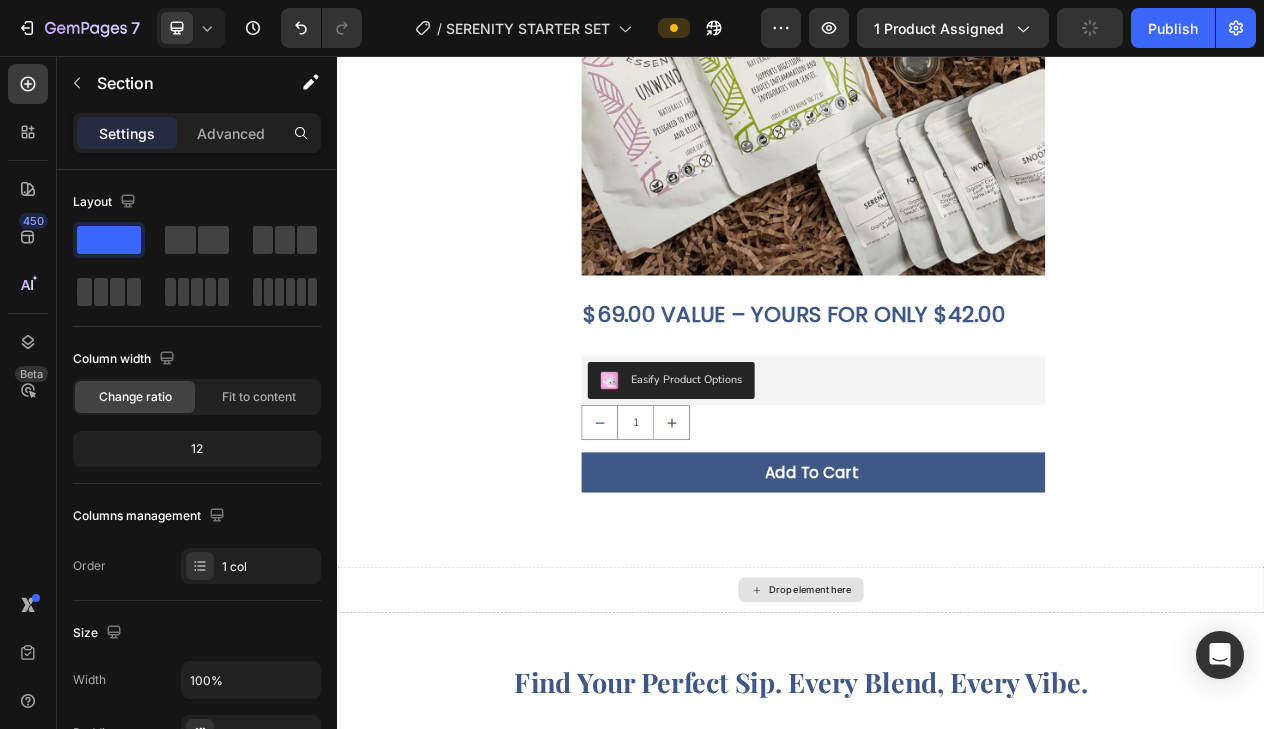 click on "Drop element here" at bounding box center (937, 747) 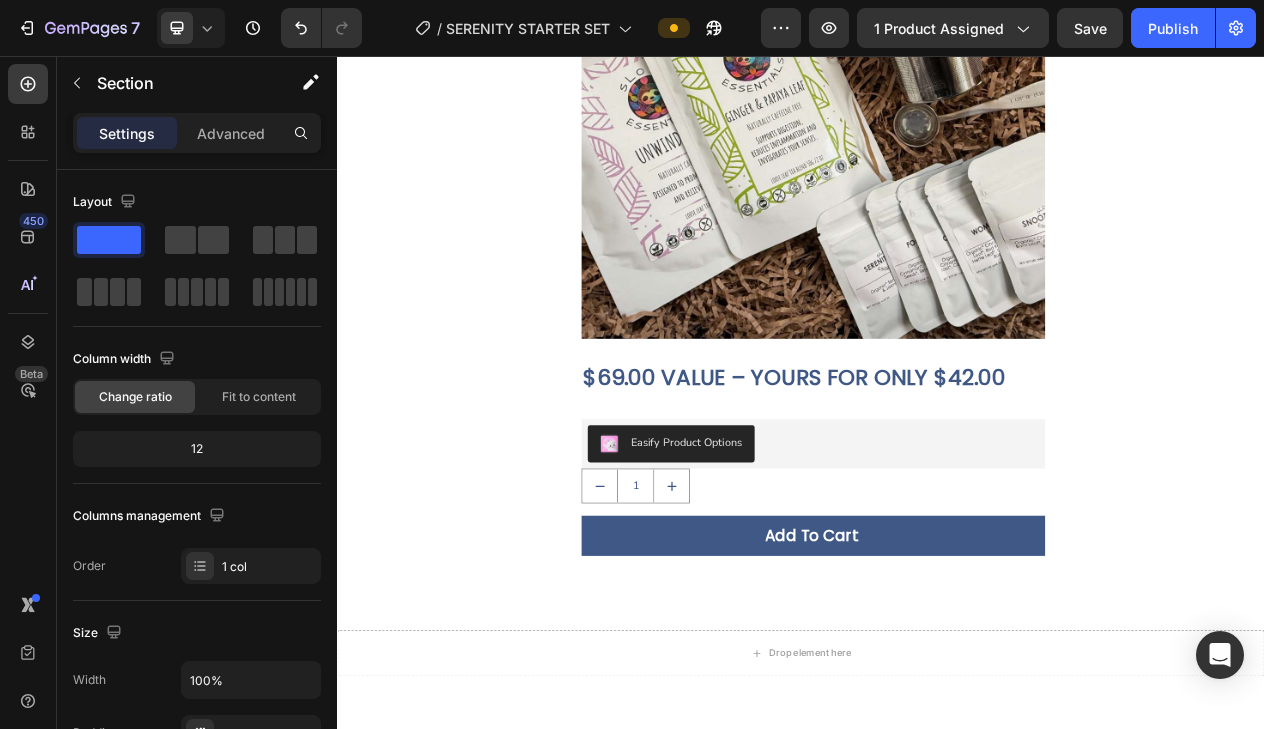 scroll, scrollTop: 459, scrollLeft: 0, axis: vertical 